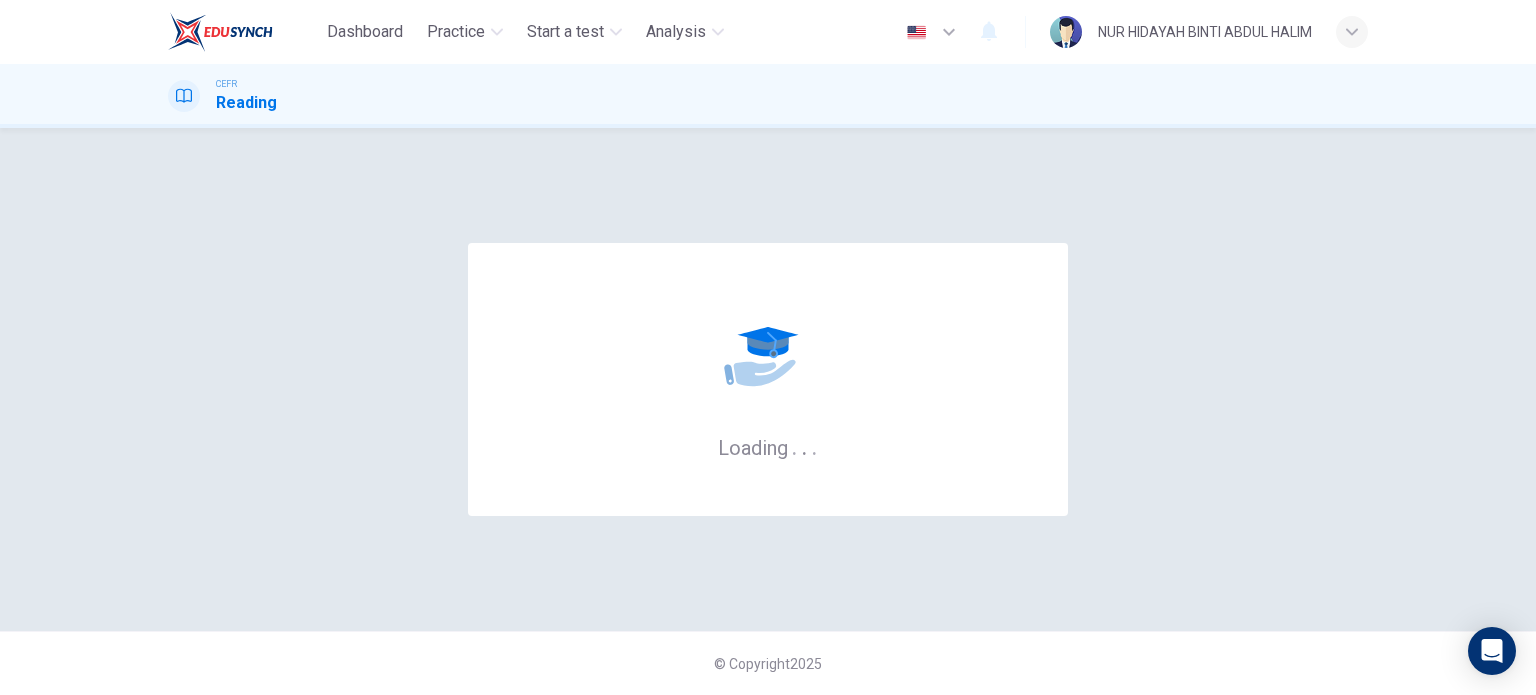 scroll, scrollTop: 0, scrollLeft: 0, axis: both 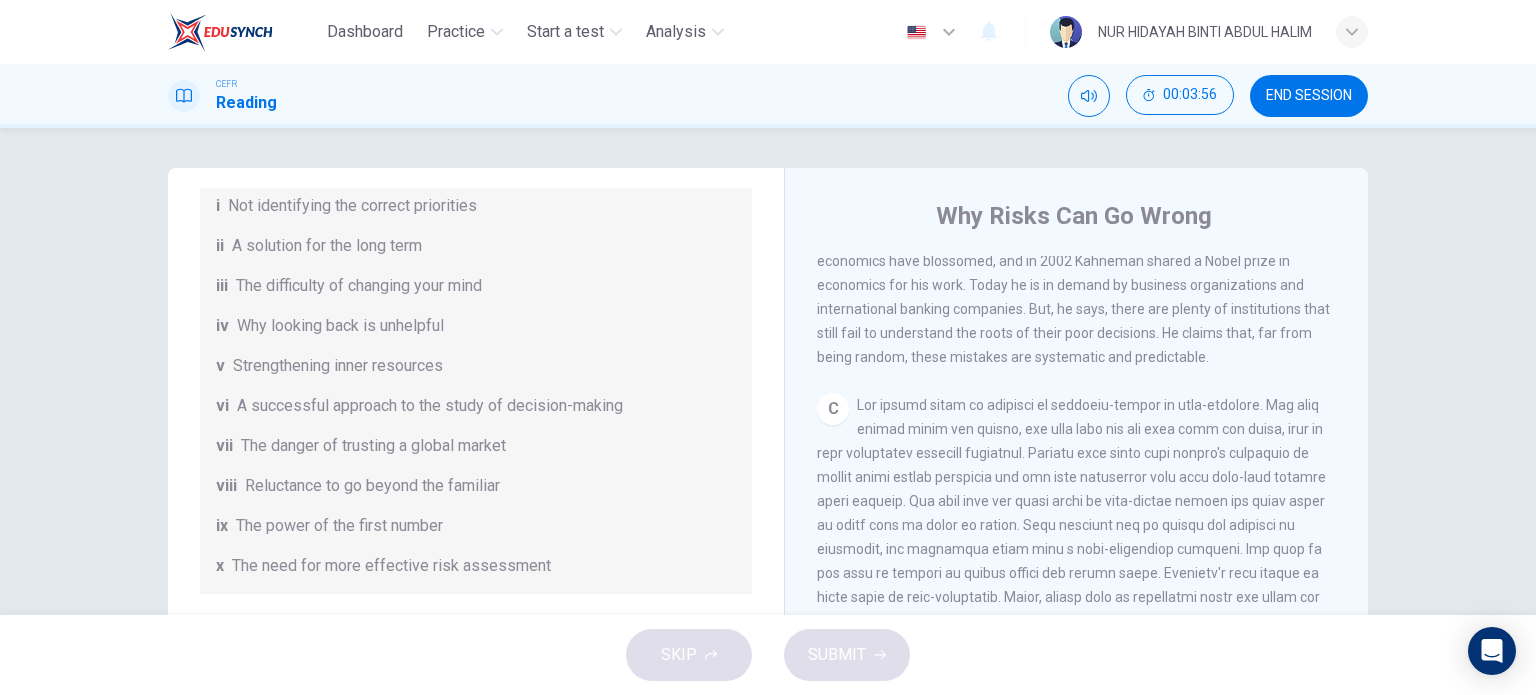 click on "C" at bounding box center (1077, 561) 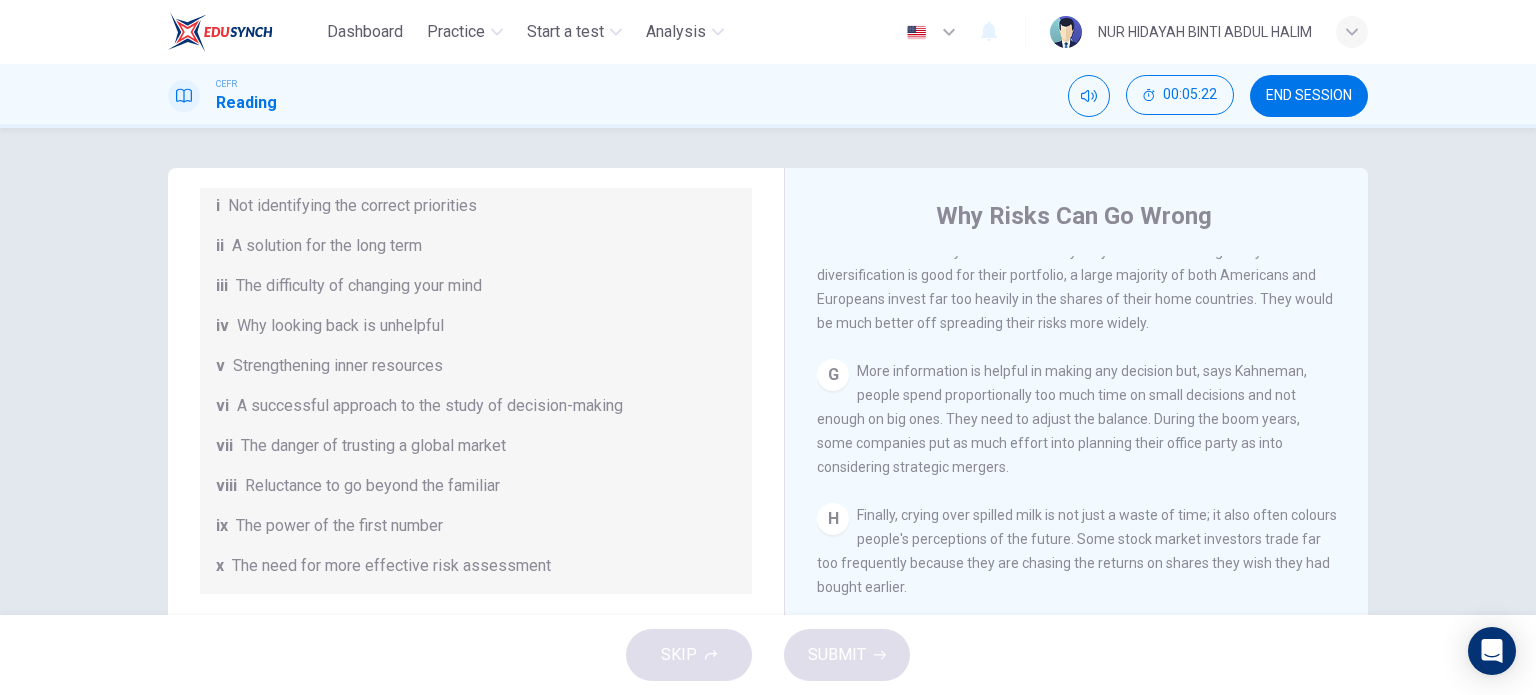 scroll, scrollTop: 1815, scrollLeft: 0, axis: vertical 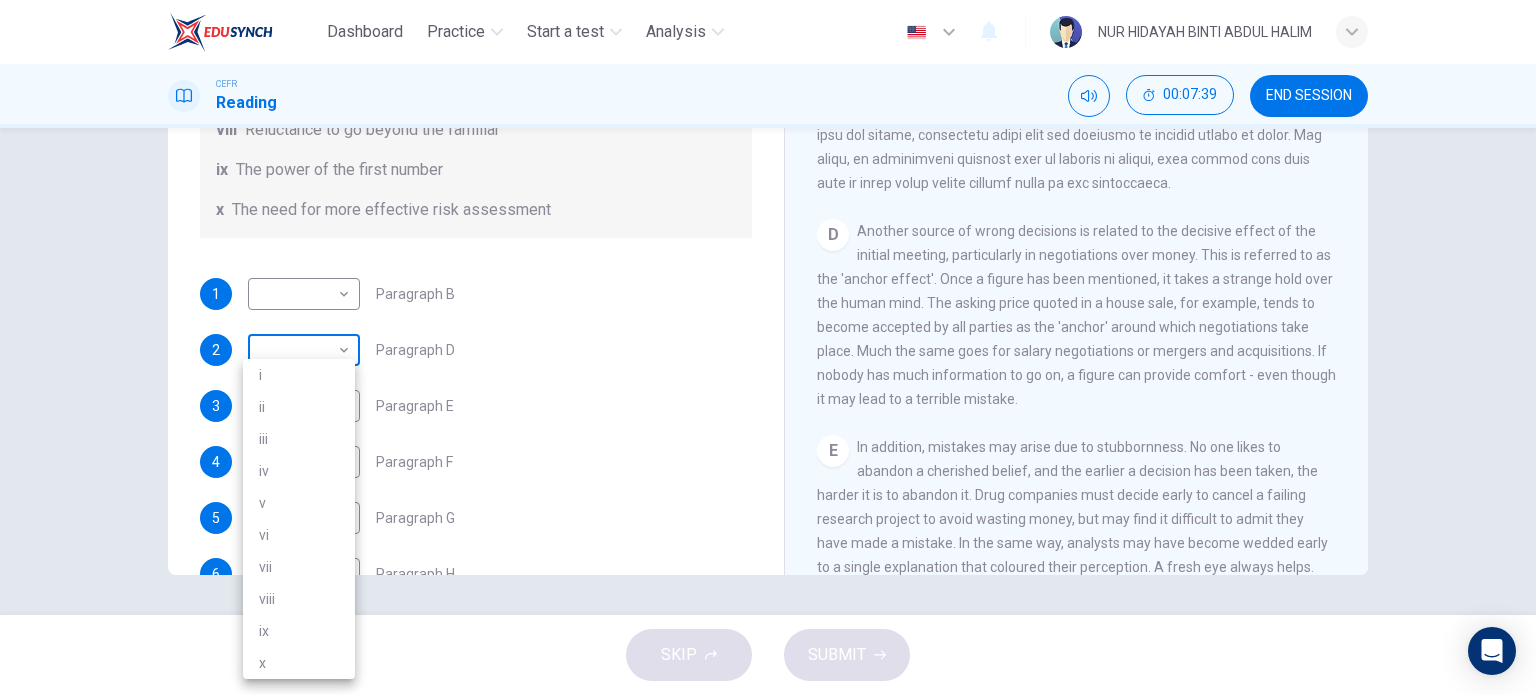 click on "Dashboard Practice Start a test Analysis English en ​ [PERSON] CEFR Reading 00:07:39 END SESSION Questions 1 - 6 Reading Passage 1 has nine paragraphs  A-I
Choose the correct heading for Paragraphs  B  and  D-H  from the list of headings below.
Write the correct number  (i-xi)  in the boxes below. List of Headings i Not identifying the correct priorities ii A solution for the long term iii The difficulty of changing your mind iv Why looking back is unhelpful v Strengthening inner resources vi A successful approach to the study of decision-making vii The danger of trusting a global market viii Reluctance to go beyond the familiar ix The power of the first number x The need for more effective risk assessment 1 ​ ​ Paragraph B 2 ​ ​ Paragraph D 3 ​ ​ Paragraph E 4 ​ ​ Paragraph F 5 ​ ​ Paragraph G 6 ​ ​ Paragraph H Why Risks Can Go Wrong CLICK TO ZOOM Click to Zoom A B C D E F G H I SKIP SUBMIT EduSynch - Online Language Proficiency Testing
Dashboard 2025" at bounding box center (768, 347) 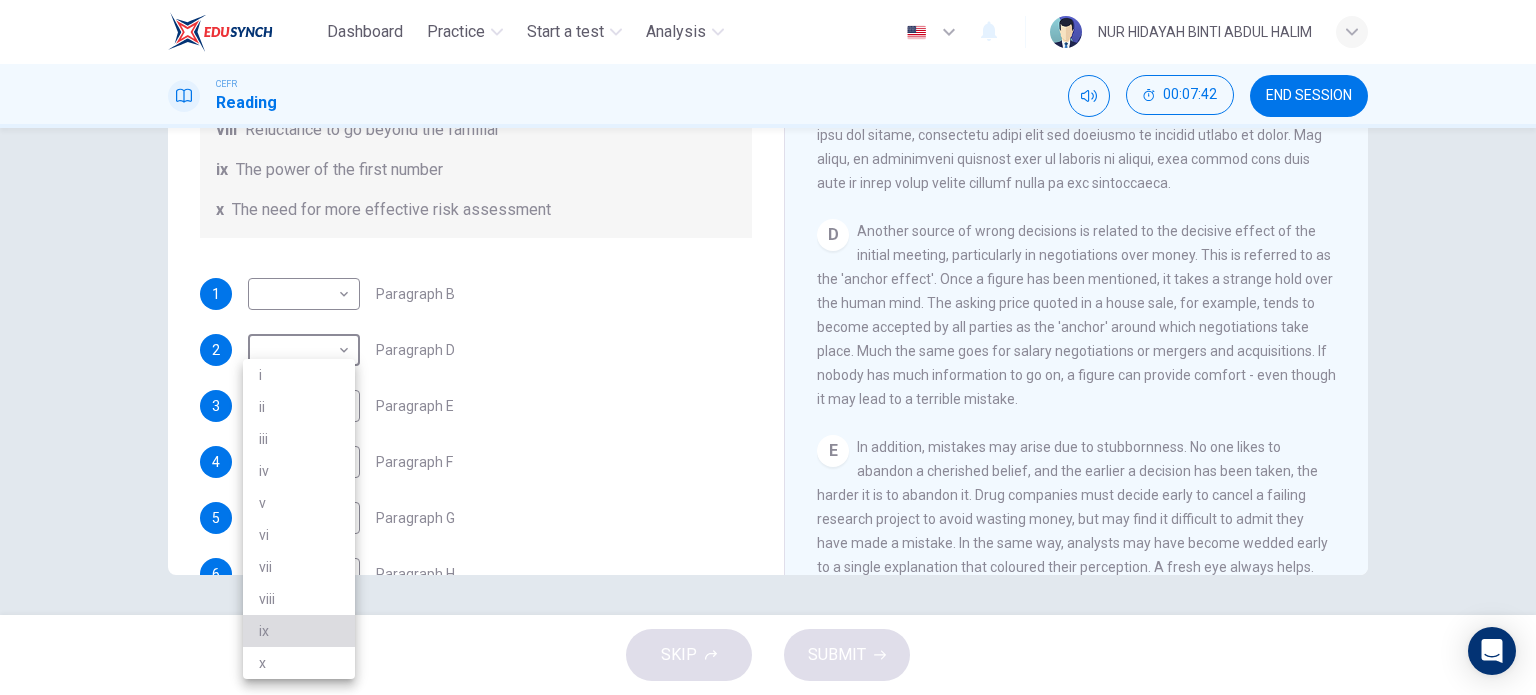 click on "ix" at bounding box center (299, 631) 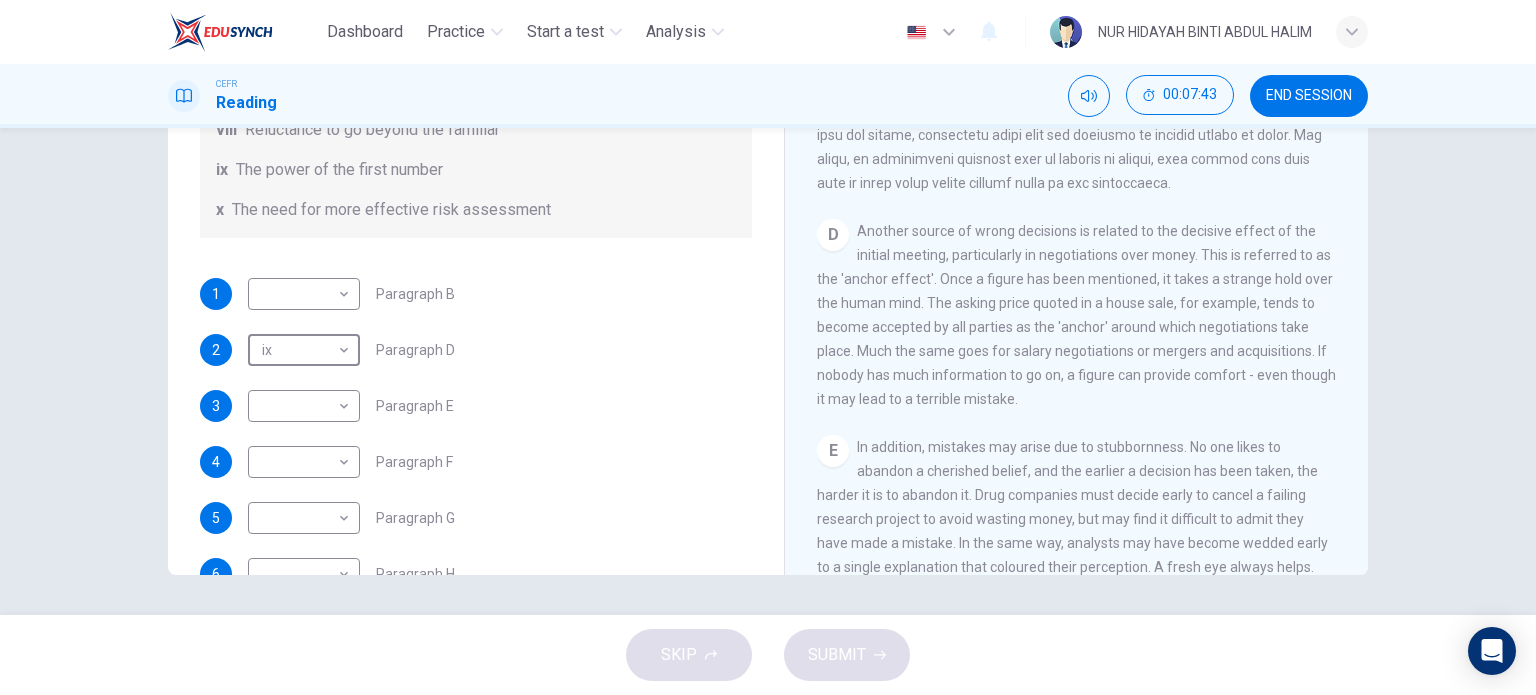 scroll, scrollTop: 384, scrollLeft: 0, axis: vertical 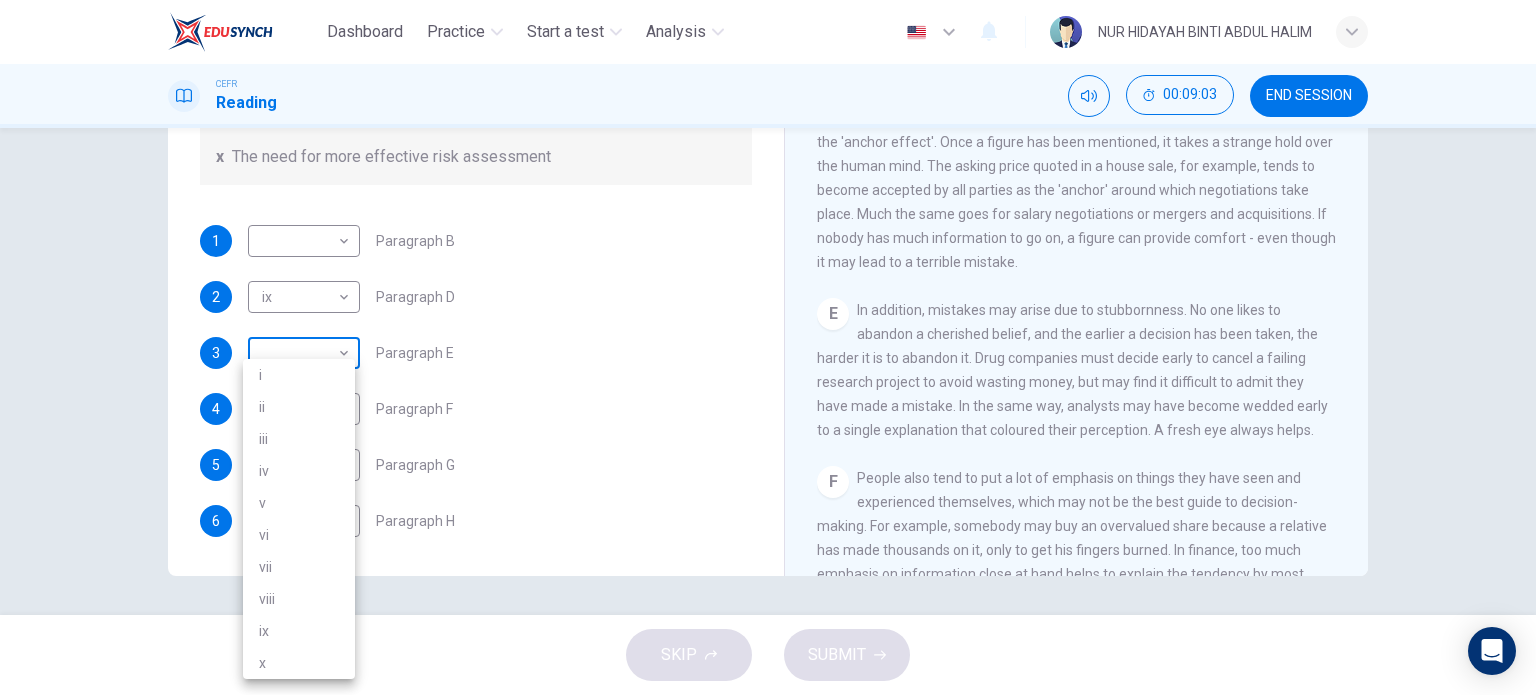 click on "Dashboard Practice Start a test Analysis English en ​ NUR HIDAYAH BINTI ABDUL HALIM CEFR Reading 00:09:03 END SESSION Questions 1 - 6 Reading Passage 1 has nine paragraphs  A-I
Choose the correct heading for Paragraphs  B  and  D-H  from the list of headings below.
Write the correct number  (i-xi)  in the boxes below. List of Headings i Not identifying the correct priorities ii A solution for the long term iii The difficulty of changing your mind iv Why looking back is unhelpful v Strengthening inner resources vi A successful approach to the study of decision-making vii The danger of trusting a global market viii Reluctance to go beyond the familiar ix The power of the first number x The need for more effective risk assessment 1 ​ ​ Paragraph B 2 ix ix ​ Paragraph D 3 ​ ​ Paragraph E 4 ​ ​ Paragraph F 5 ​ ​ Paragraph G 6 ​ ​ Paragraph H Why Risks Can Go Wrong CLICK TO ZOOM Click to Zoom A B C D E F G H I SKIP SUBMIT EduSynch - Online Language Proficiency Testing
Dashboard i" at bounding box center [768, 347] 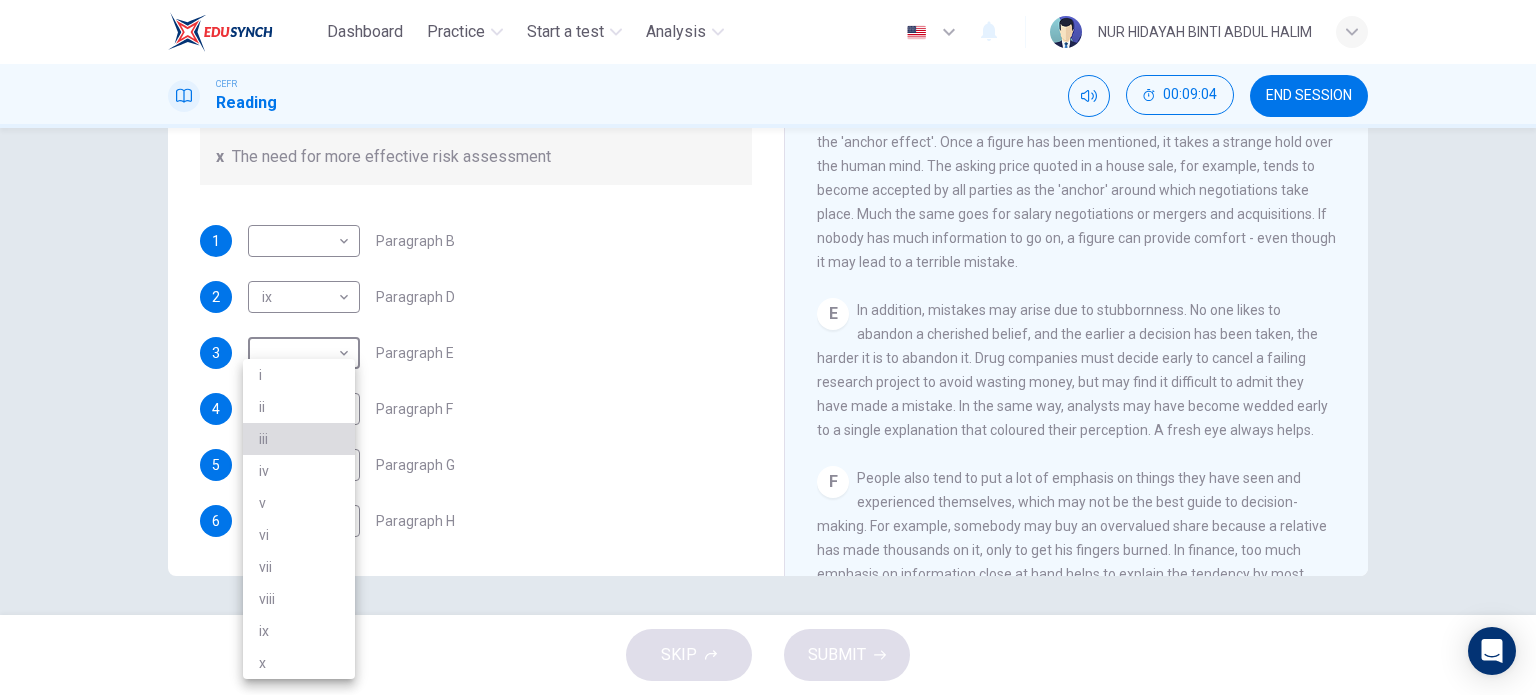 click on "iii" at bounding box center [299, 439] 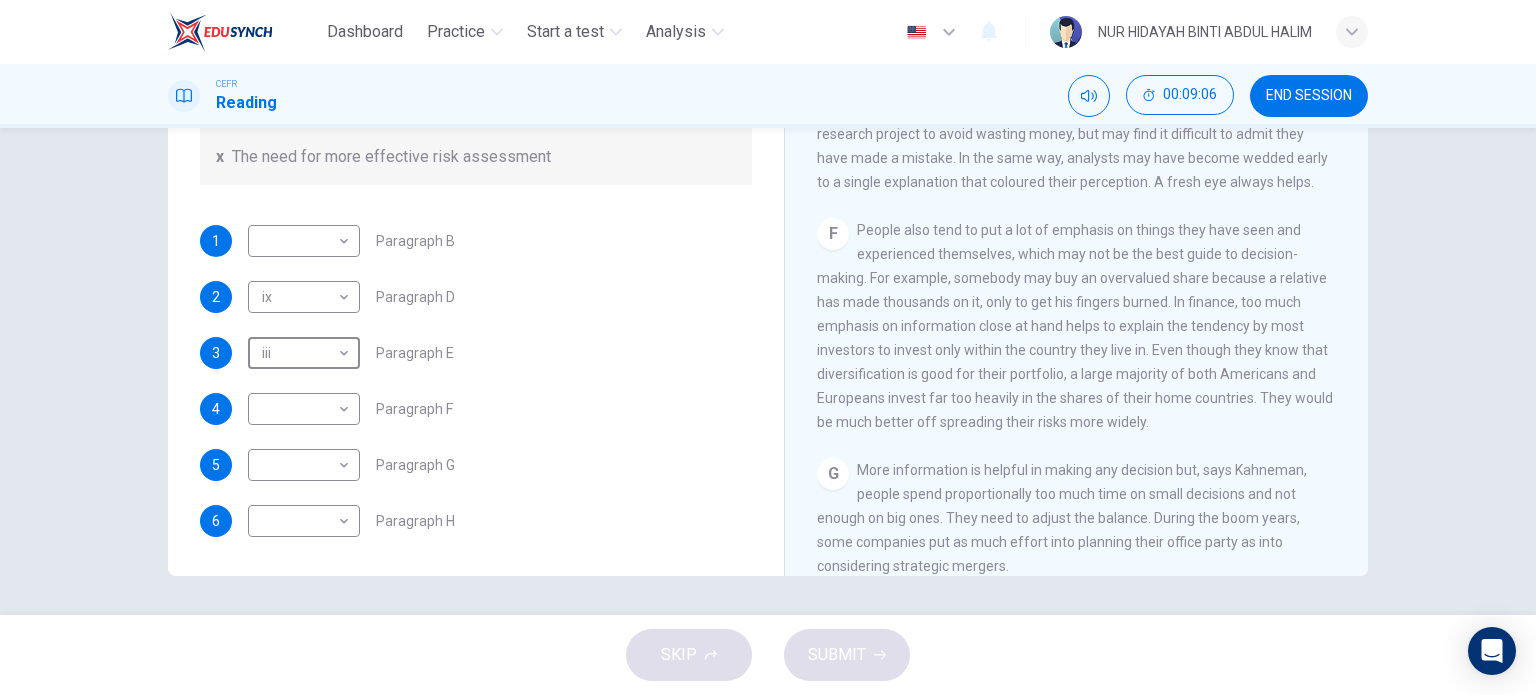 scroll, scrollTop: 1348, scrollLeft: 0, axis: vertical 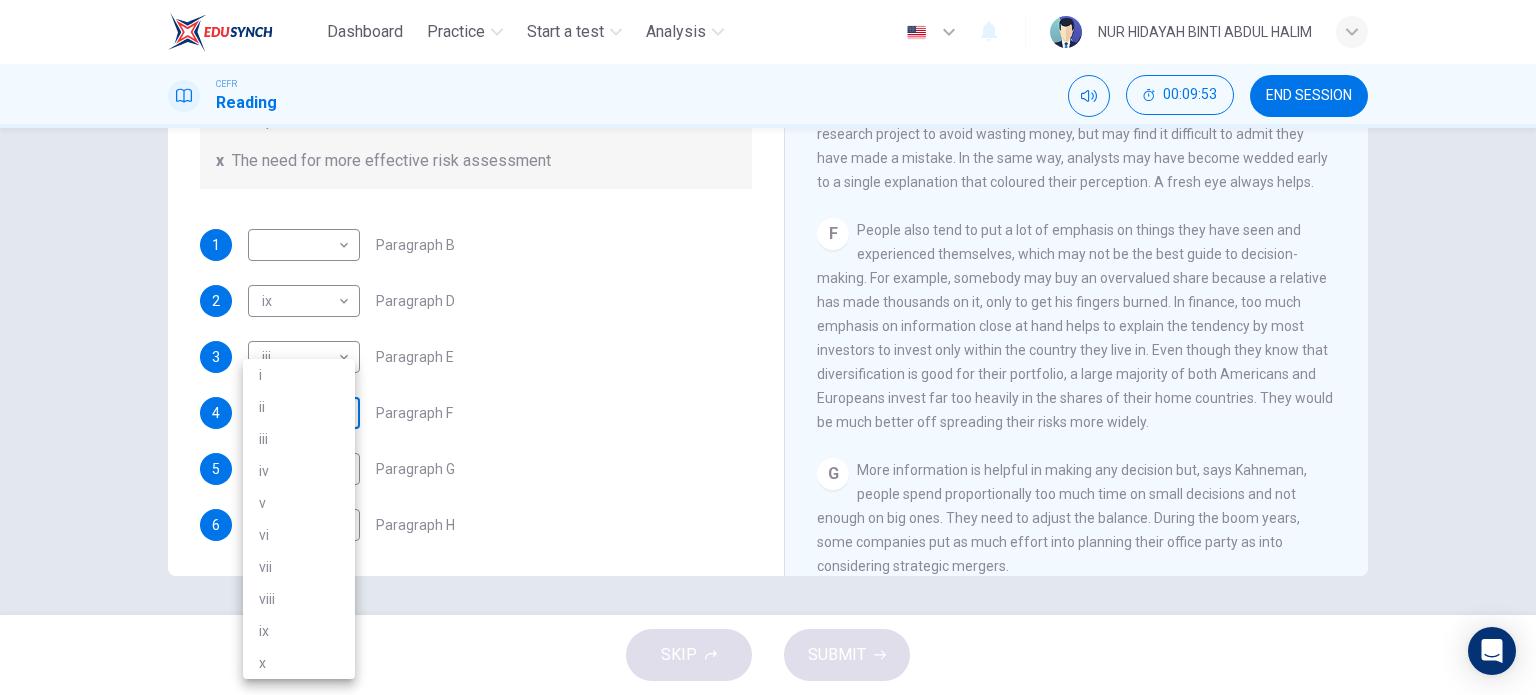 click on "Dashboard Practice Start a test Analysis English en ​ NUR HIDAYAH BINTI ABDUL HALIM CEFR Reading 00:09:53 END SESSION Questions 1 - 6 Reading Passage 1 has nine paragraphs  A-I
Choose the correct heading for Paragraphs  B  and  D-H  from the list of headings below.
Write the correct number  (i-xi)  in the boxes below. List of Headings i Not identifying the correct priorities ii A solution for the long term iii The difficulty of changing your mind iv Why looking back is unhelpful v Strengthening inner resources vi A successful approach to the study of decision-making vii The danger of trusting a global market viii Reluctance to go beyond the familiar ix The power of the first number x The need for more effective risk assessment 1 ​ ​ Paragraph B 2 ix ix ​ Paragraph D 3 iii iii ​ Paragraph E 4 ​ ​ Paragraph F 5 ​ ​ Paragraph G 6 ​ ​ Paragraph H Why Risks Can Go Wrong CLICK TO ZOOM Click to Zoom A B C D E F G H I SKIP SUBMIT EduSynch - Online Language Proficiency Testing
Practice" at bounding box center [768, 347] 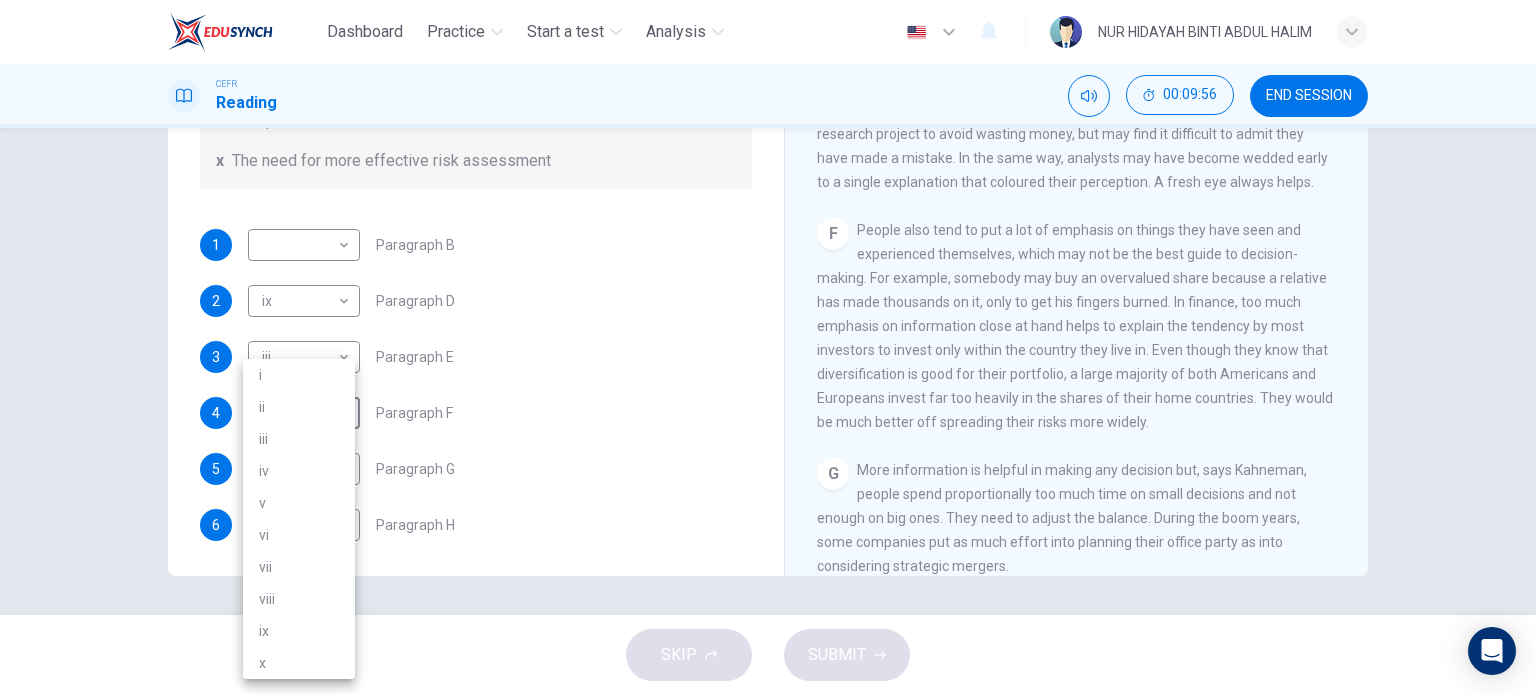 click at bounding box center [768, 347] 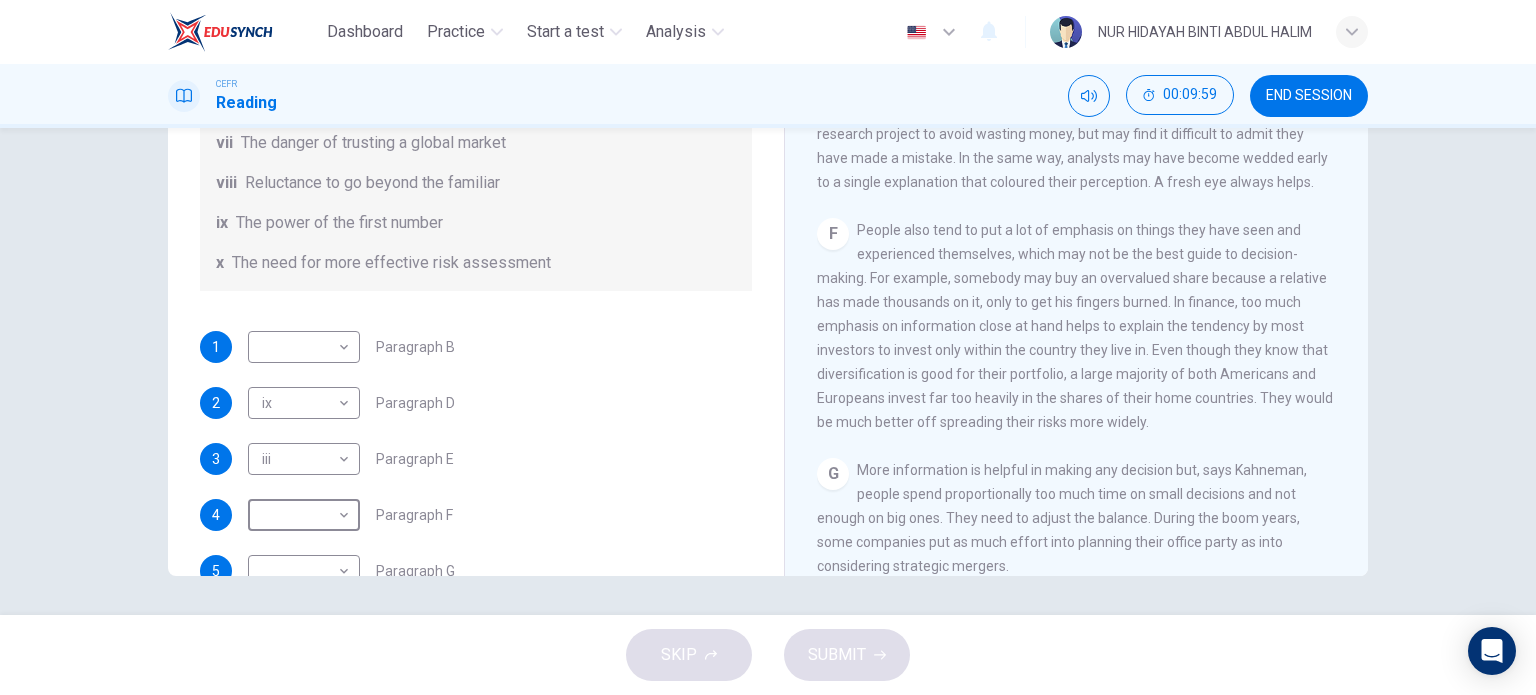 scroll, scrollTop: 282, scrollLeft: 0, axis: vertical 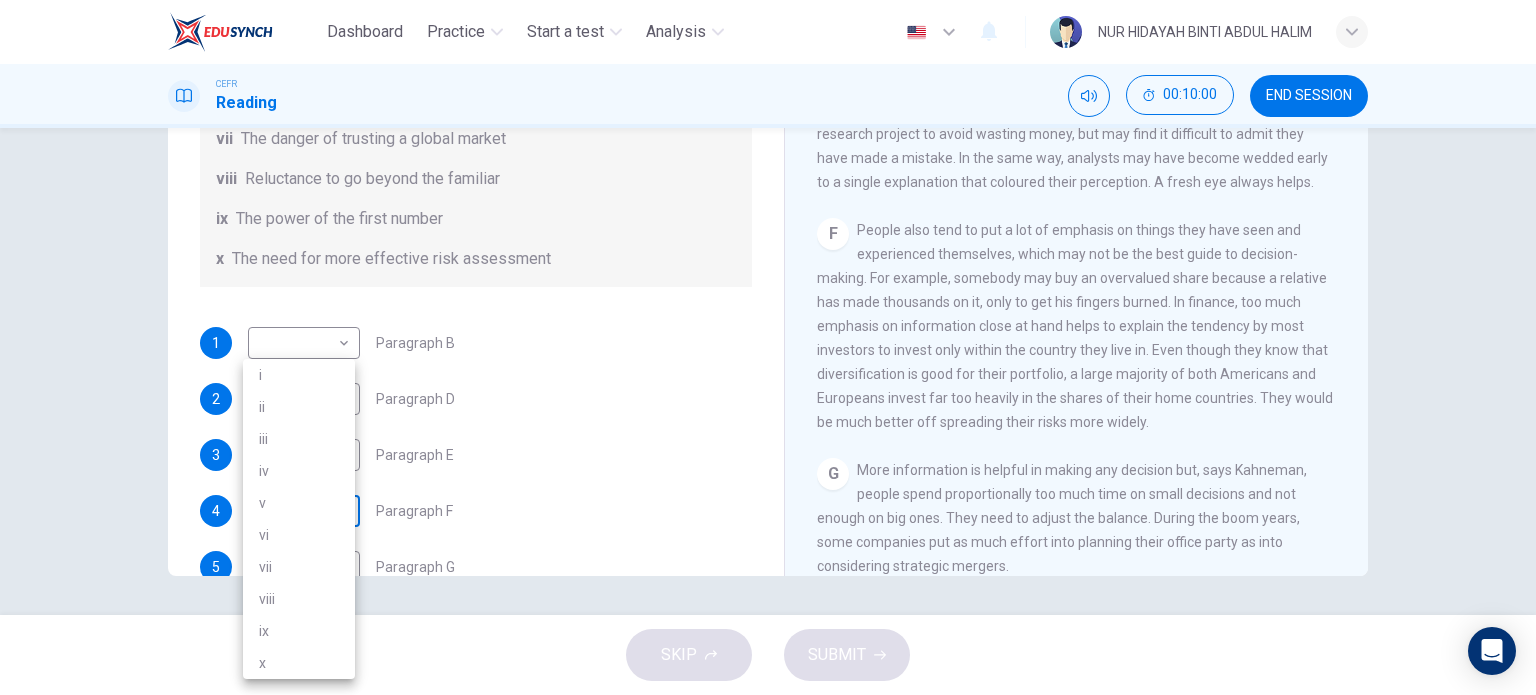 click on "Dashboard Practice Start a test Analysis English en ​ NUR HIDAYAH BINTI ABDUL HALIM CEFR Reading 00:10:00 END SESSION Questions 1 - 6 Reading Passage 1 has nine paragraphs  A-I
Choose the correct heading for Paragraphs  B  and  D-H  from the list of headings below.
Write the correct number  (i-xi)  in the boxes below. List of Headings i Not identifying the correct priorities ii A solution for the long term iii The difficulty of changing your mind iv Why looking back is unhelpful v Strengthening inner resources vi A successful approach to the study of decision-making vii The danger of trusting a global market viii Reluctance to go beyond the familiar ix The power of the first number x The need for more effective risk assessment 1 ​ ​ Paragraph B 2 ix ix ​ Paragraph D 3 iii iii ​ Paragraph E 4 ​ ​ Paragraph F 5 ​ ​ Paragraph G 6 ​ ​ Paragraph H Why Risks Can Go Wrong CLICK TO ZOOM Click to Zoom A B C D E F G H I SKIP SUBMIT EduSynch - Online Language Proficiency Testing
Practice" at bounding box center (768, 347) 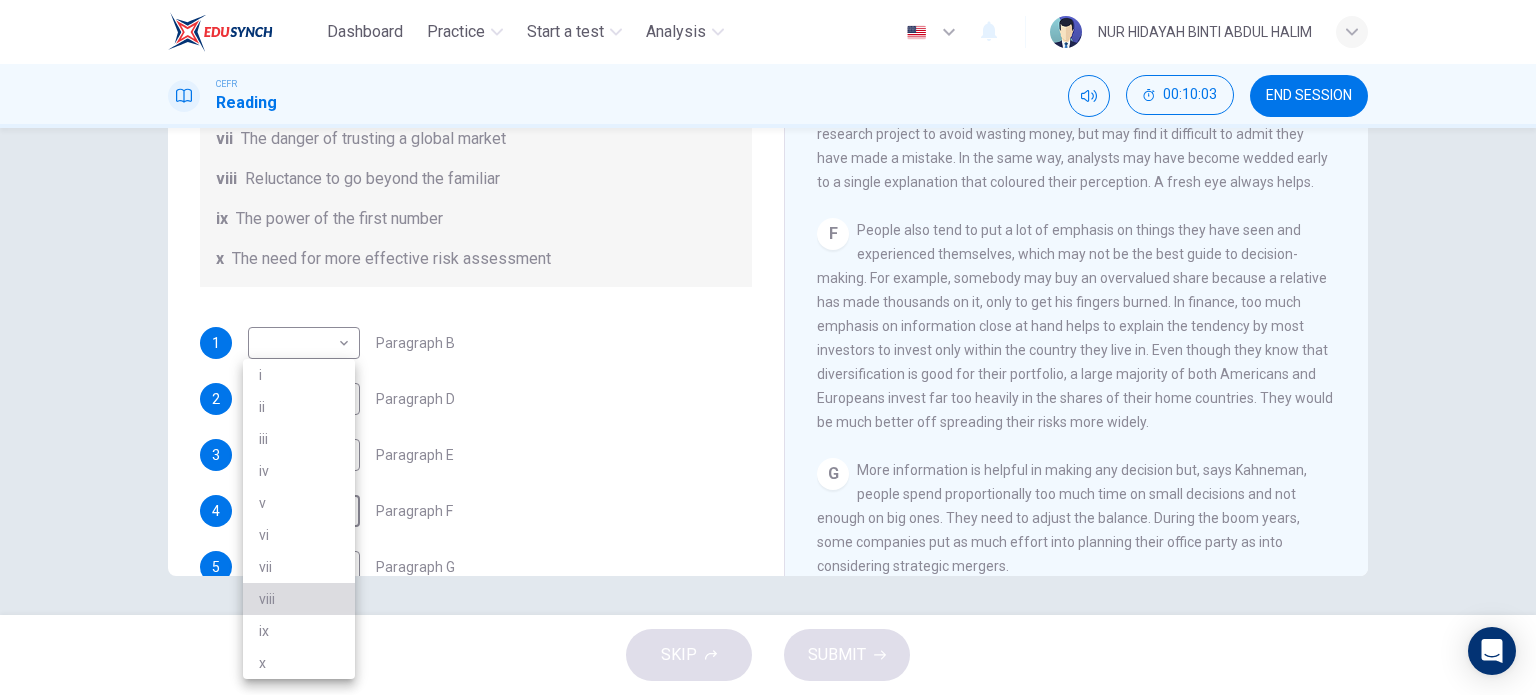 click on "viii" at bounding box center (299, 599) 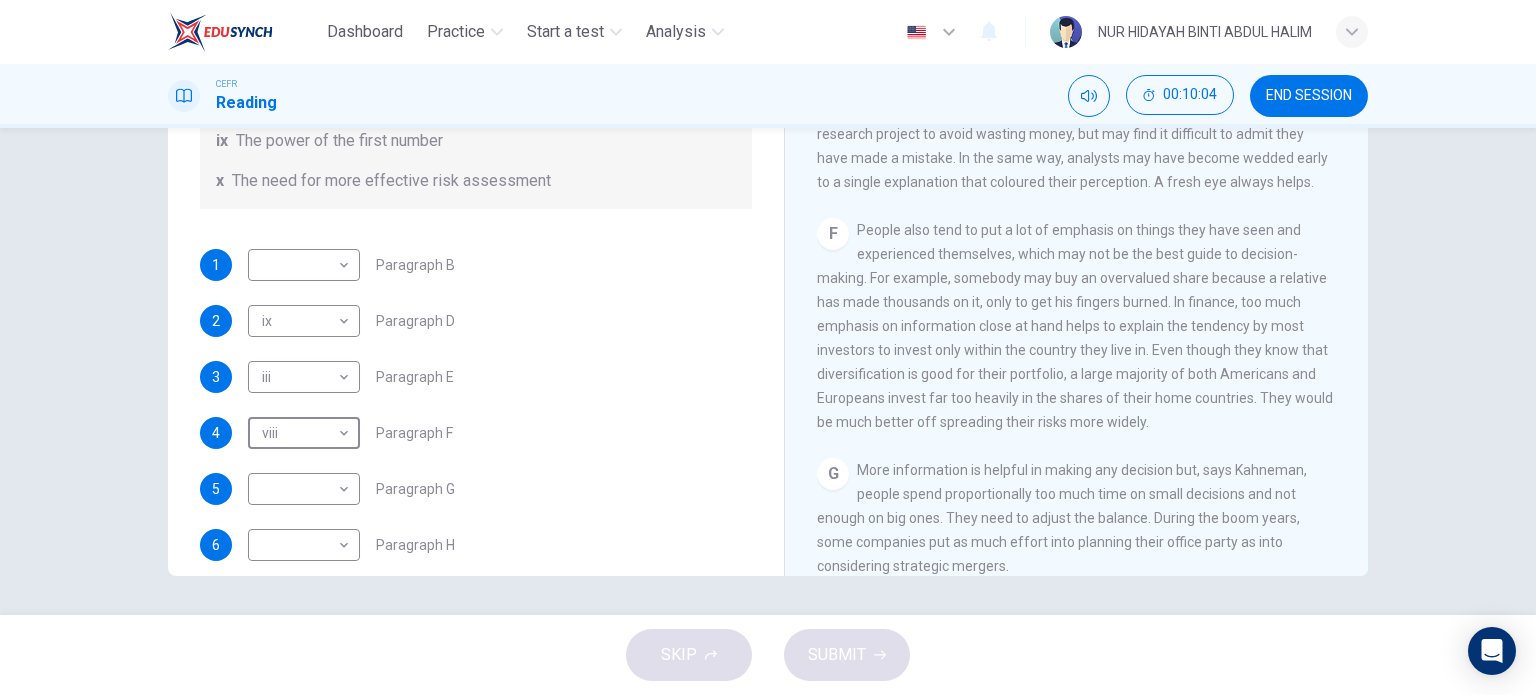 scroll, scrollTop: 384, scrollLeft: 0, axis: vertical 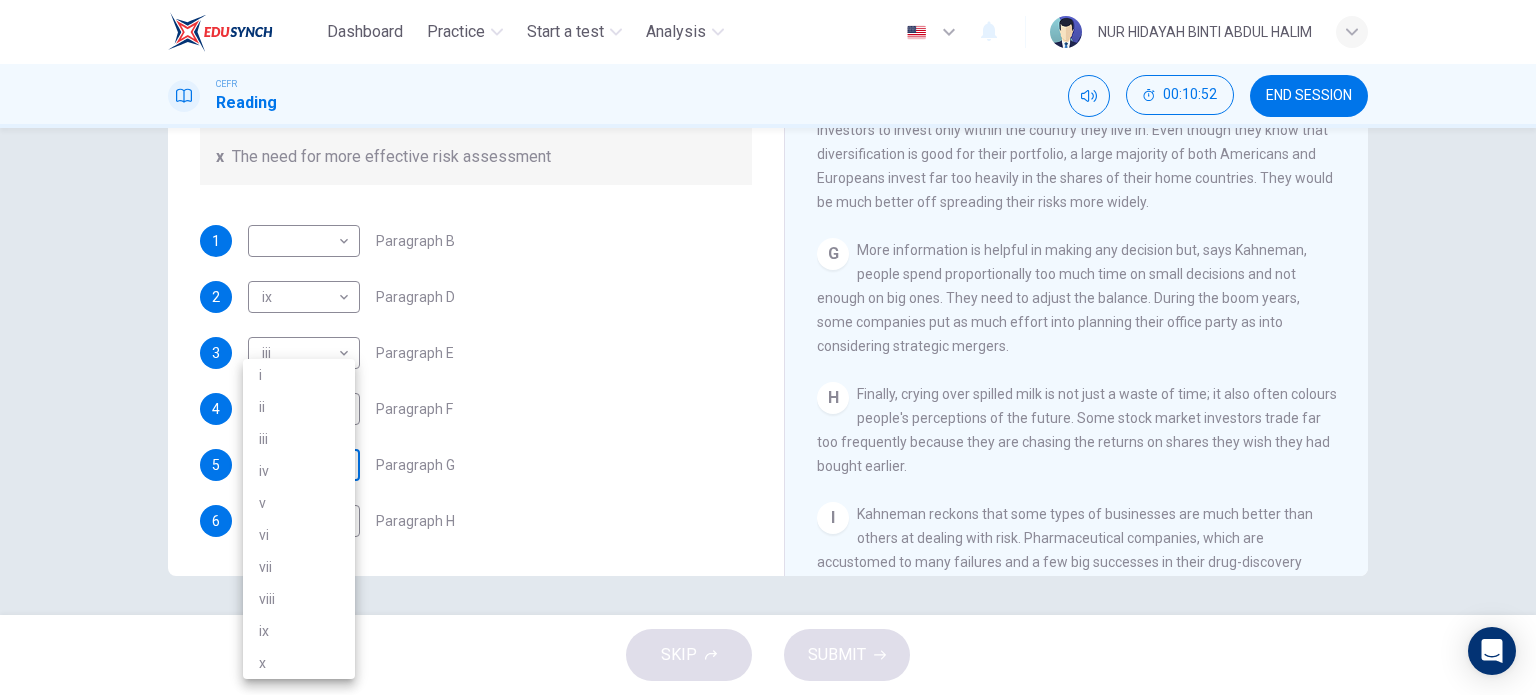 click on "Dashboard Practice Start a test Analysis English en ​ NUR HIDAYAH BINTI ABDUL HALIM CEFR Reading 00:10:52 END SESSION Questions 1 - 6 Reading Passage 1 has nine paragraphs  A-I
Choose the correct heading for Paragraphs  B  and  D-H  from the list of headings below.
Write the correct number  (i-xi)  in the boxes below. List of Headings i Not identifying the correct priorities ii A solution for the long term iii The difficulty of changing your mind iv Why looking back is unhelpful v Strengthening inner resources vi A successful approach to the study of decision-making vii The danger of trusting a global market viii Reluctance to go beyond the familiar ix The power of the first number x The need for more effective risk assessment 1 ​ ​ Paragraph B 2 ix ix ​ Paragraph D 3 iii iii ​ Paragraph E 4 viii viii ​ Paragraph F 5 ​ ​ Paragraph G 6 ​ ​ Paragraph H Why Risks Can Go Wrong CLICK TO ZOOM Click to Zoom A B C D E F G H I SKIP SUBMIT EduSynch - Online Language Proficiency Testing
i" at bounding box center [768, 347] 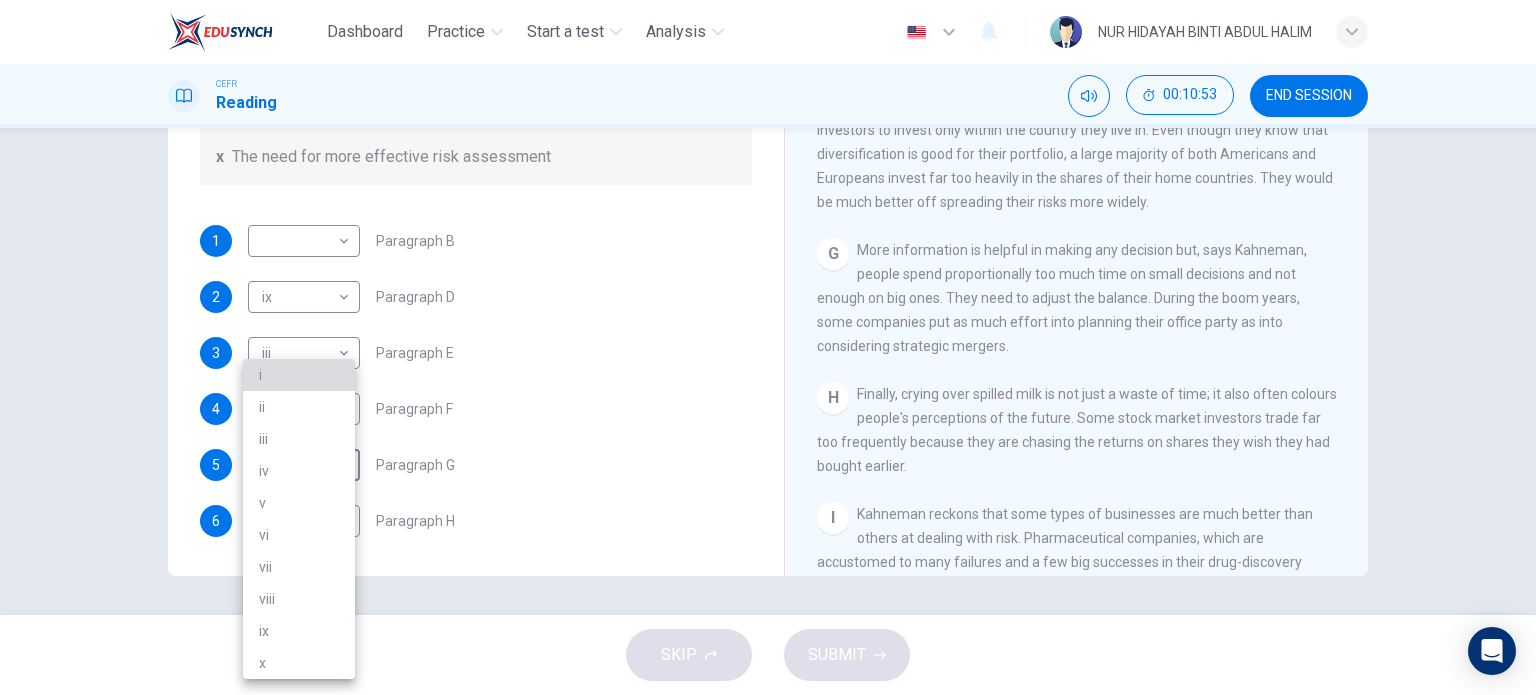 click on "i" at bounding box center (299, 375) 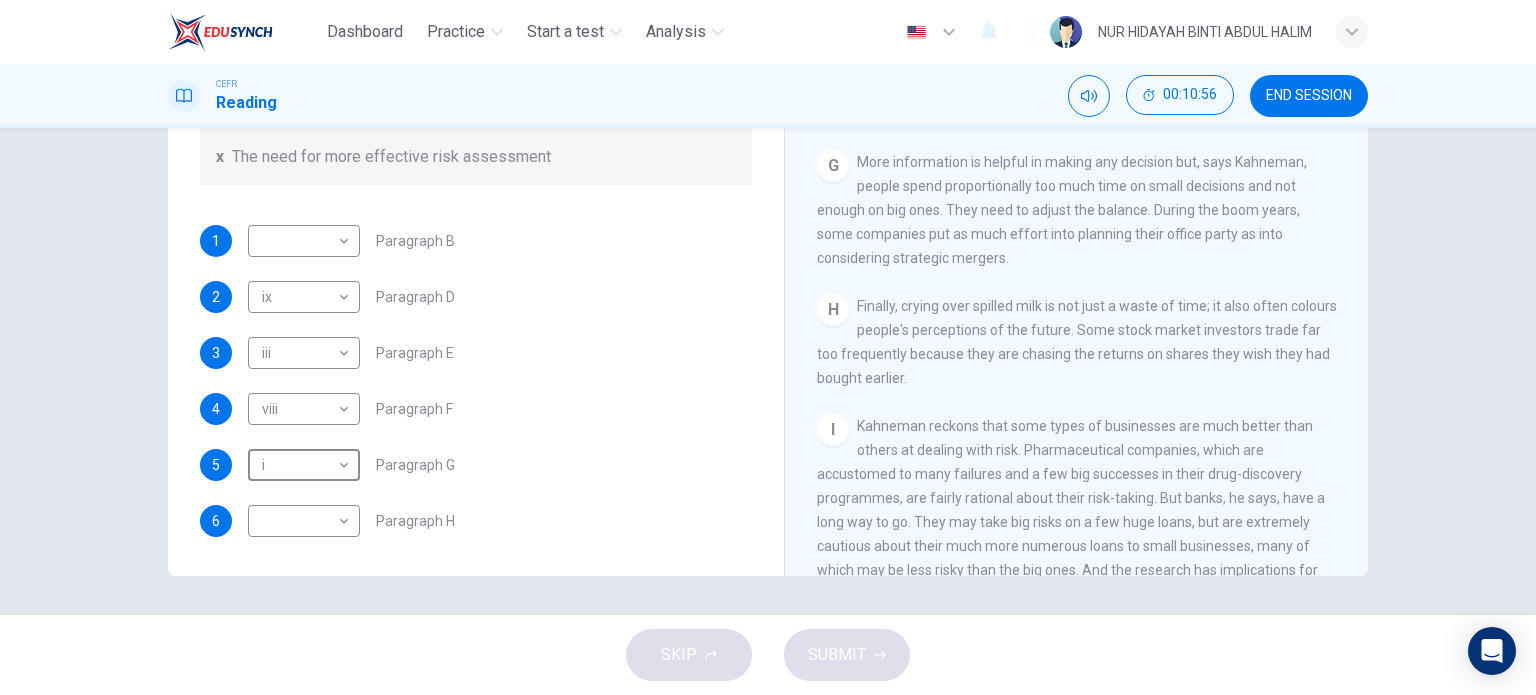 scroll, scrollTop: 1658, scrollLeft: 0, axis: vertical 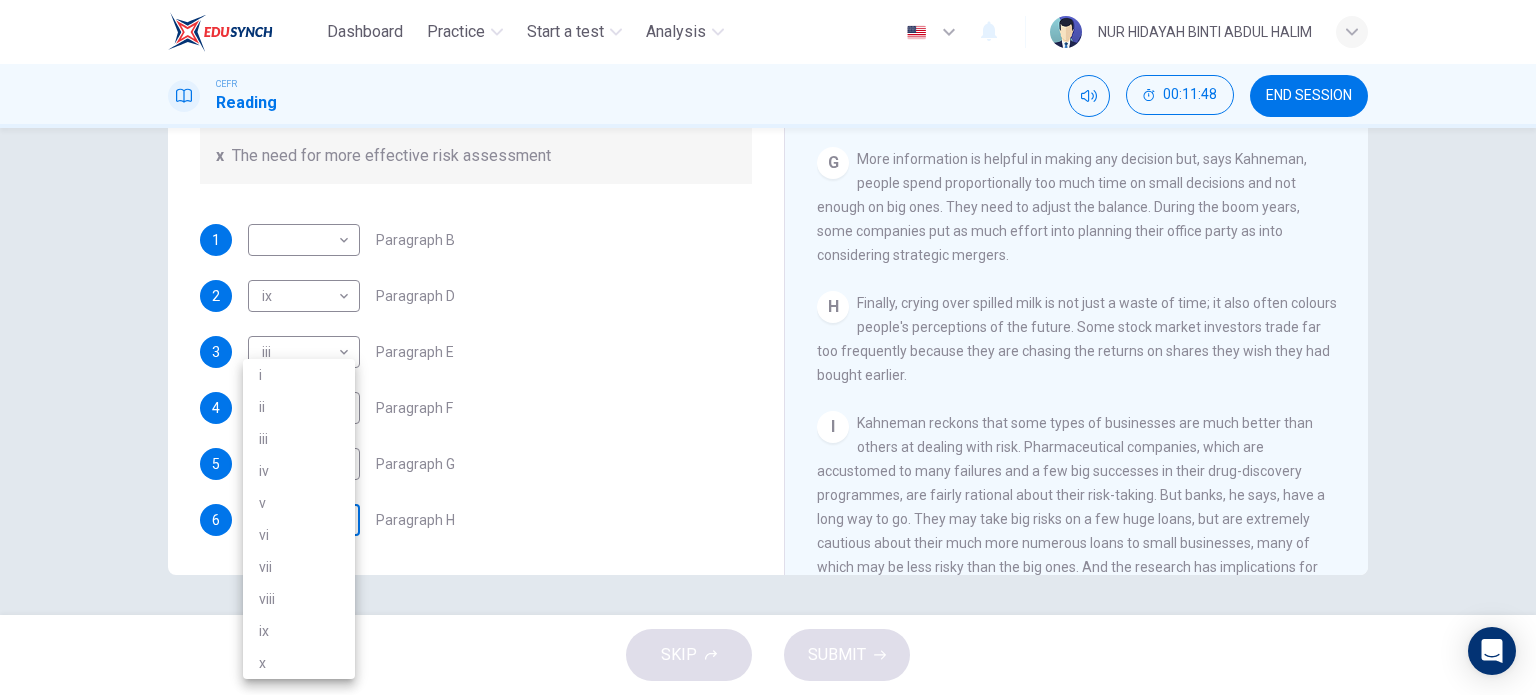 click on "Dashboard Practice Start a test Analysis English en ​ NUR HIDAYAH BINTI ABDUL HALIM CEFR Reading 00:11:48 END SESSION Questions 1 - 6 Reading Passage 1 has nine paragraphs  A-I
Choose the correct heading for Paragraphs  B  and  D-H  from the list of headings below.
Write the correct number  (i-xi)  in the boxes below. List of Headings i Not identifying the correct priorities ii A solution for the long term iii The difficulty of changing your mind iv Why looking back is unhelpful v Strengthening inner resources vi A successful approach to the study of decision-making vii The danger of trusting a global market viii Reluctance to go beyond the familiar ix The power of the first number x The need for more effective risk assessment 1 ​ ​ Paragraph B 2 ix ix ​ Paragraph D 3 iii iii ​ Paragraph E 4 viii viii ​ Paragraph F 5 i i ​ Paragraph G 6 ​ ​ Paragraph H Why Risks Can Go Wrong CLICK TO ZOOM Click to Zoom A B C D E F G H I SKIP SUBMIT EduSynch - Online Language Proficiency Testing
i" at bounding box center (768, 347) 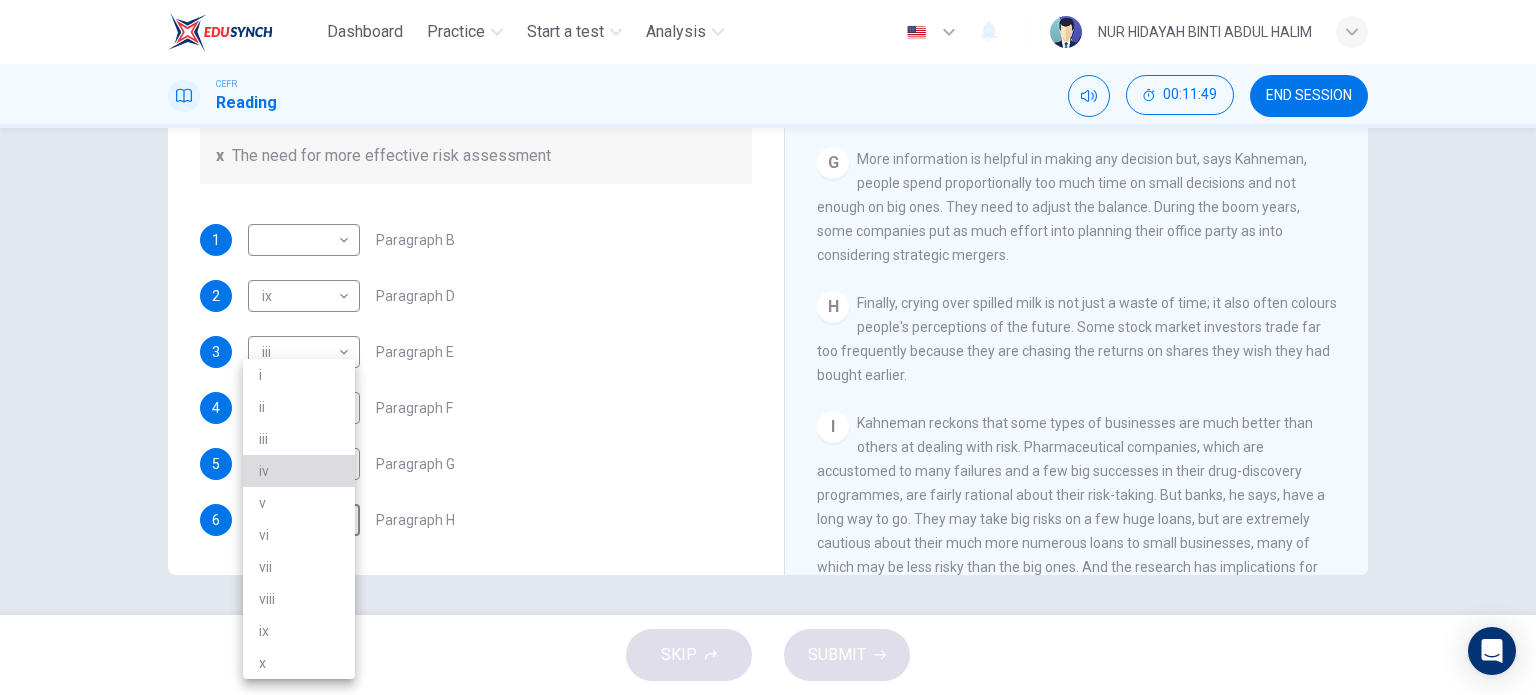 click on "iv" at bounding box center [299, 471] 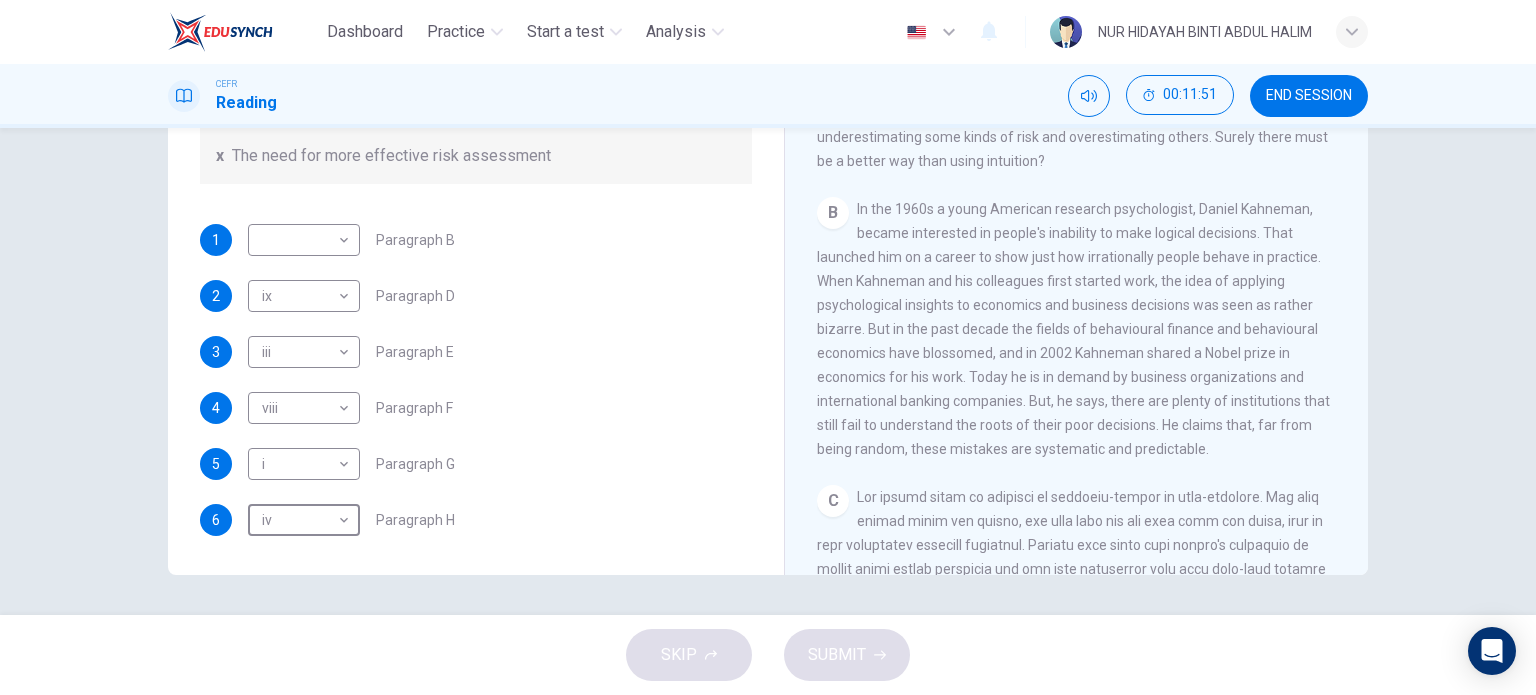 scroll, scrollTop: 0, scrollLeft: 0, axis: both 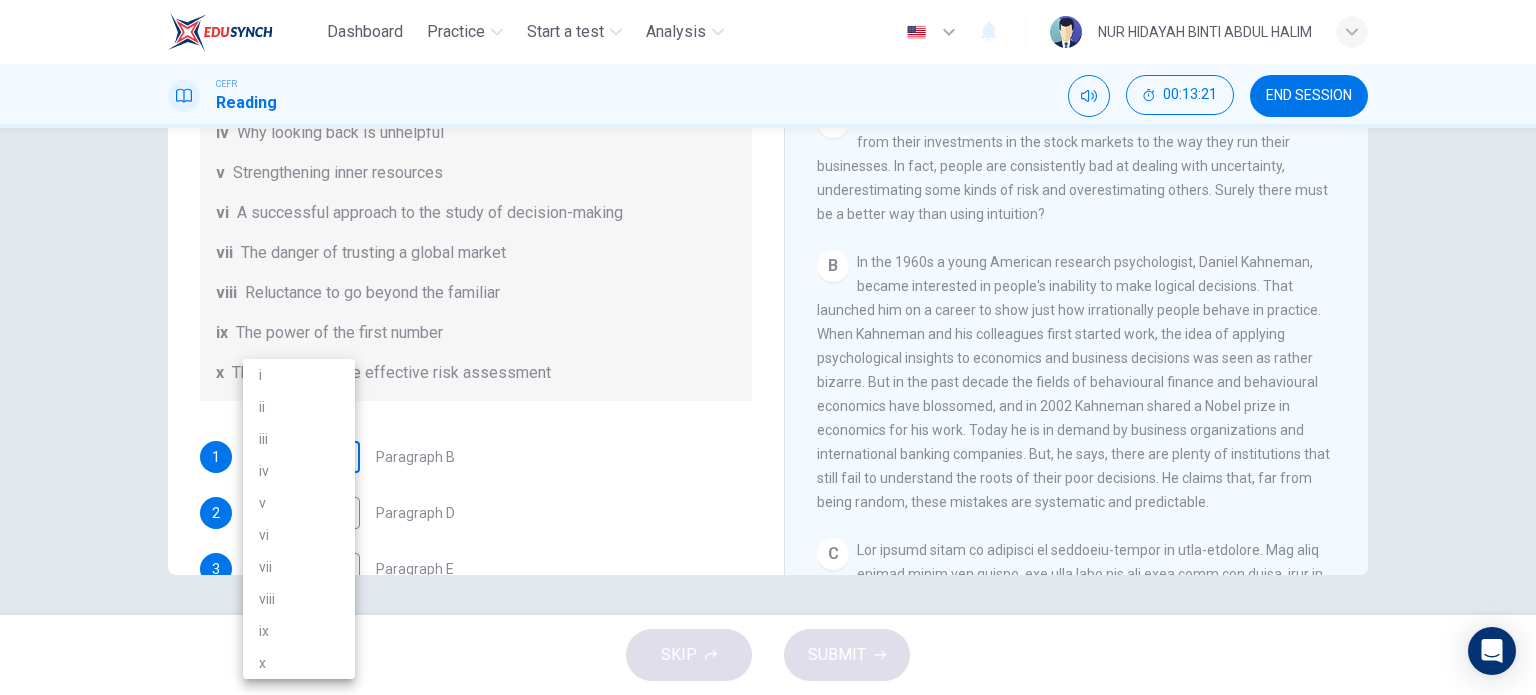 click on "Dashboard Practice Start a test Analysis English en ​ NUR HIDAYAH BINTI ABDUL HALIM CEFR Reading 00:13:21 END SESSION Questions 1 - 6 Reading Passage 1 has nine paragraphs  A-I
Choose the correct heading for Paragraphs  B  and  D-H  from the list of headings below.
Write the correct number  (i-xi)  in the boxes below. List of Headings i Not identifying the correct priorities ii A solution for the long term iii The difficulty of changing your mind iv Why looking back is unhelpful v Strengthening inner resources vi A successful approach to the study of decision-making vii The danger of trusting a global market viii Reluctance to go beyond the familiar ix The power of the first number x The need for more effective risk assessment 1 ​ ​ Paragraph B 2 ix ix ​ Paragraph D 3 iii iii ​ Paragraph E 4 viii viii ​ Paragraph F 5 i i ​ Paragraph G 6 iv iv ​ Paragraph H Why Risks Can Go Wrong CLICK TO ZOOM Click to Zoom A B C D E F G H I SKIP SUBMIT EduSynch - Online Language Proficiency Testing" at bounding box center [768, 347] 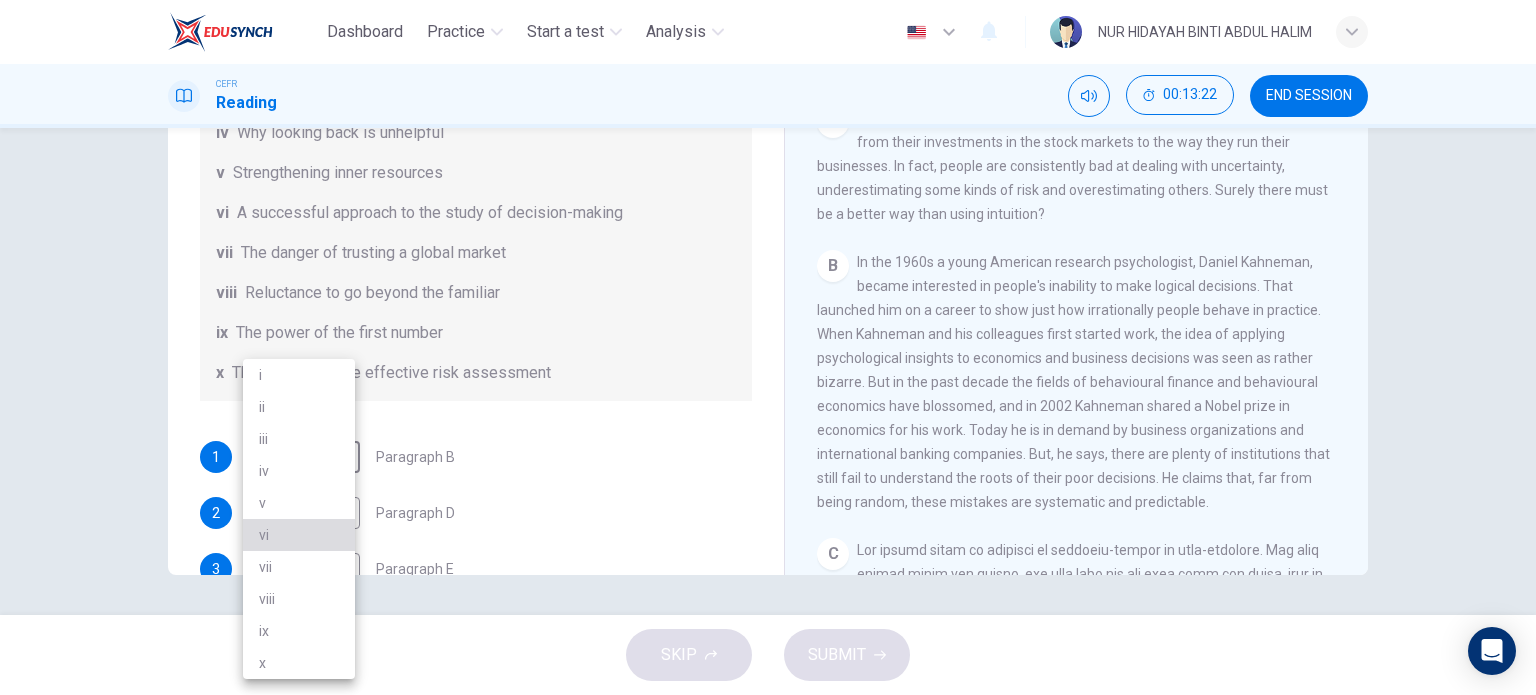 click on "vi" at bounding box center (299, 535) 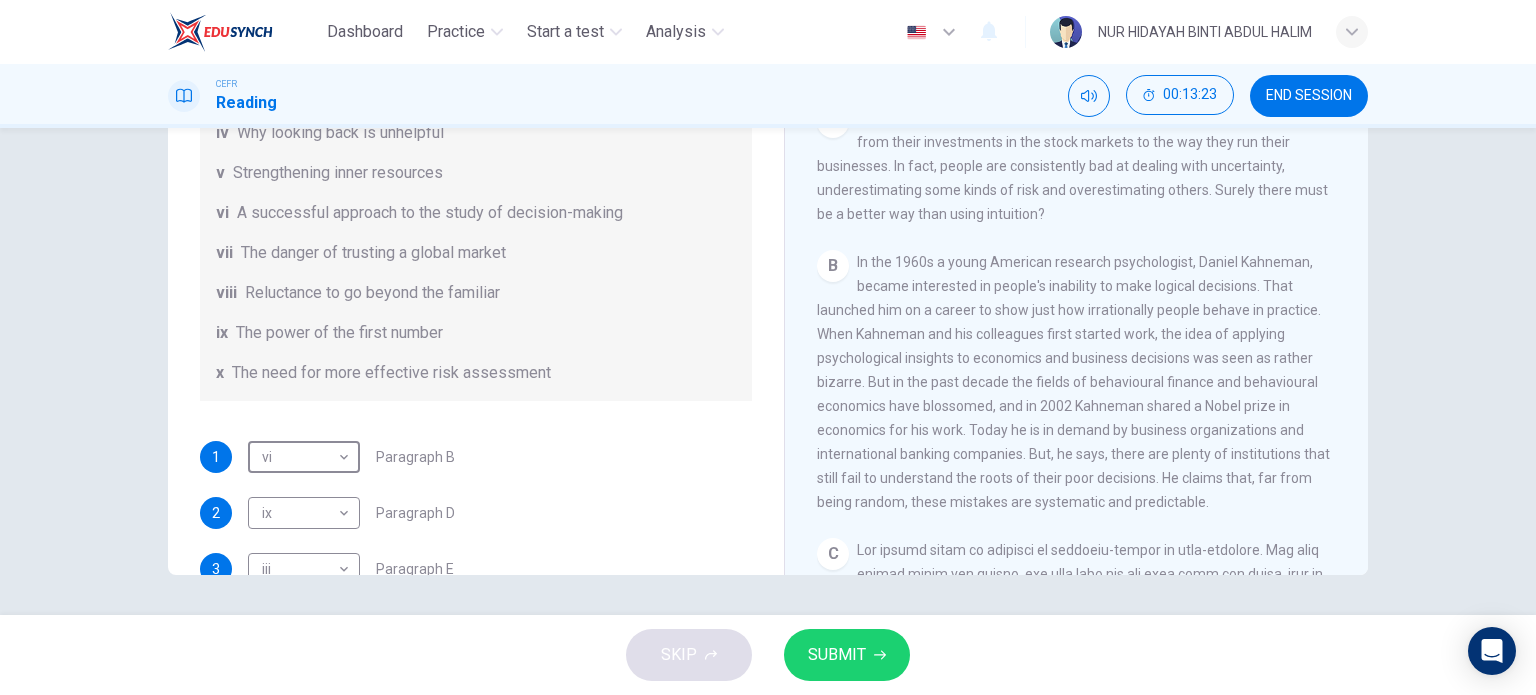 scroll, scrollTop: 384, scrollLeft: 0, axis: vertical 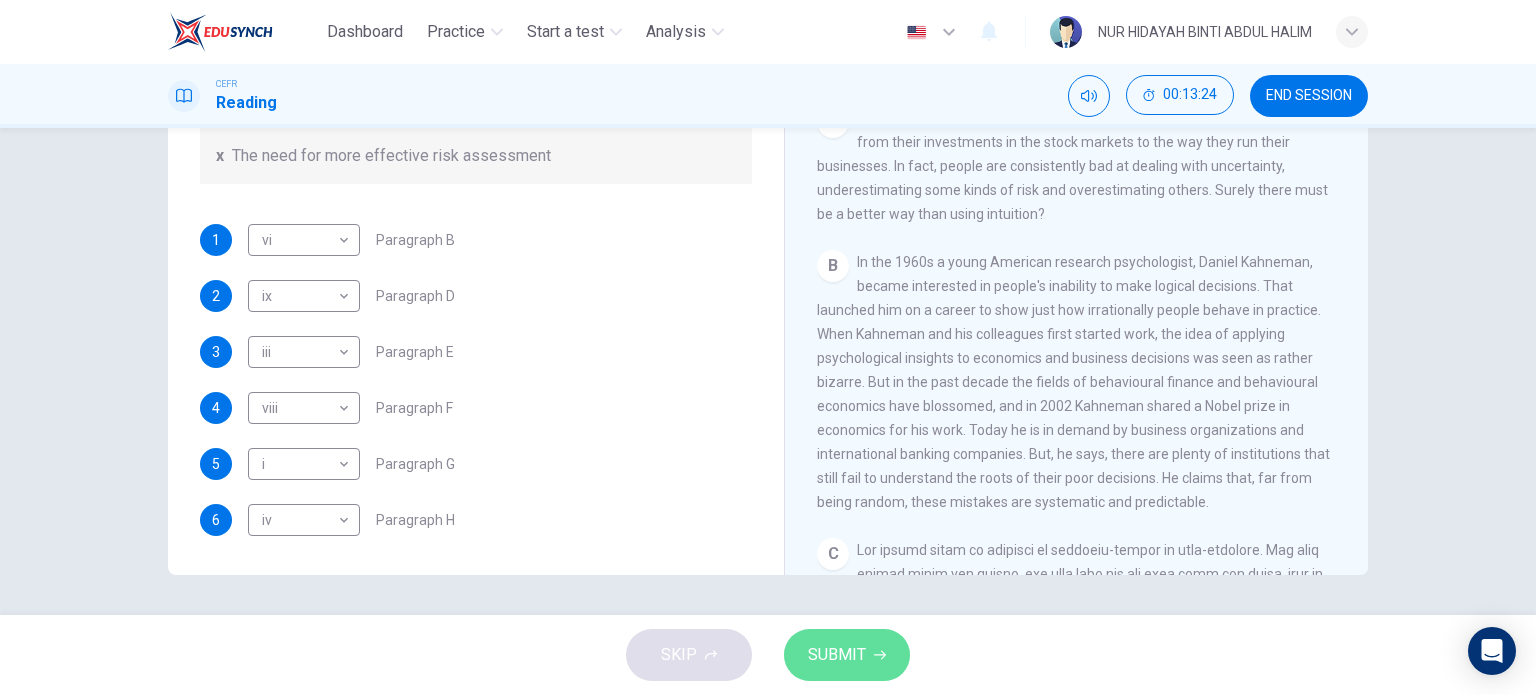 click on "SUBMIT" at bounding box center (837, 655) 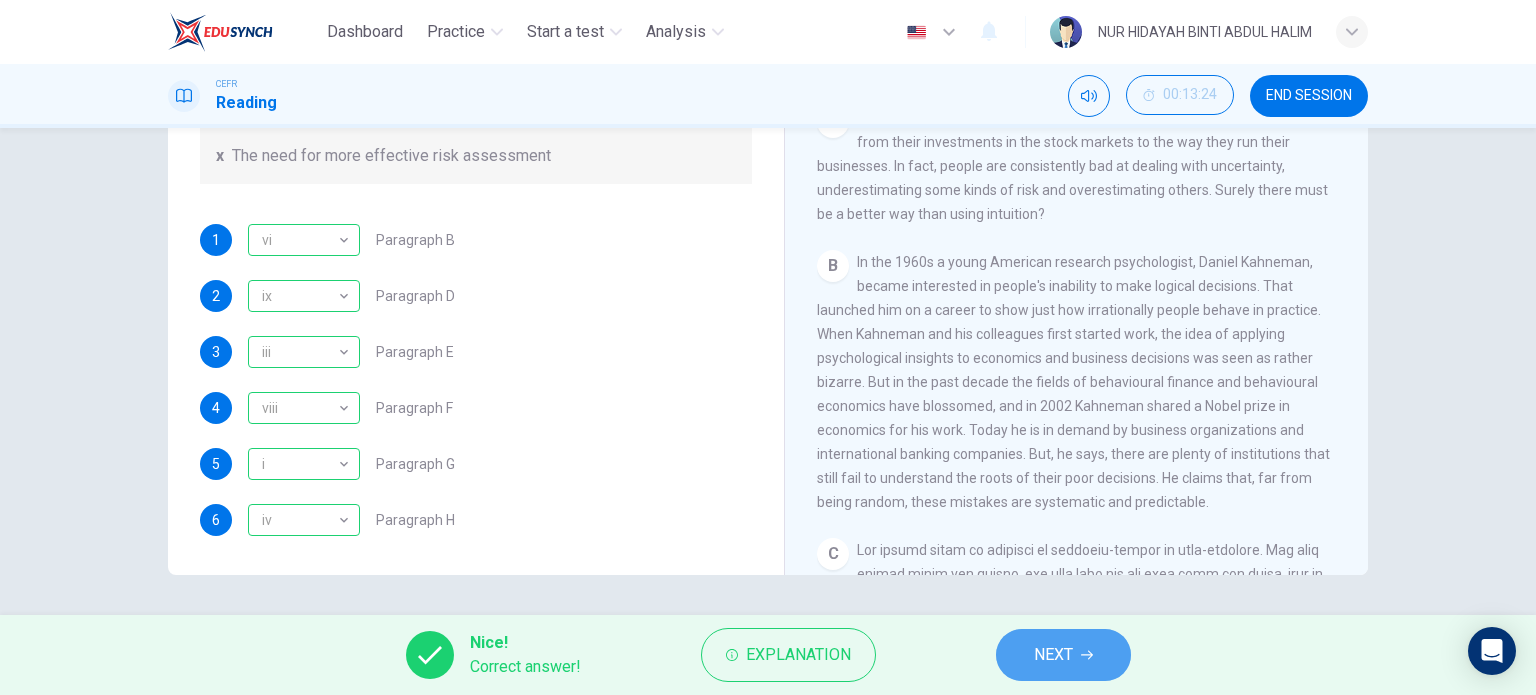 click on "NEXT" at bounding box center [1053, 655] 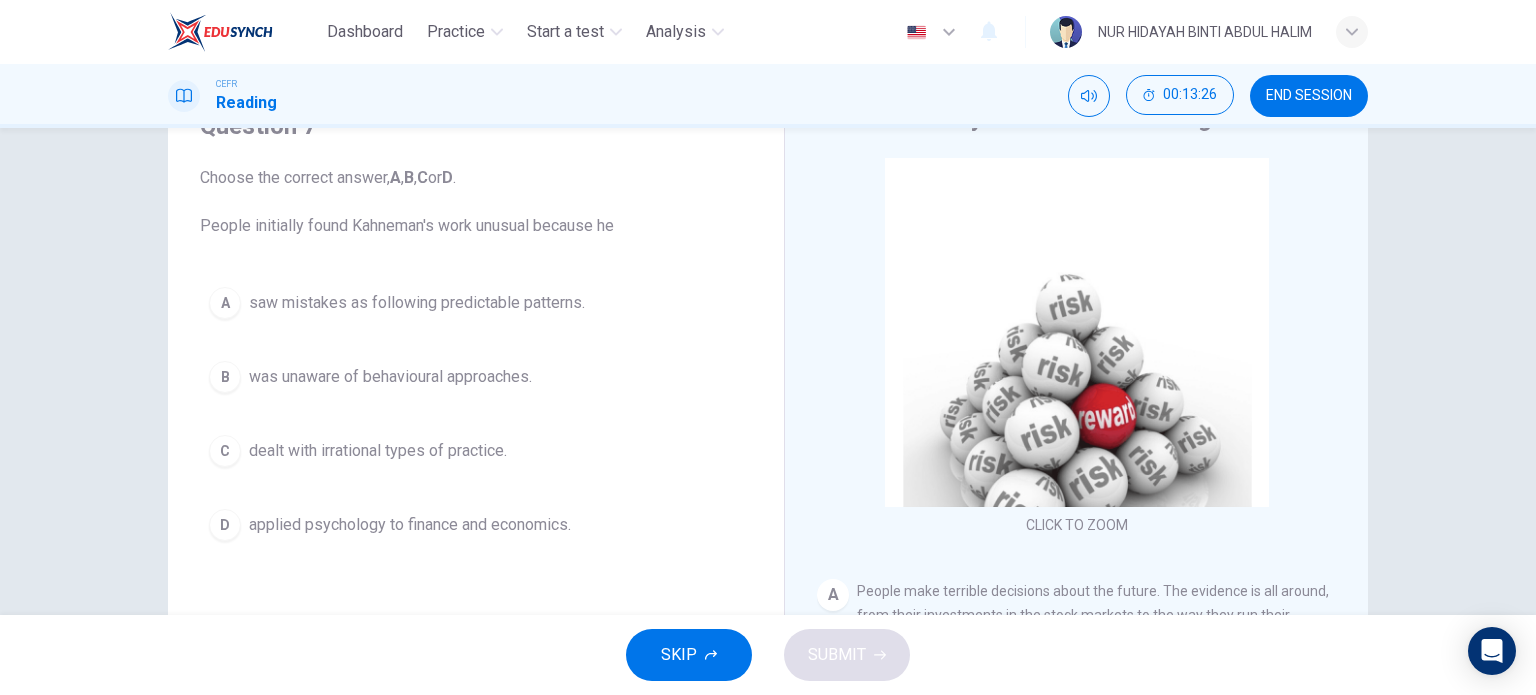 scroll, scrollTop: 96, scrollLeft: 0, axis: vertical 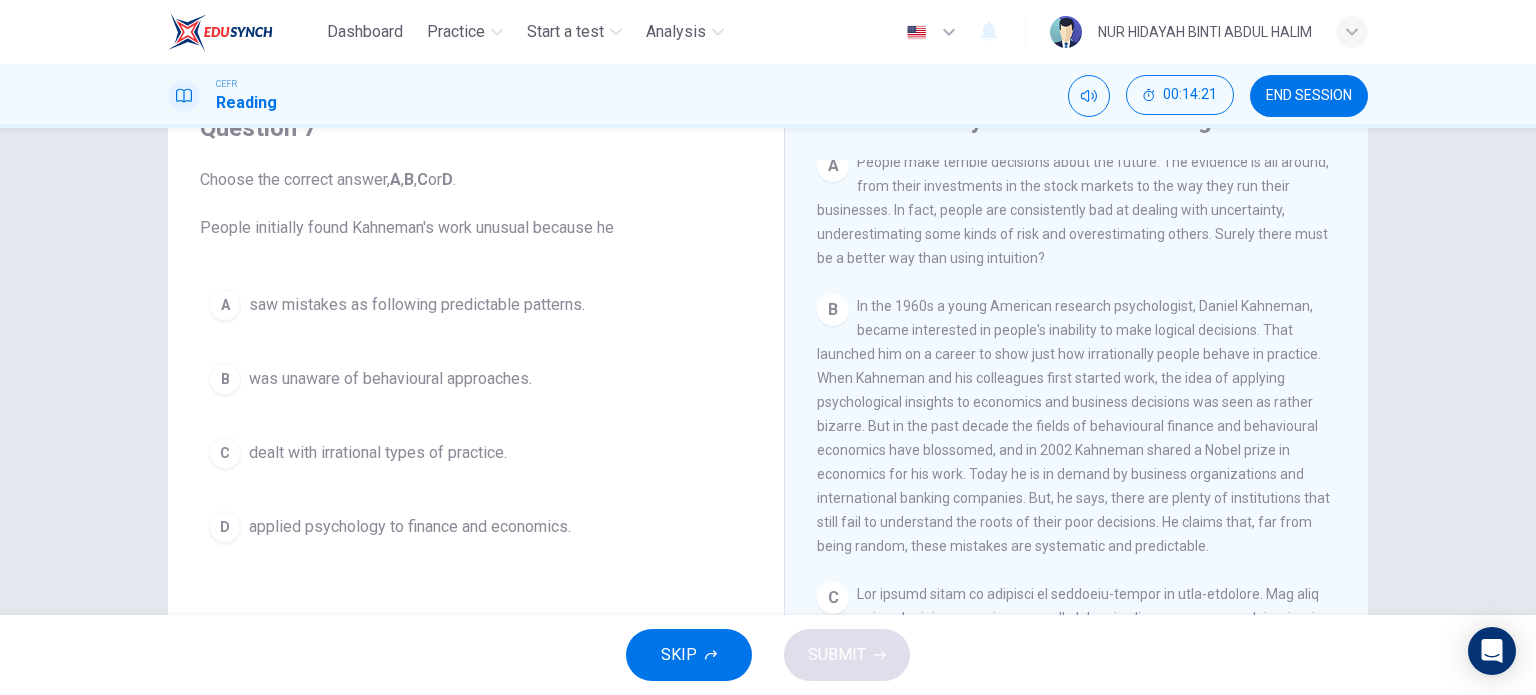 click on "applied psychology to finance and economics." at bounding box center (417, 305) 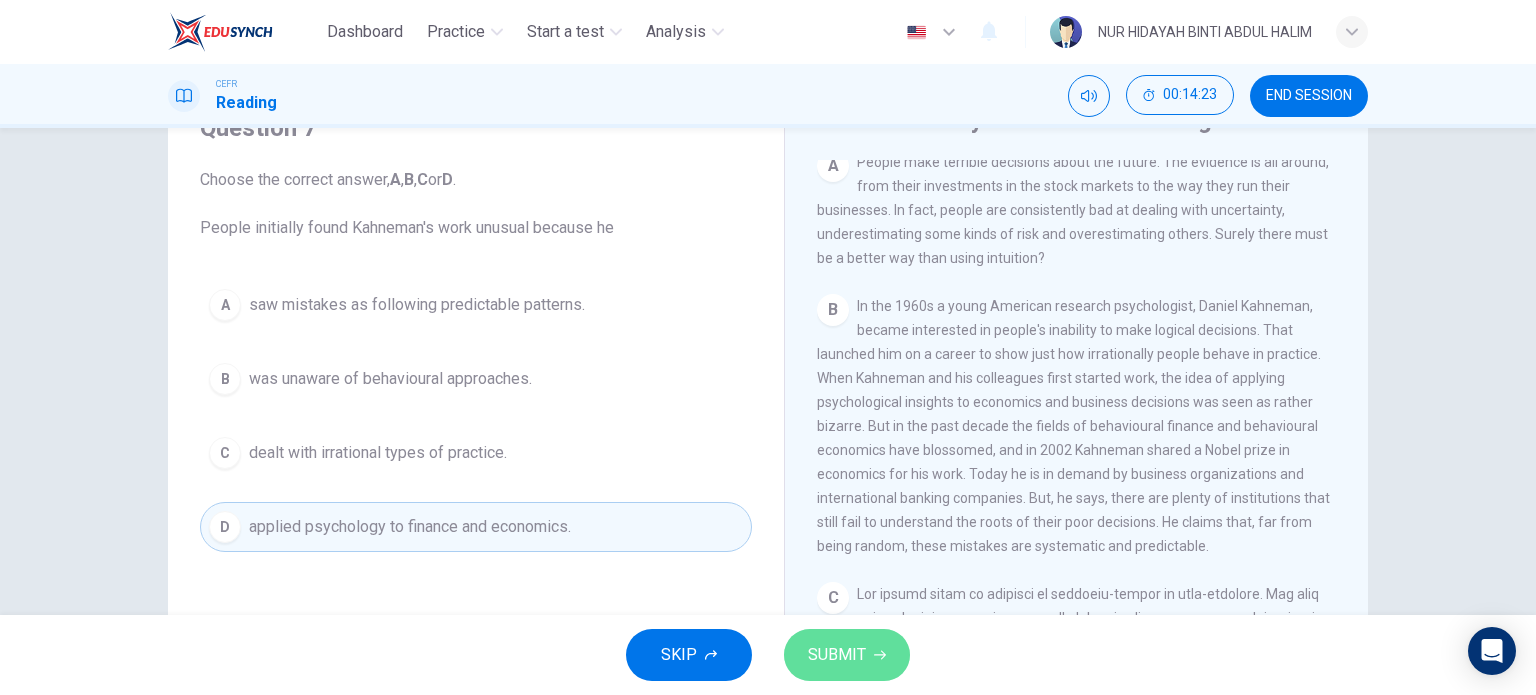 click on "SUBMIT" at bounding box center [837, 655] 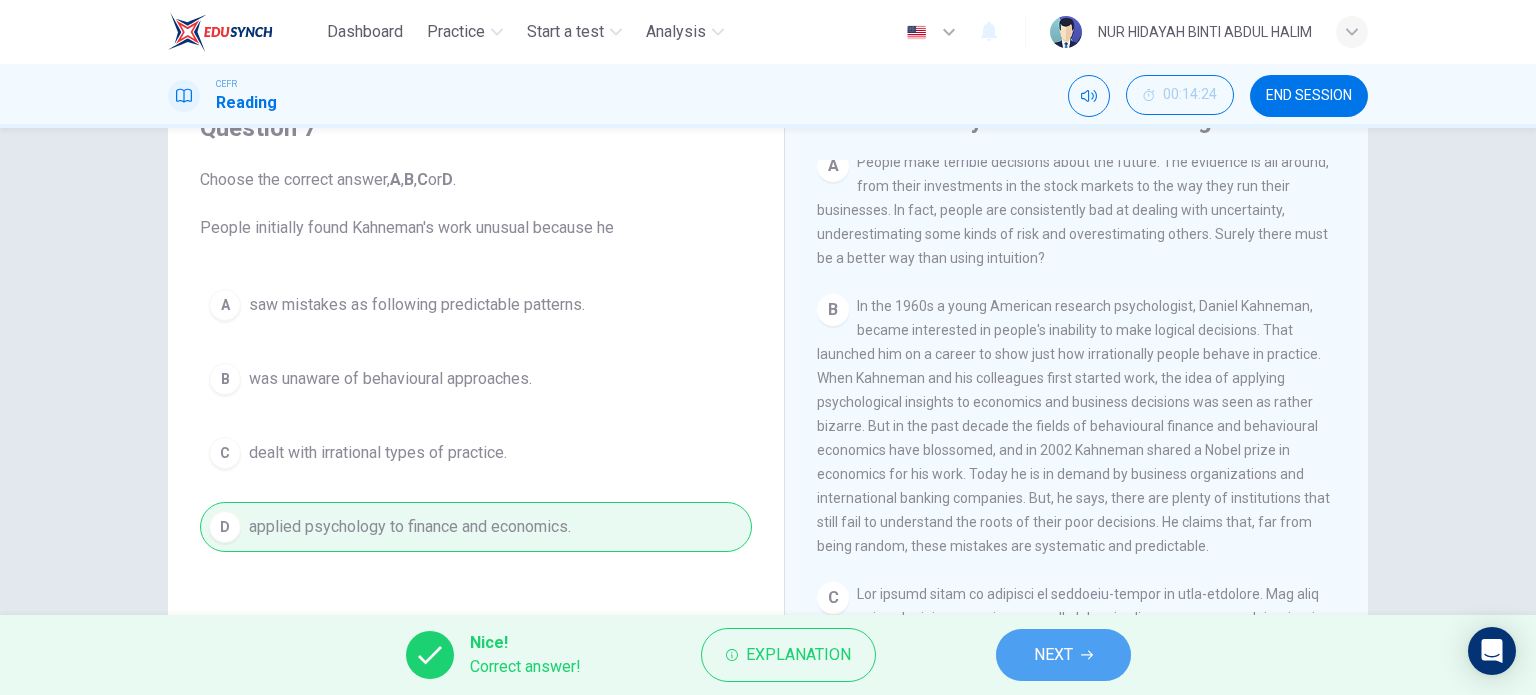 click on "NEXT" at bounding box center [1063, 655] 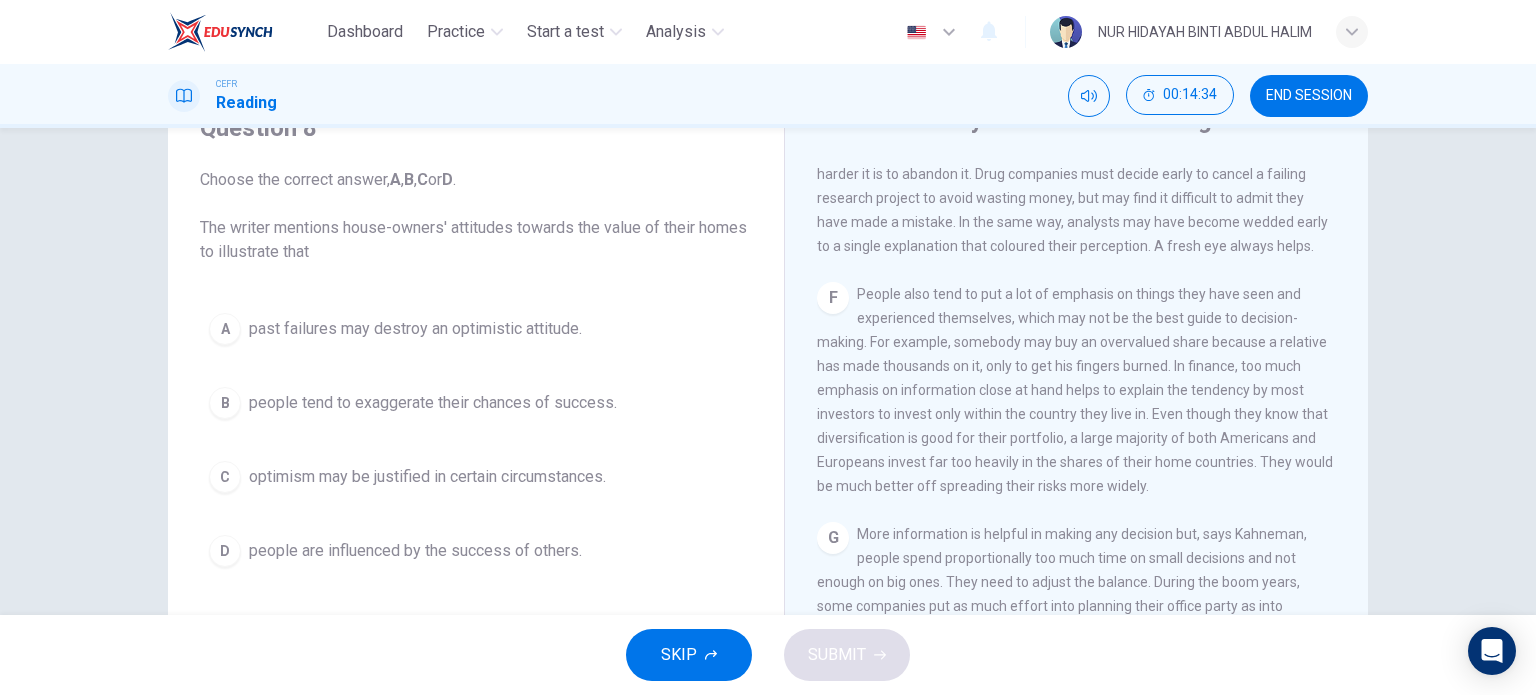scroll, scrollTop: 1815, scrollLeft: 0, axis: vertical 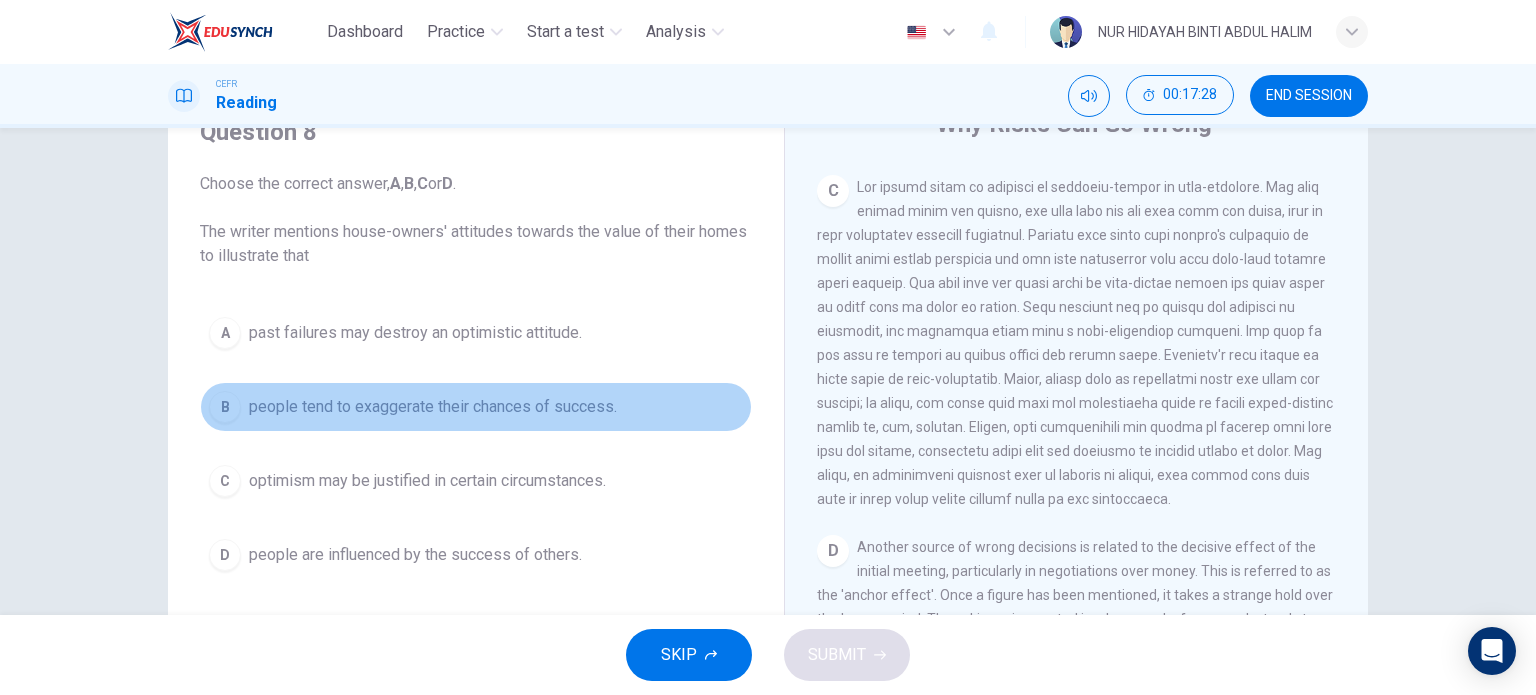 click on "people tend to exaggerate their chances of success." at bounding box center [415, 333] 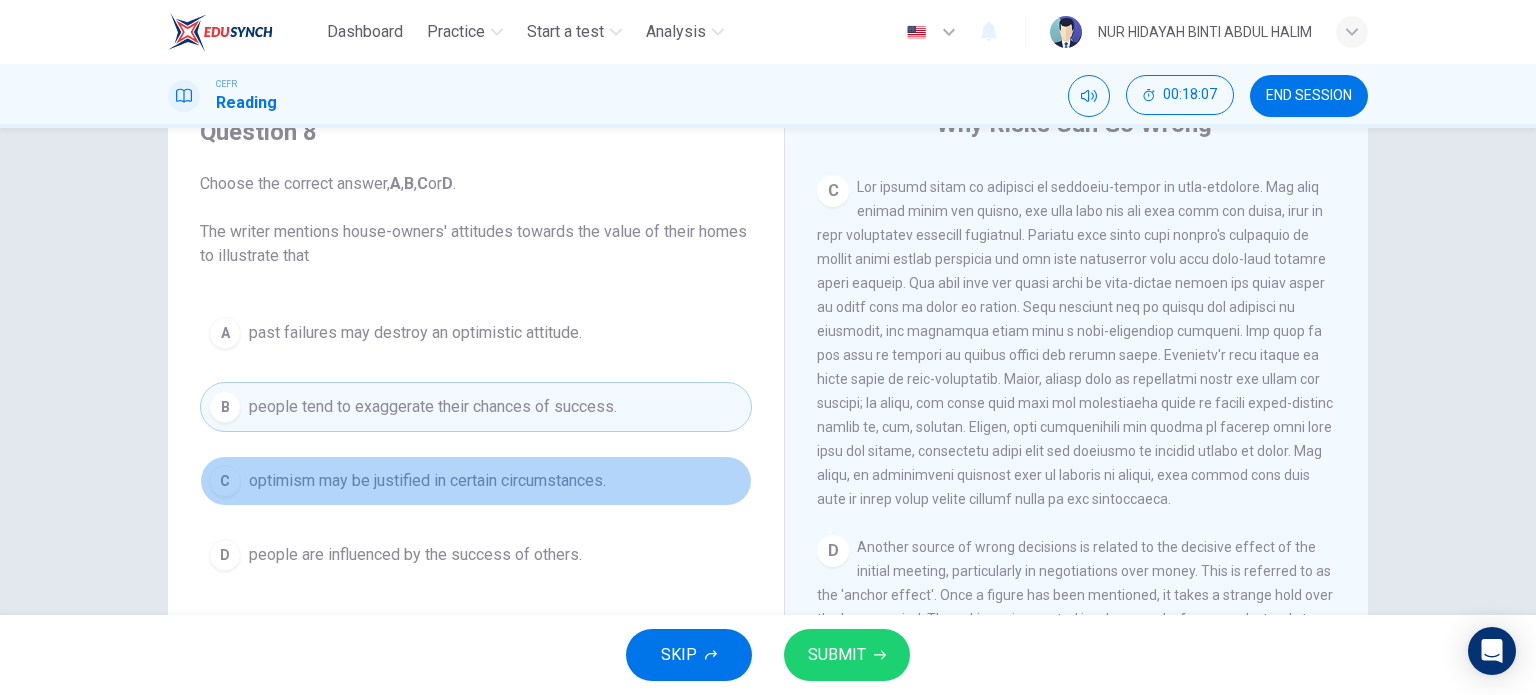 click on "optimism may be justified in certain circumstances." at bounding box center [415, 333] 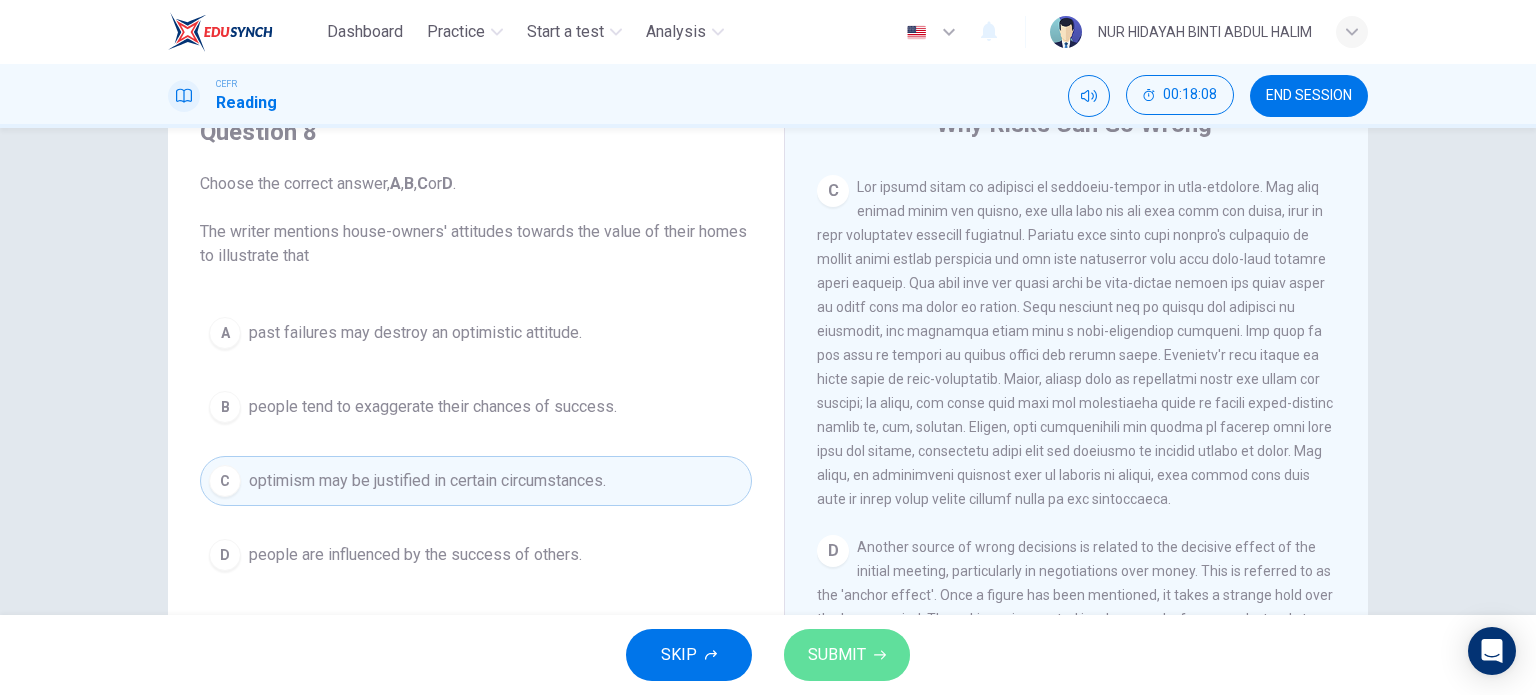 click on "SUBMIT" at bounding box center (847, 655) 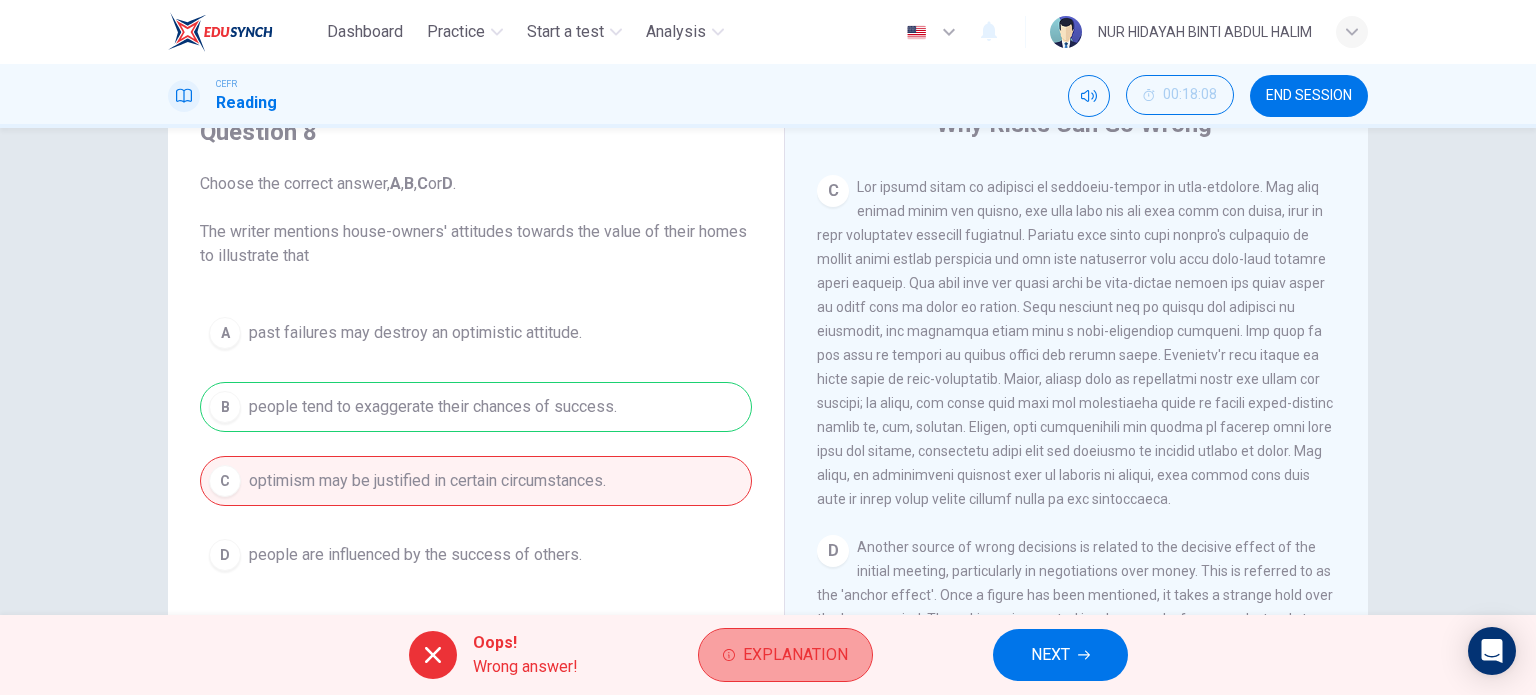 click on "Explanation" at bounding box center [795, 655] 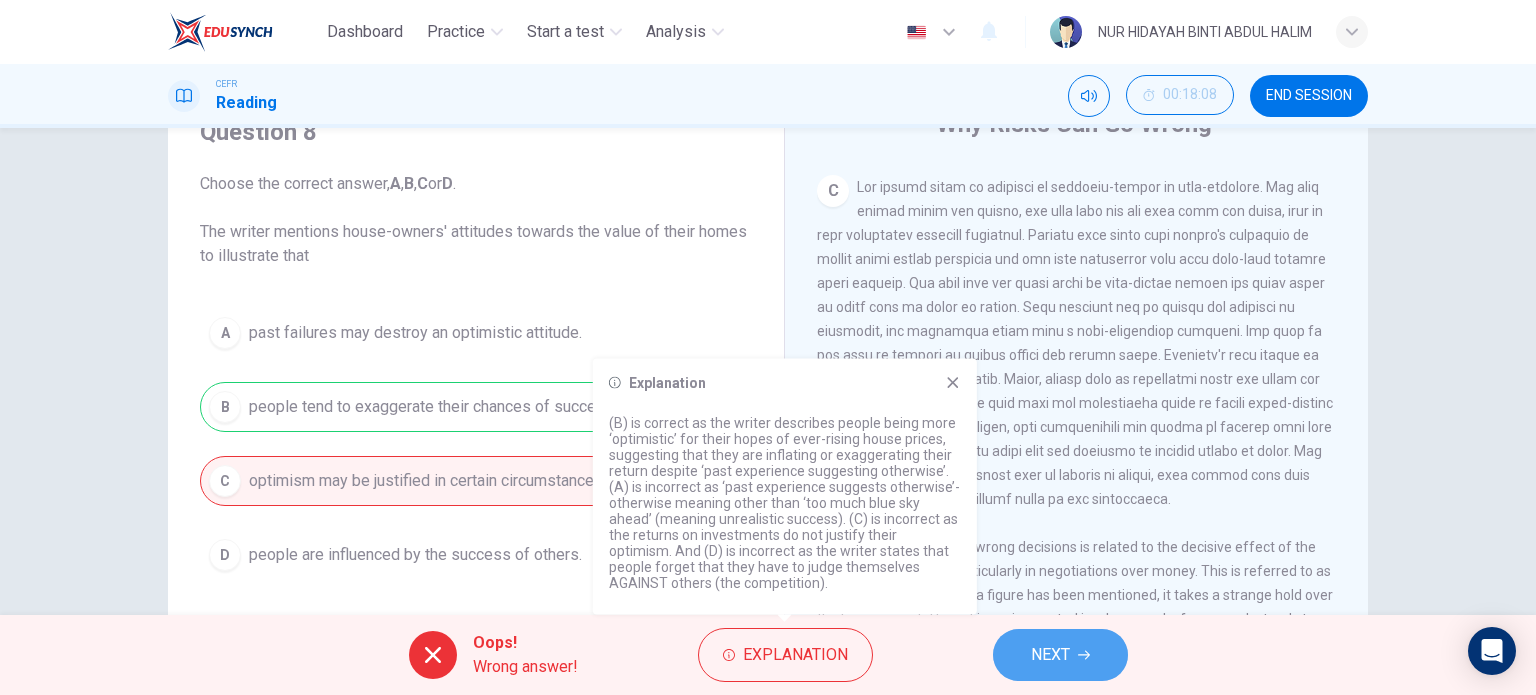 click on "NEXT" at bounding box center (1050, 655) 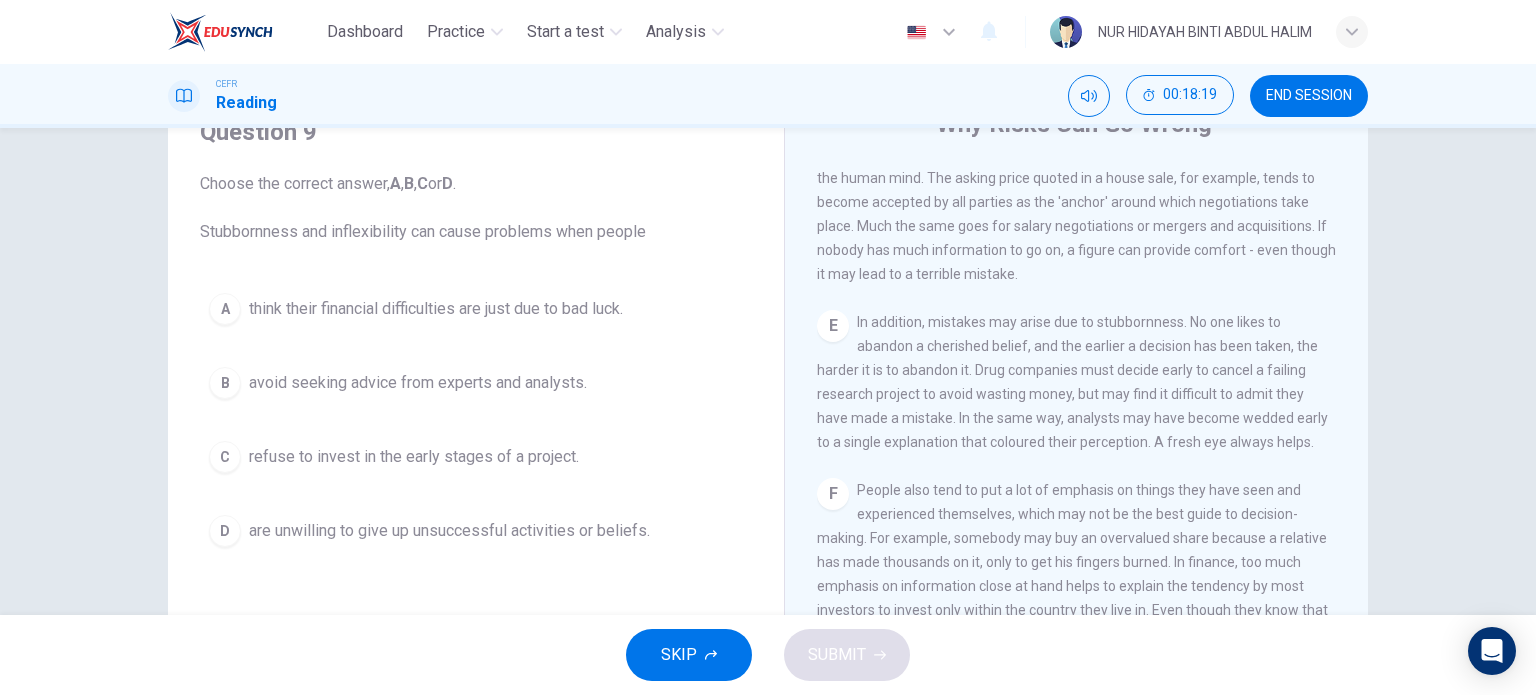 scroll, scrollTop: 1286, scrollLeft: 0, axis: vertical 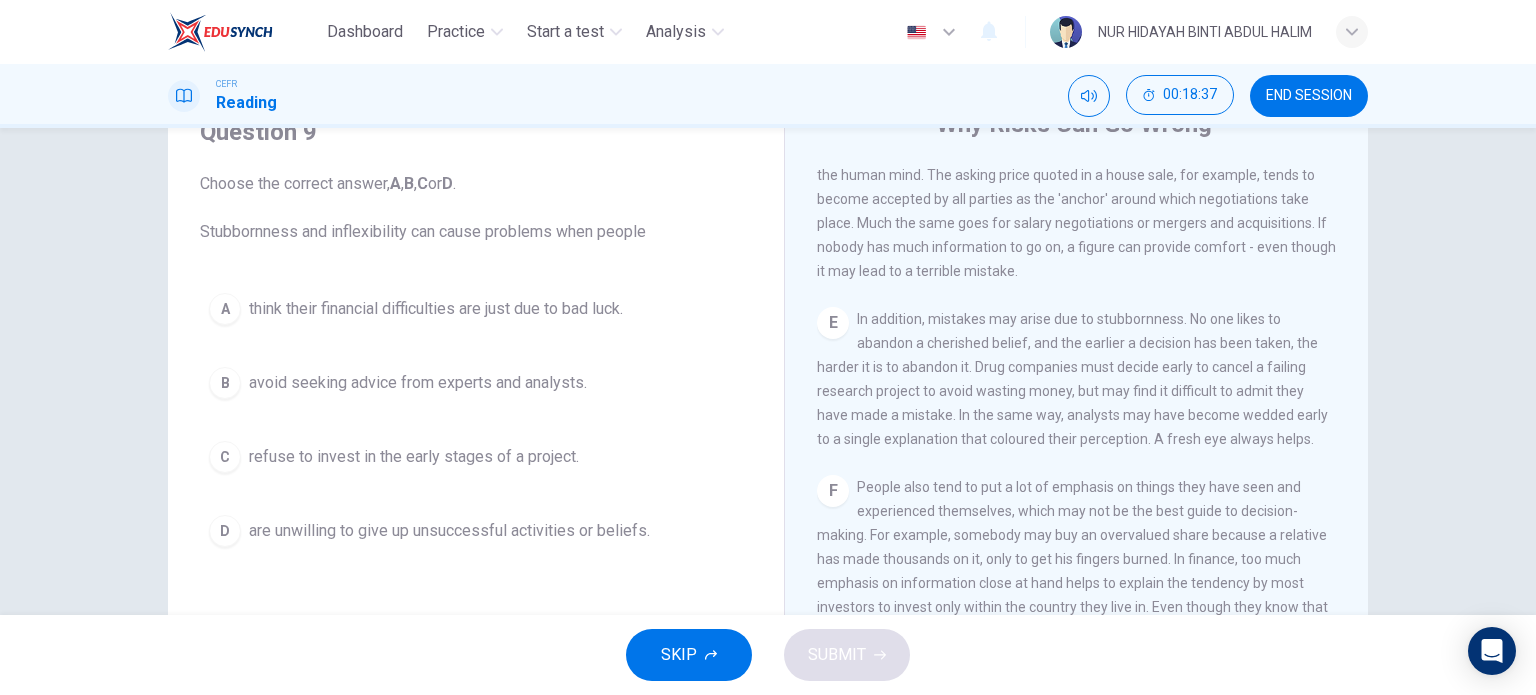 click on "are unwilling to give up unsuccessful activities or beliefs." at bounding box center [436, 309] 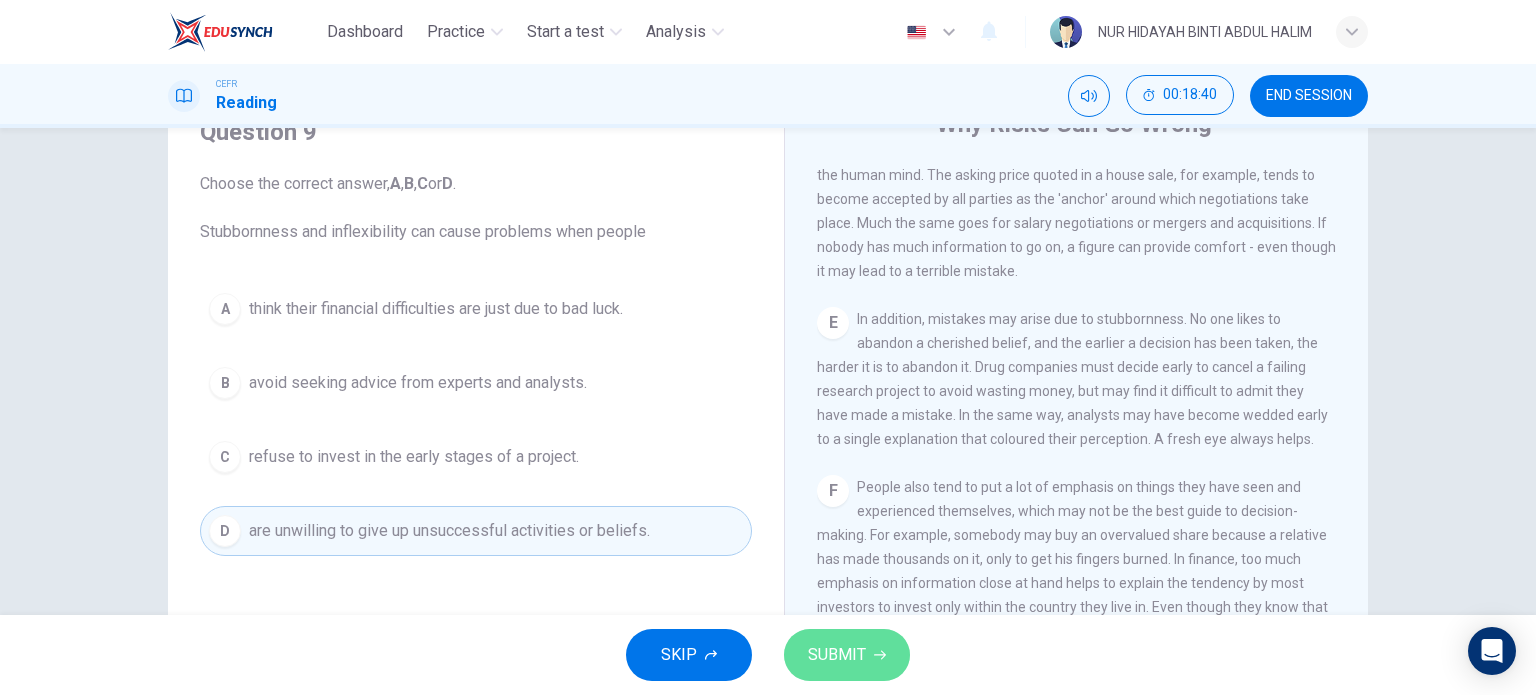 click on "SUBMIT" at bounding box center [837, 655] 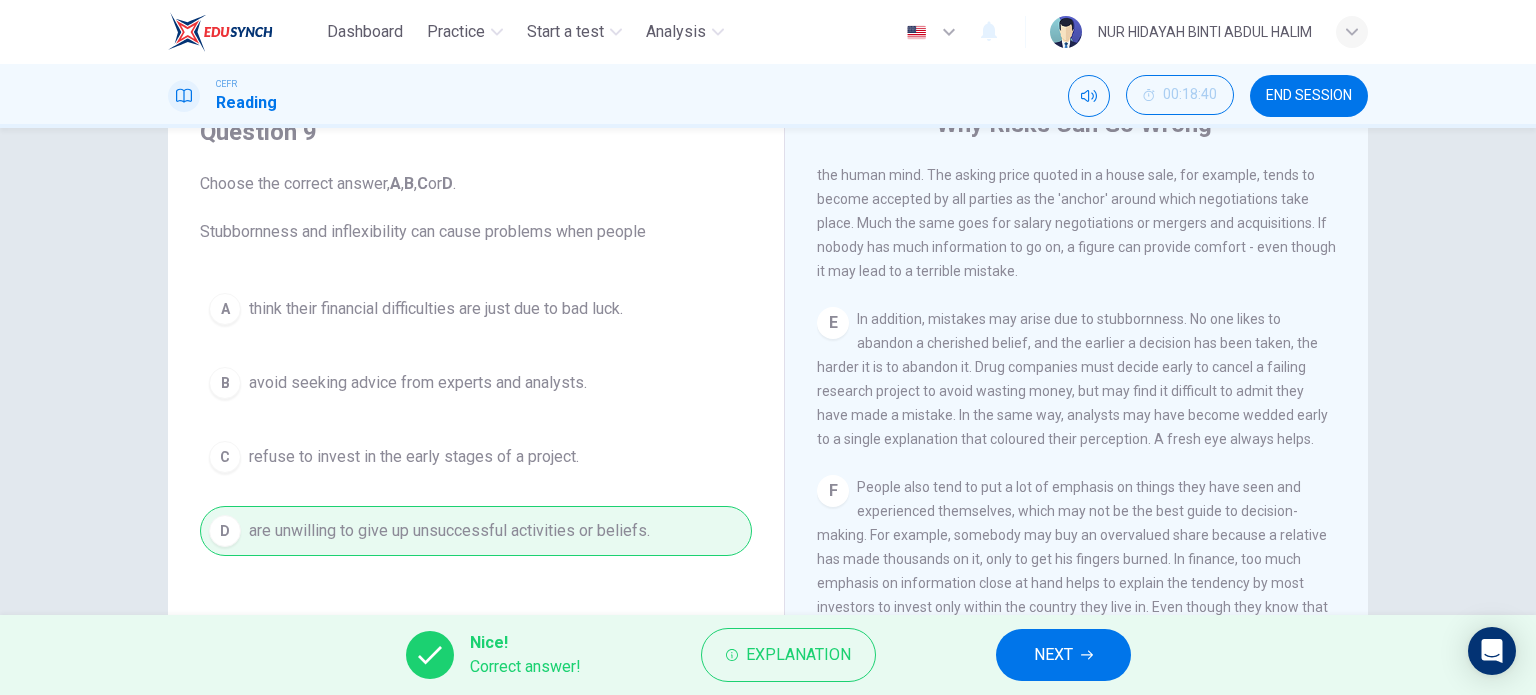 click on "NEXT" at bounding box center (1063, 655) 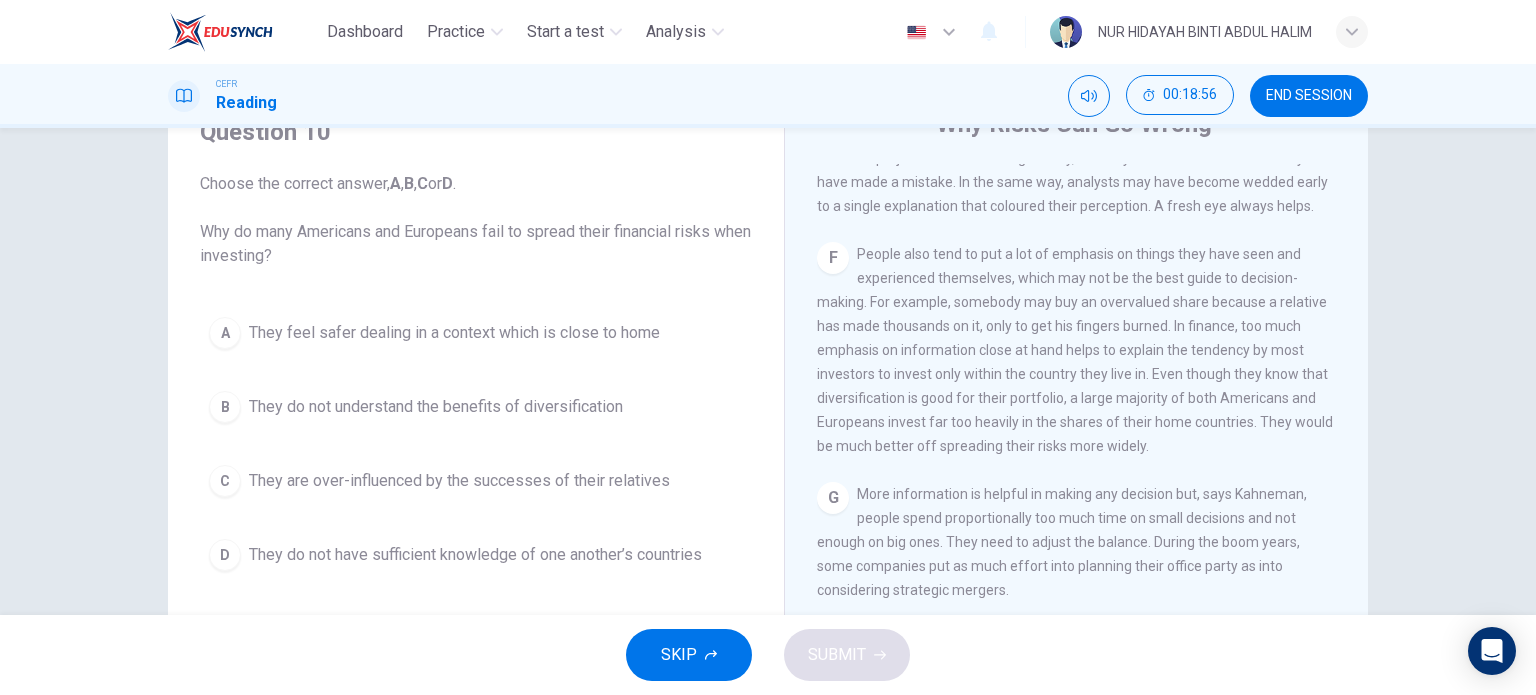 scroll, scrollTop: 1518, scrollLeft: 0, axis: vertical 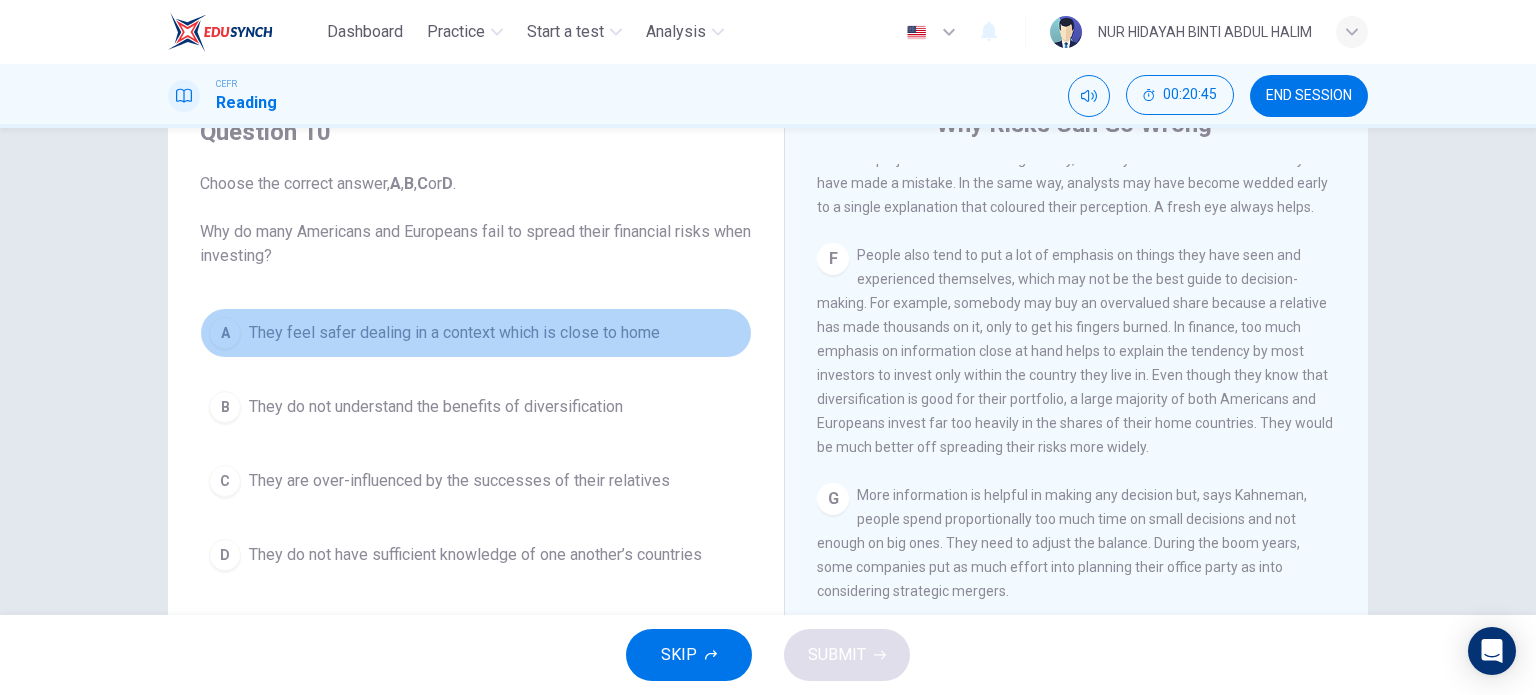 click on "They feel safer dealing in a context which is close to home" at bounding box center [454, 333] 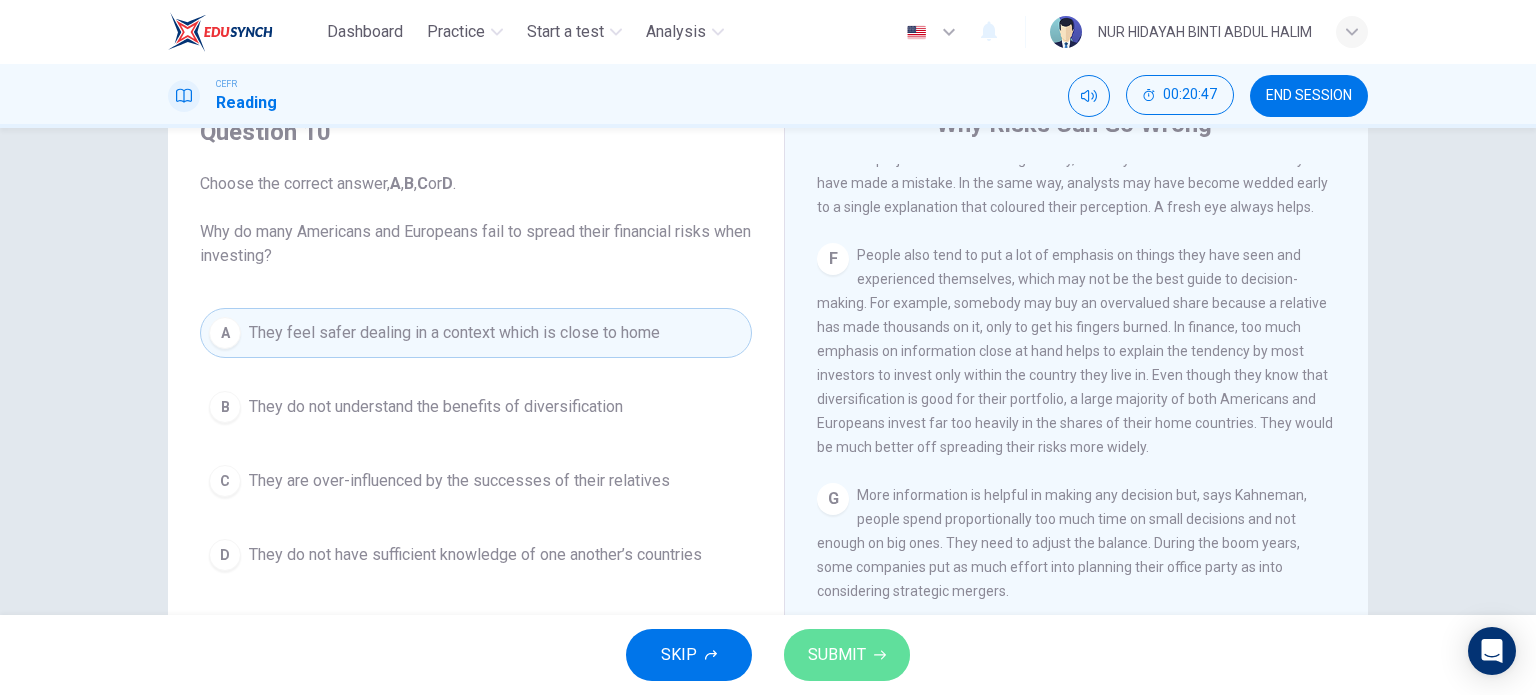 click on "SUBMIT" at bounding box center [837, 655] 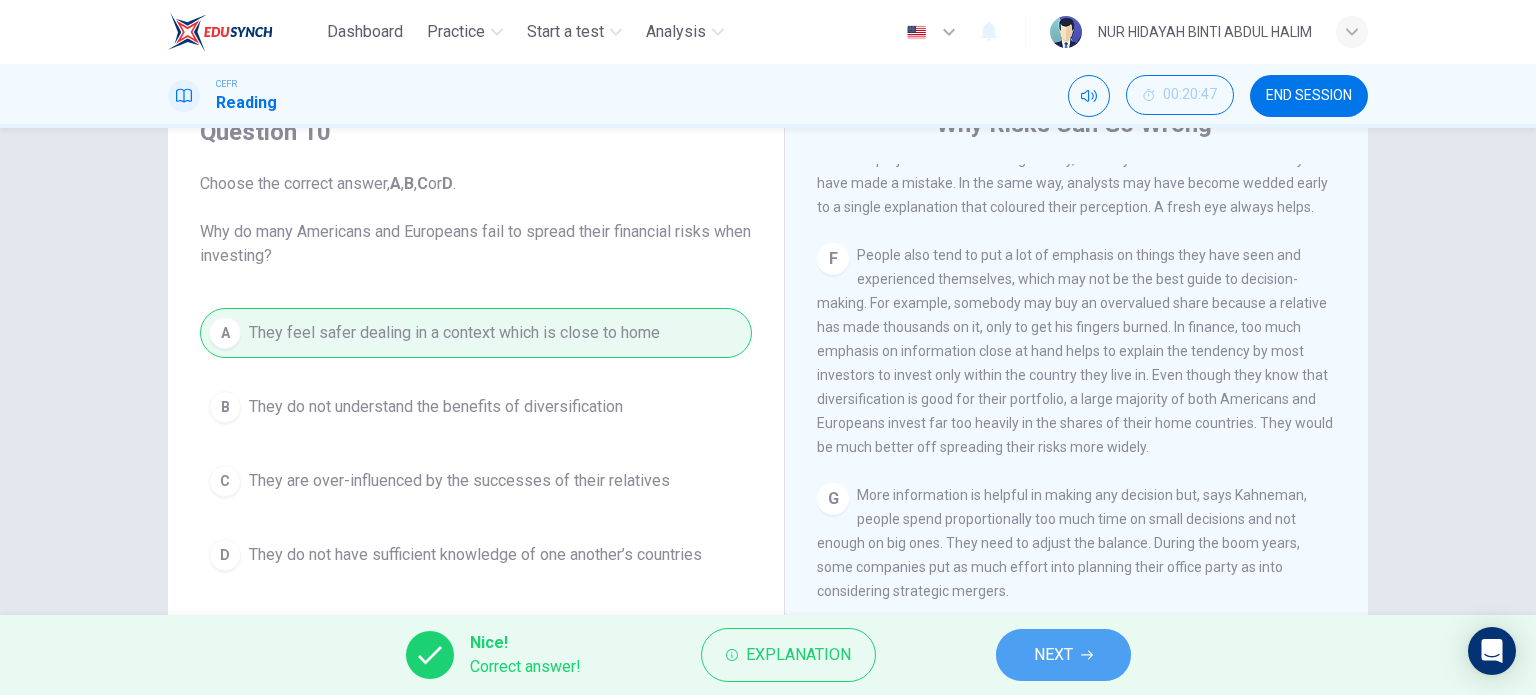 click on "NEXT" at bounding box center [1053, 655] 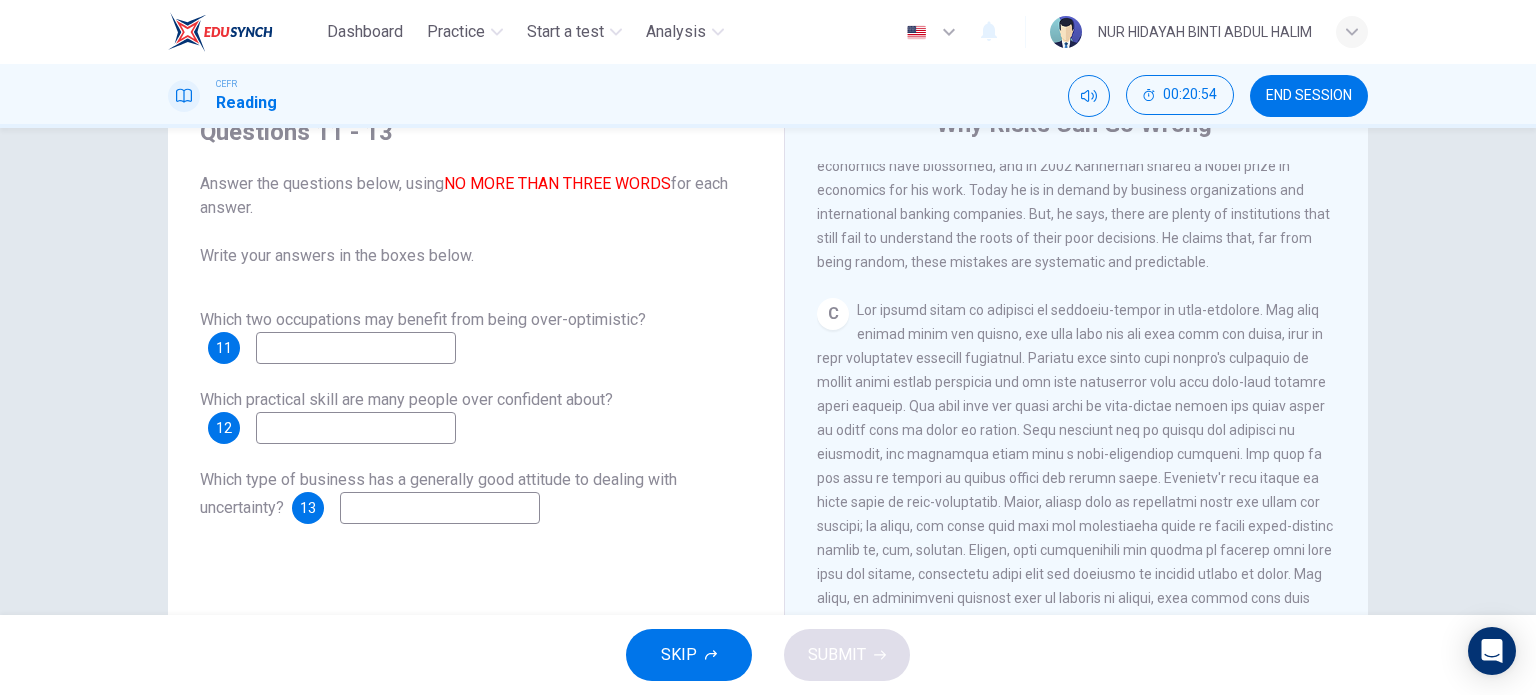 scroll, scrollTop: 720, scrollLeft: 0, axis: vertical 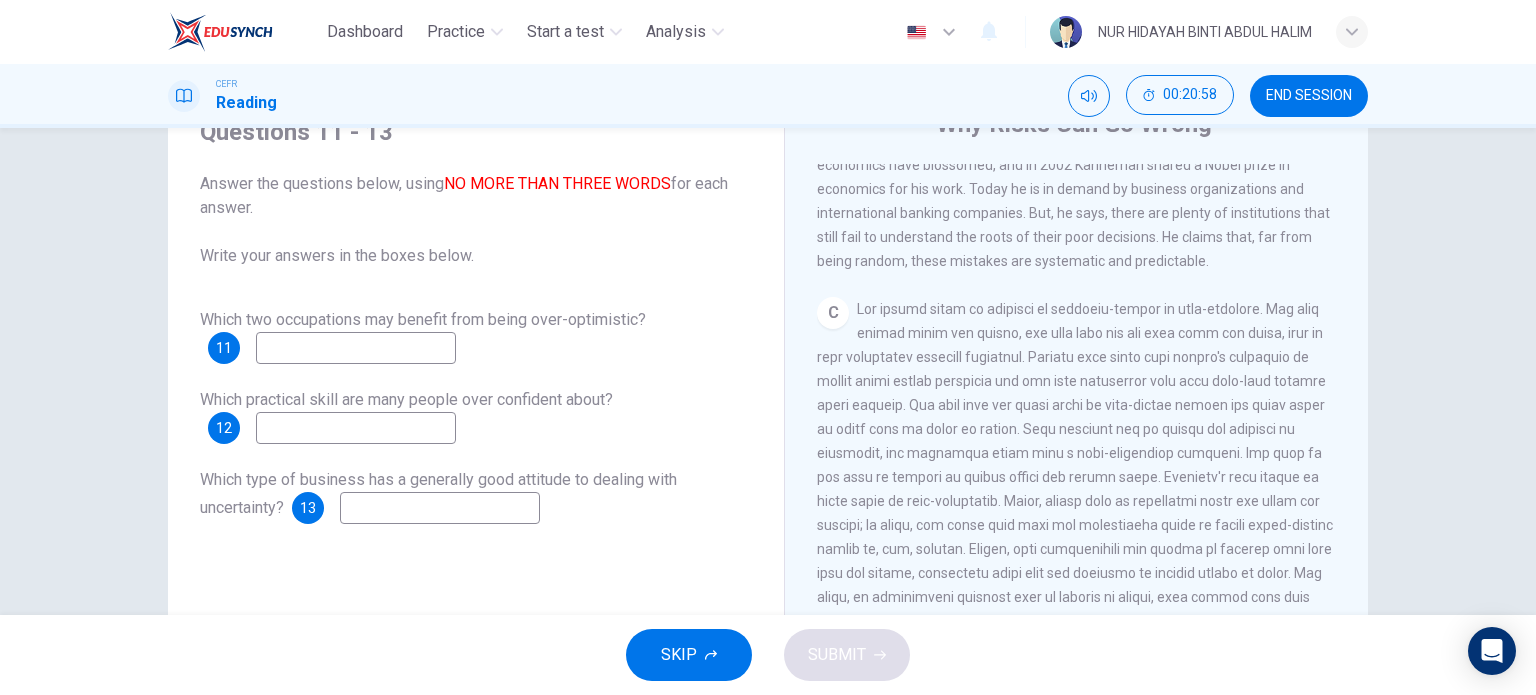 click at bounding box center [356, 348] 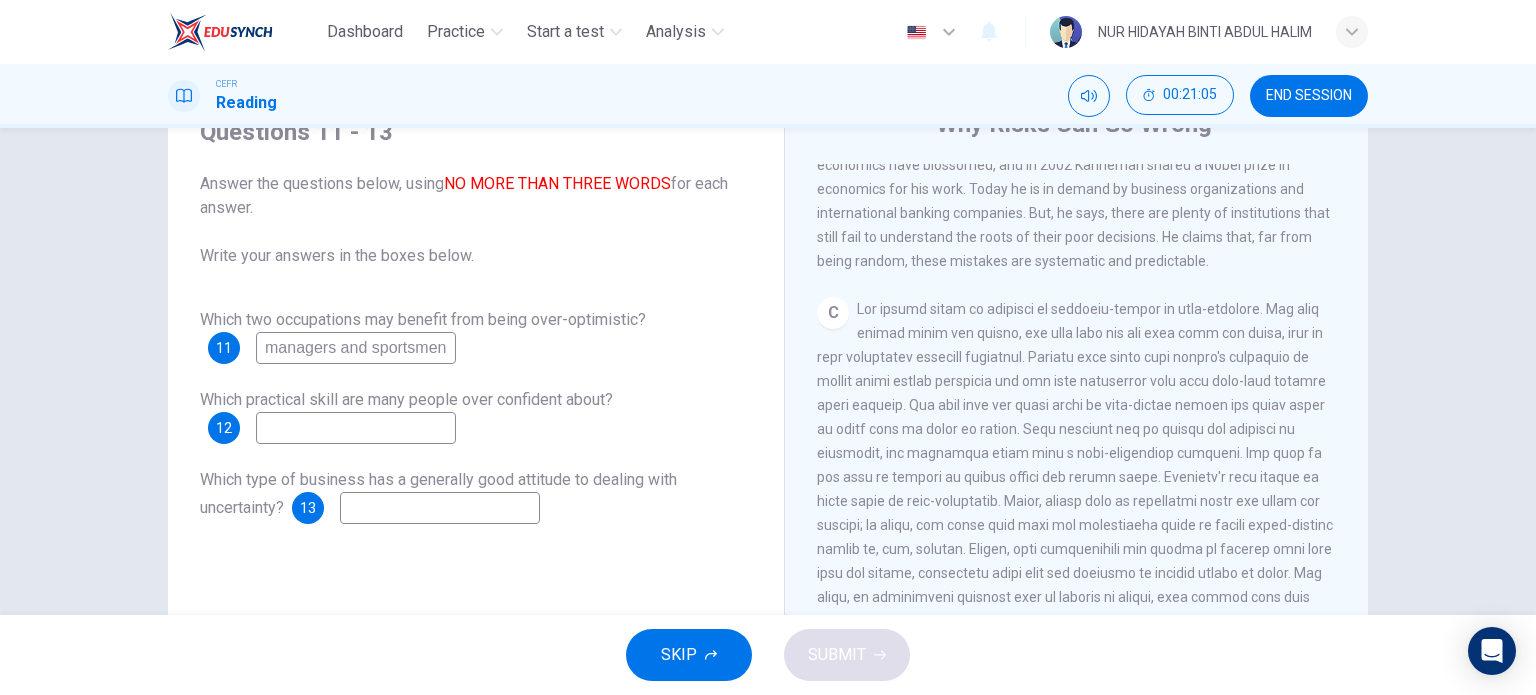 type on "managers and sportsmen" 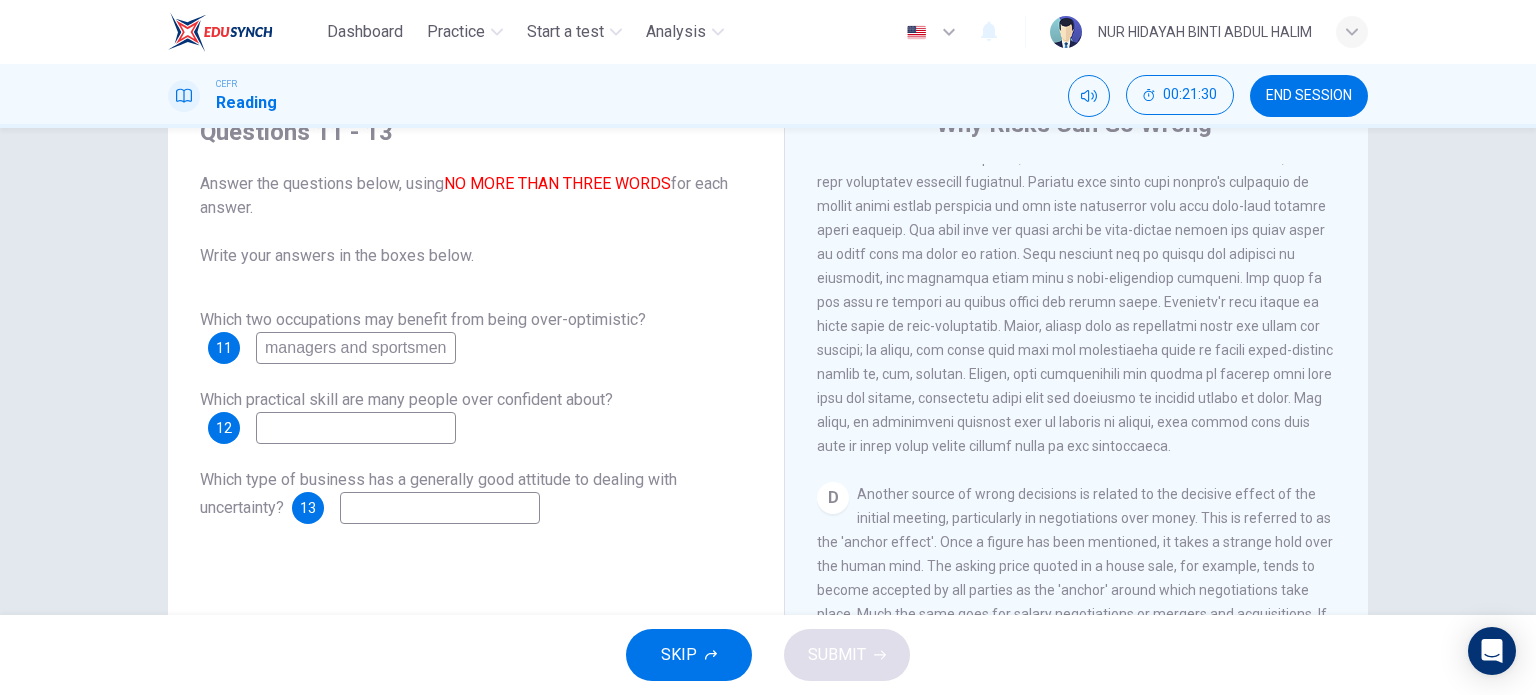 scroll, scrollTop: 902, scrollLeft: 0, axis: vertical 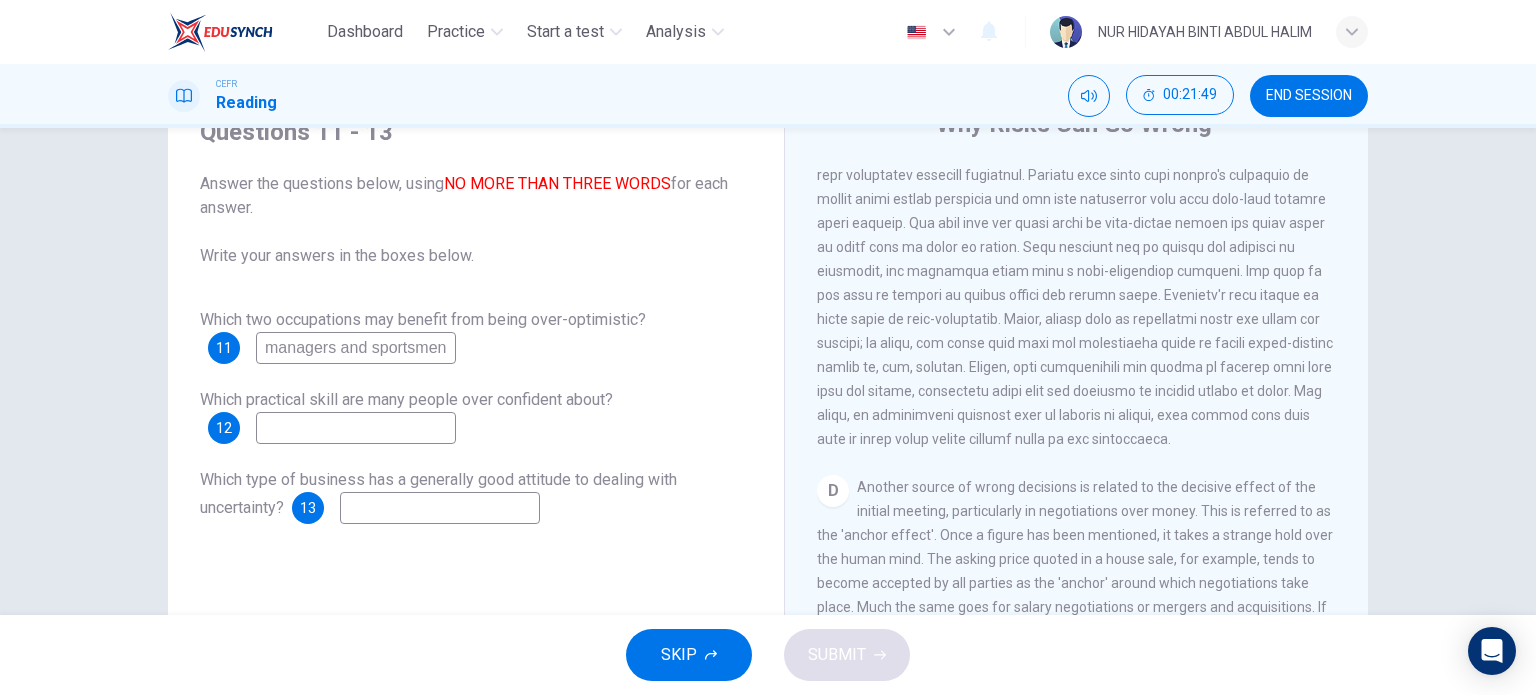 click at bounding box center (356, 348) 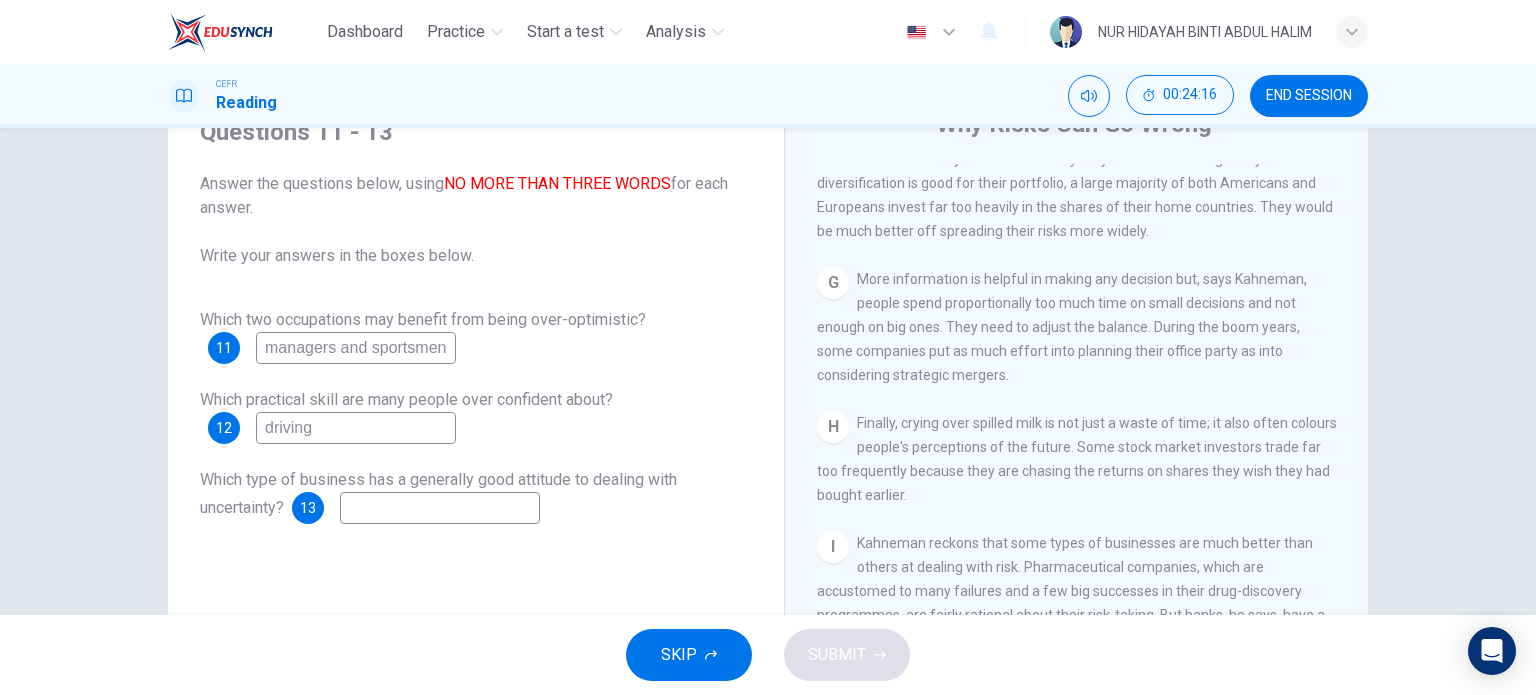 scroll, scrollTop: 1815, scrollLeft: 0, axis: vertical 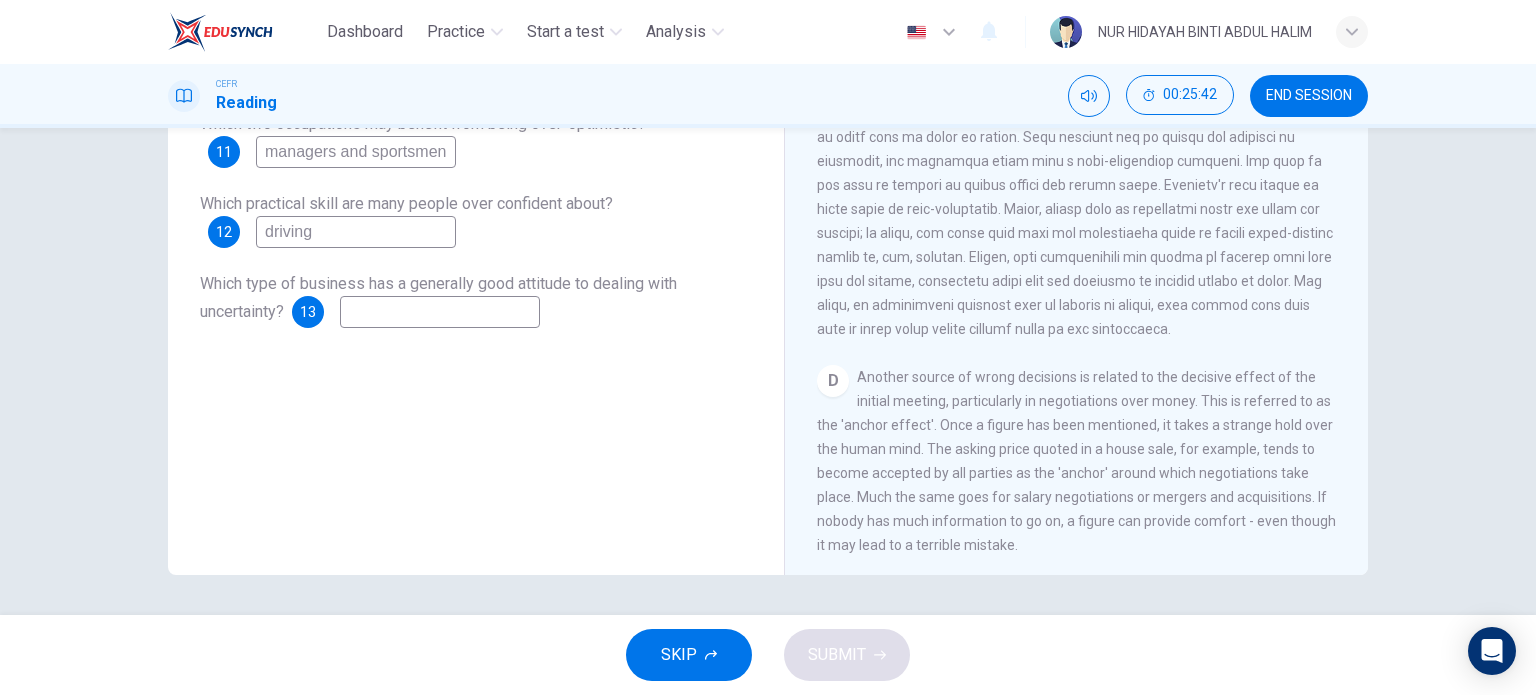 type on "driving" 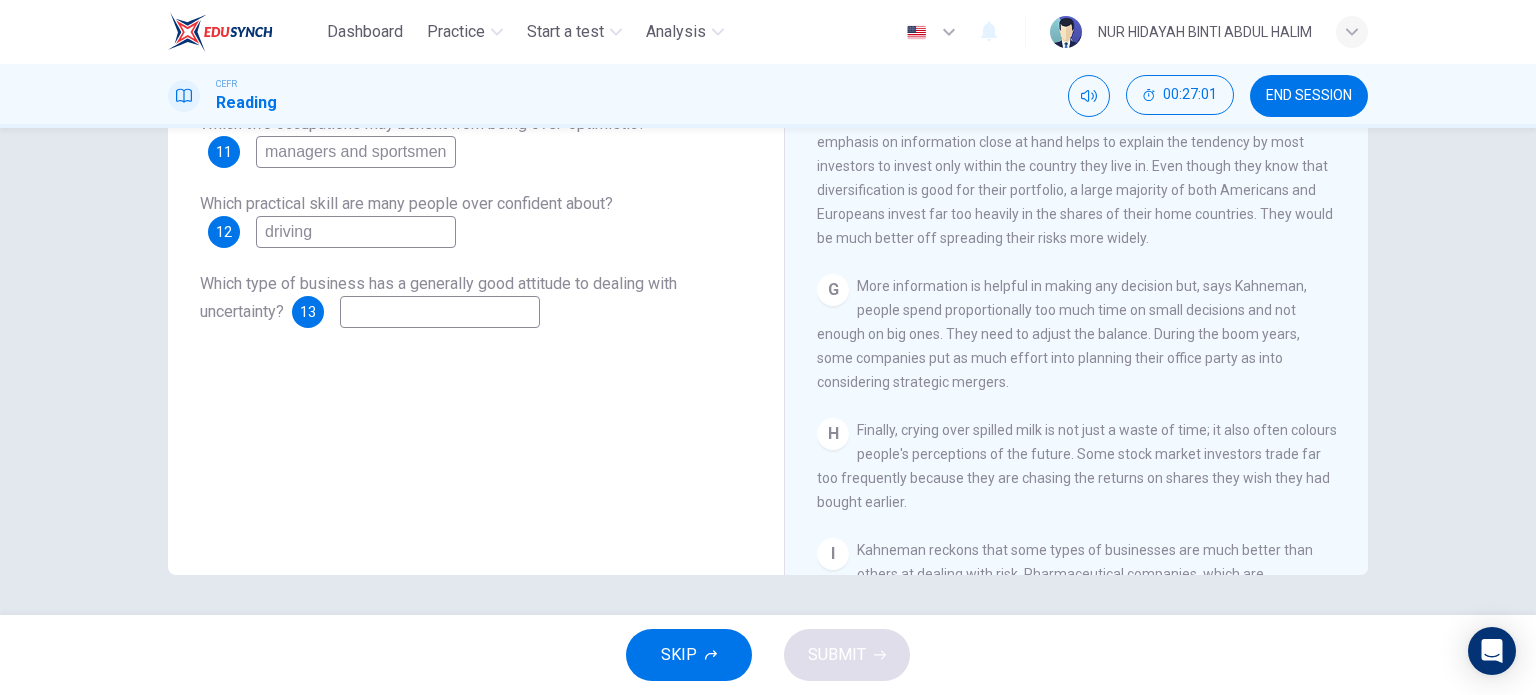 scroll, scrollTop: 1532, scrollLeft: 0, axis: vertical 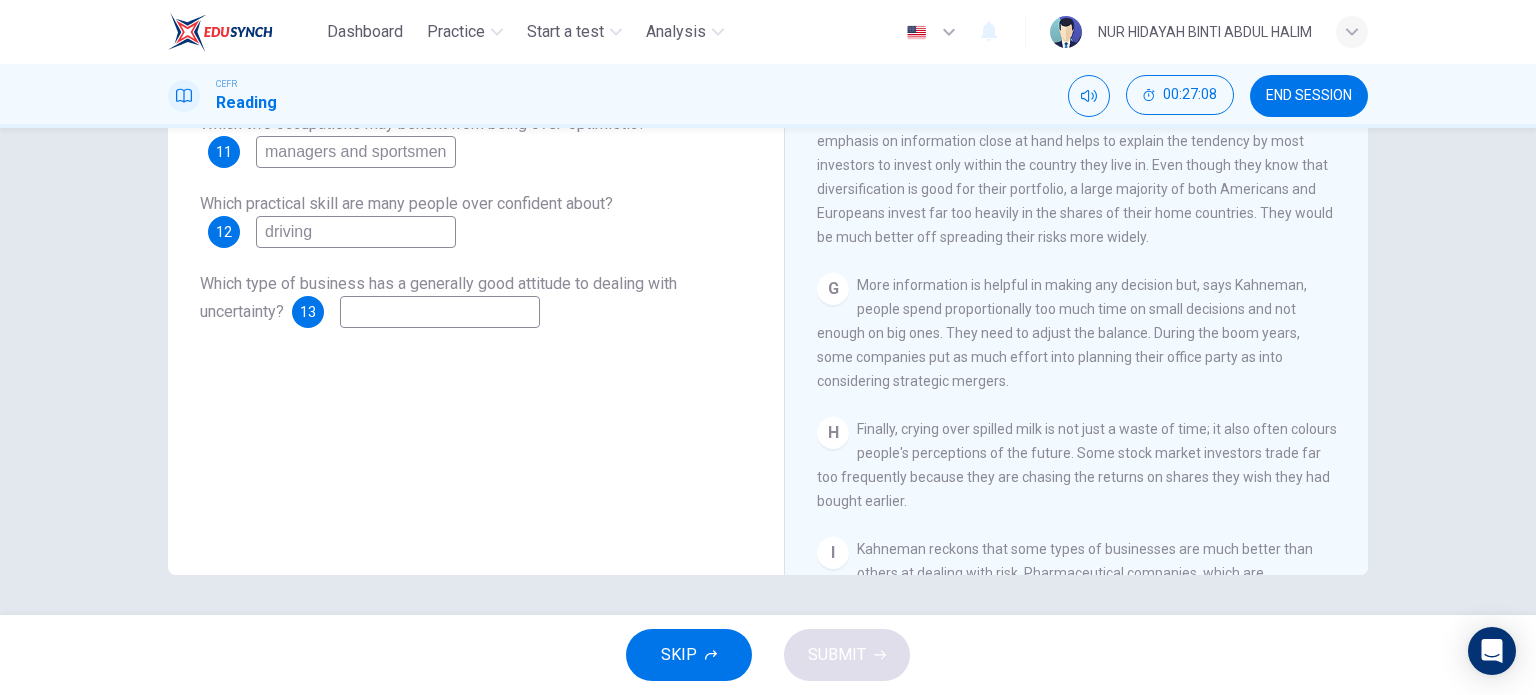 click at bounding box center (356, 152) 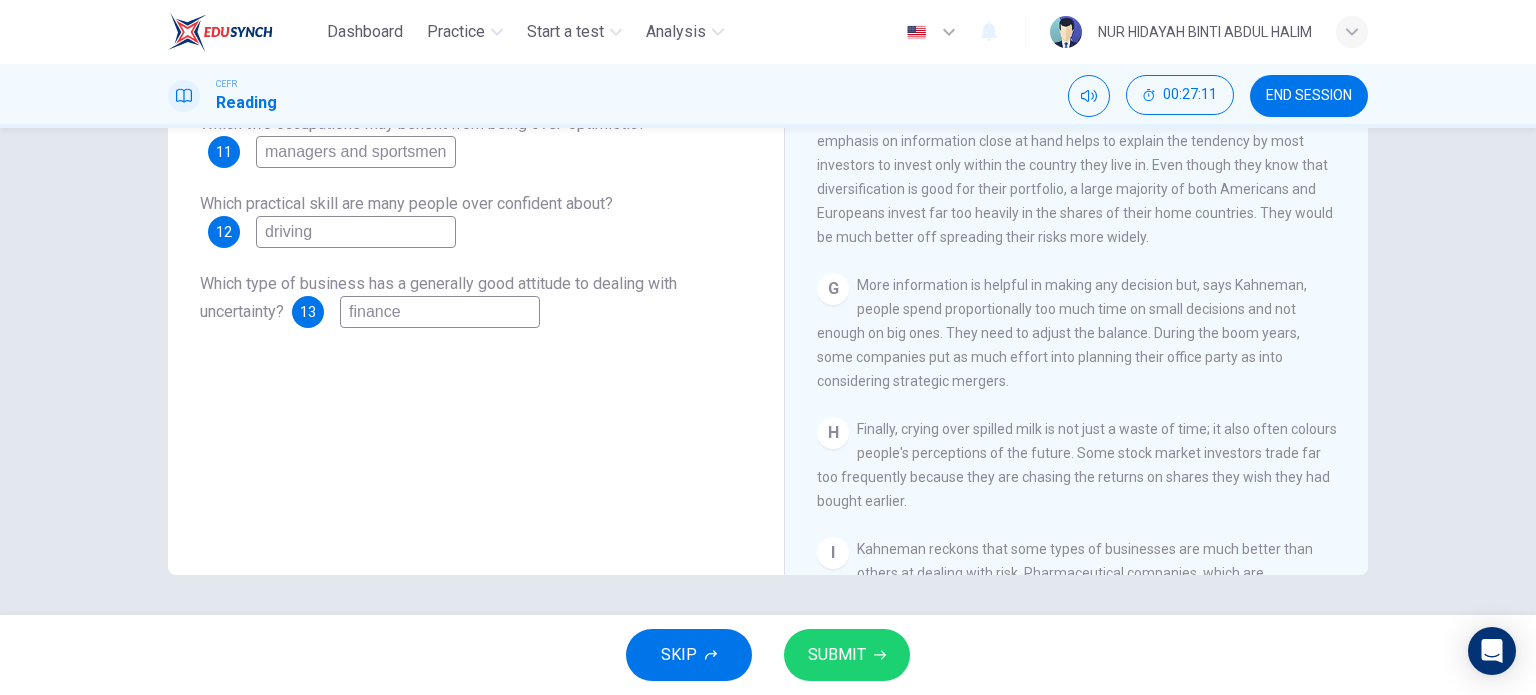 type on "finance" 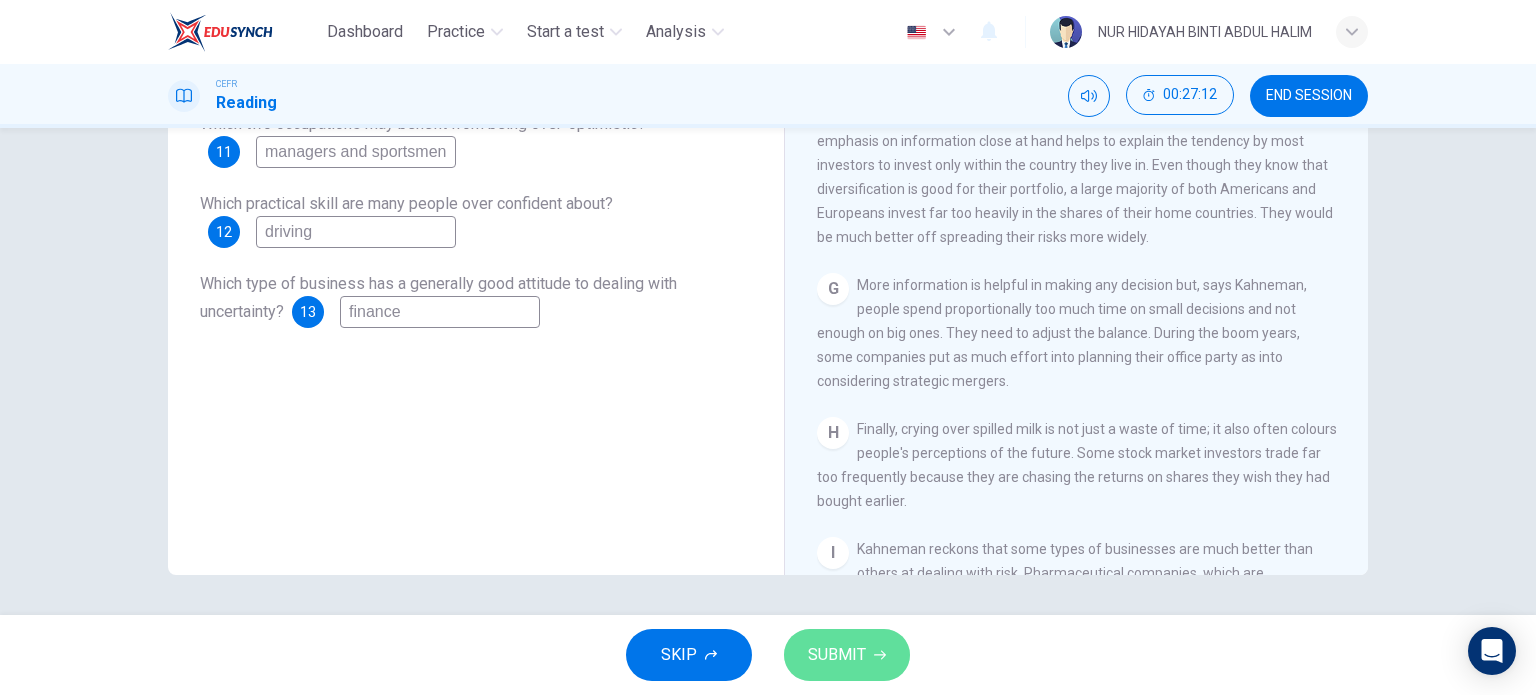 click on "SUBMIT" at bounding box center (847, 655) 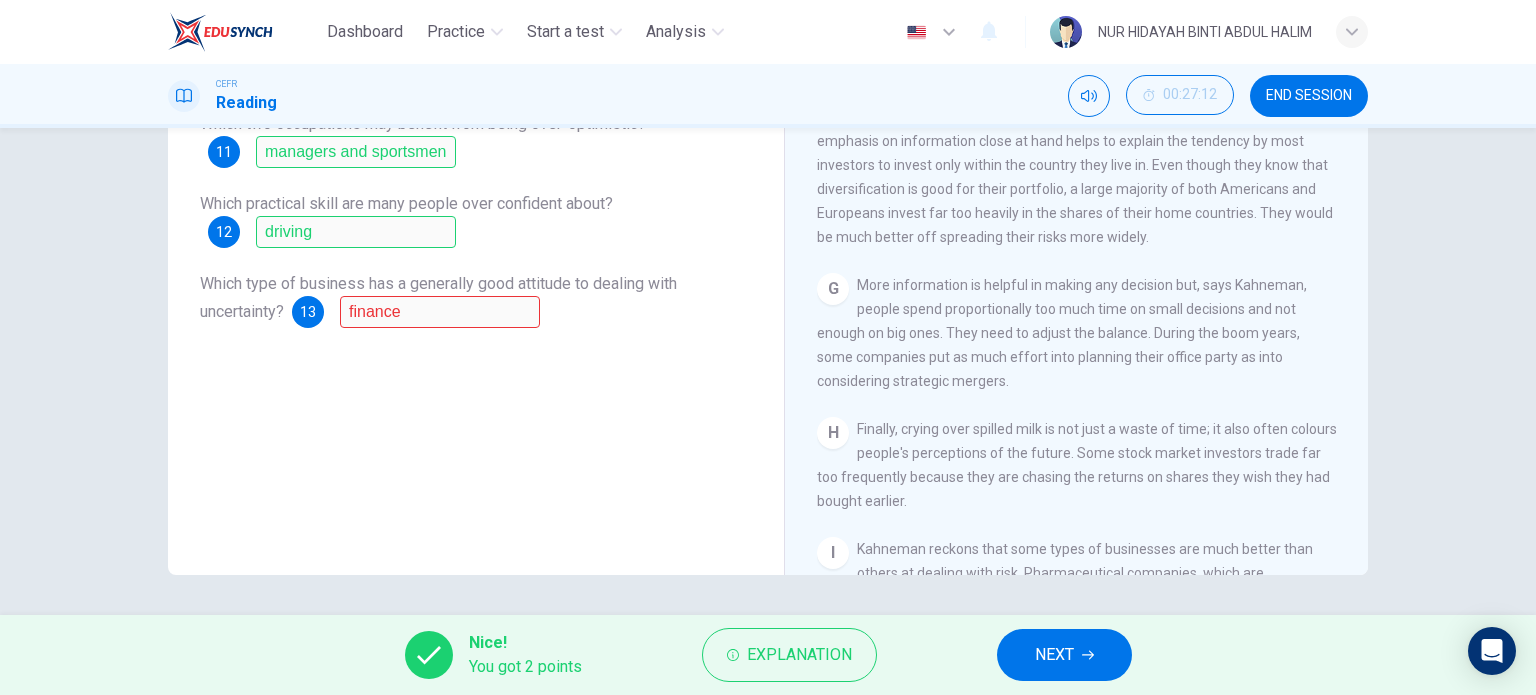 click on "Questions 11 - 13 Answer the questions below, using  NO MORE THAN THREE WORDS  for each answer.
Write your answers in the boxes below. Which two occupations may benefit from being over-optimistic?  11 managers and sportsmen Which practical skill are many people over confident about?  12 driving Which type of business has a generally good attitude to dealing with uncertainty?  13 finance" at bounding box center (476, 237) 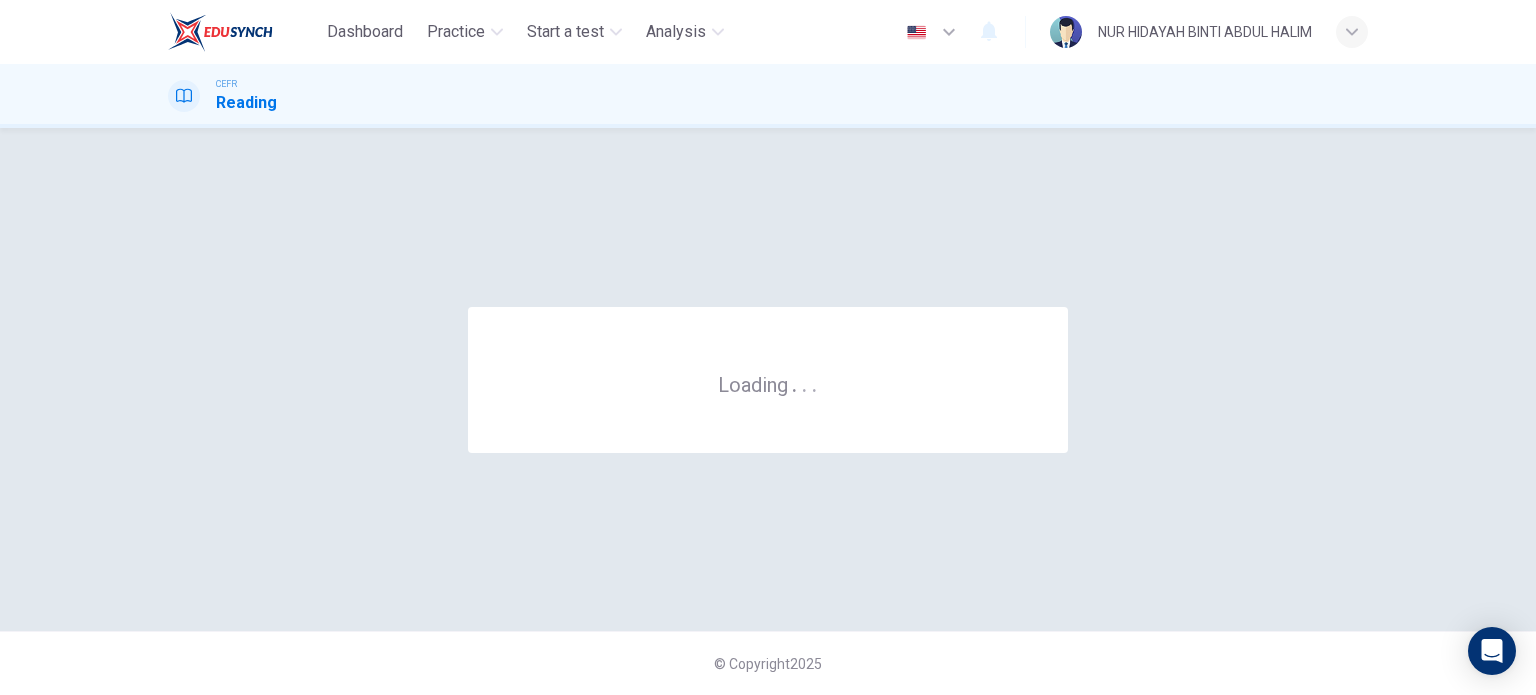 scroll, scrollTop: 0, scrollLeft: 0, axis: both 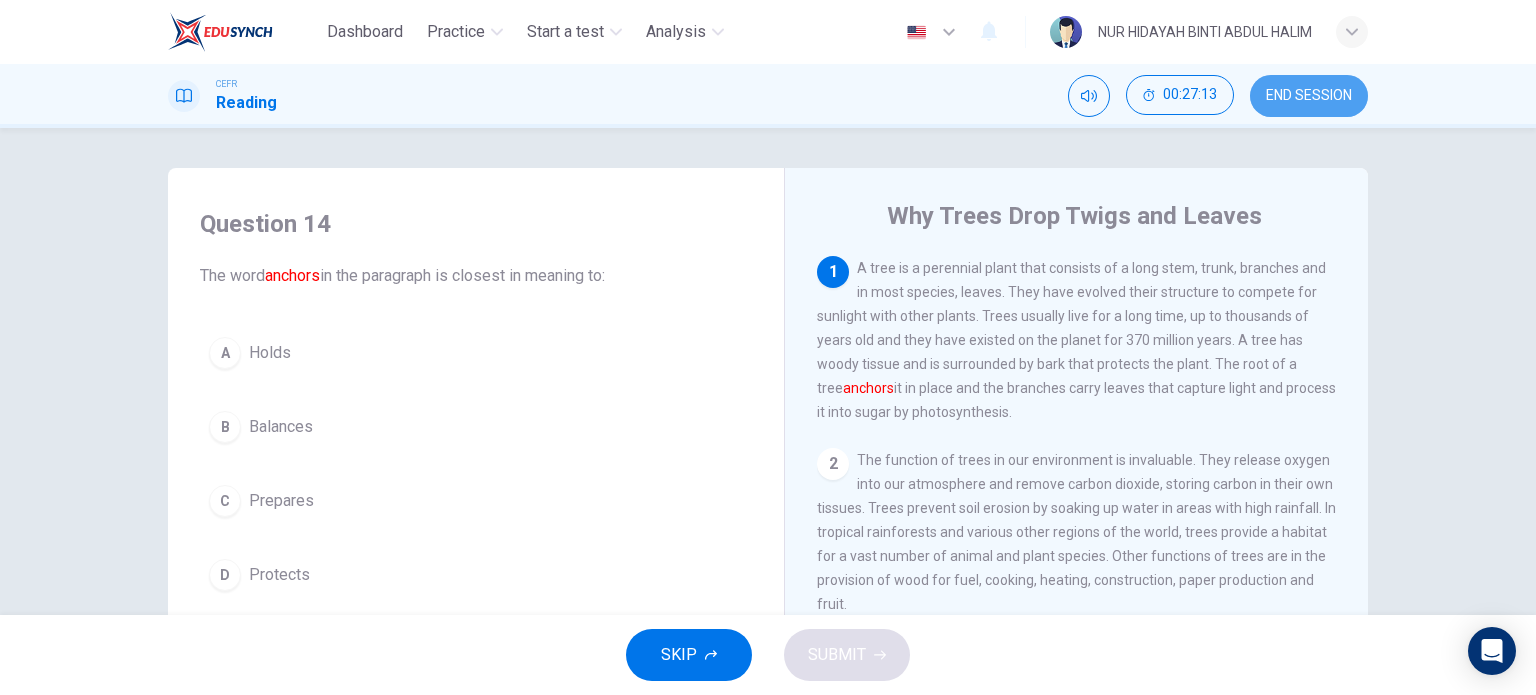 click on "END SESSION" at bounding box center [1309, 96] 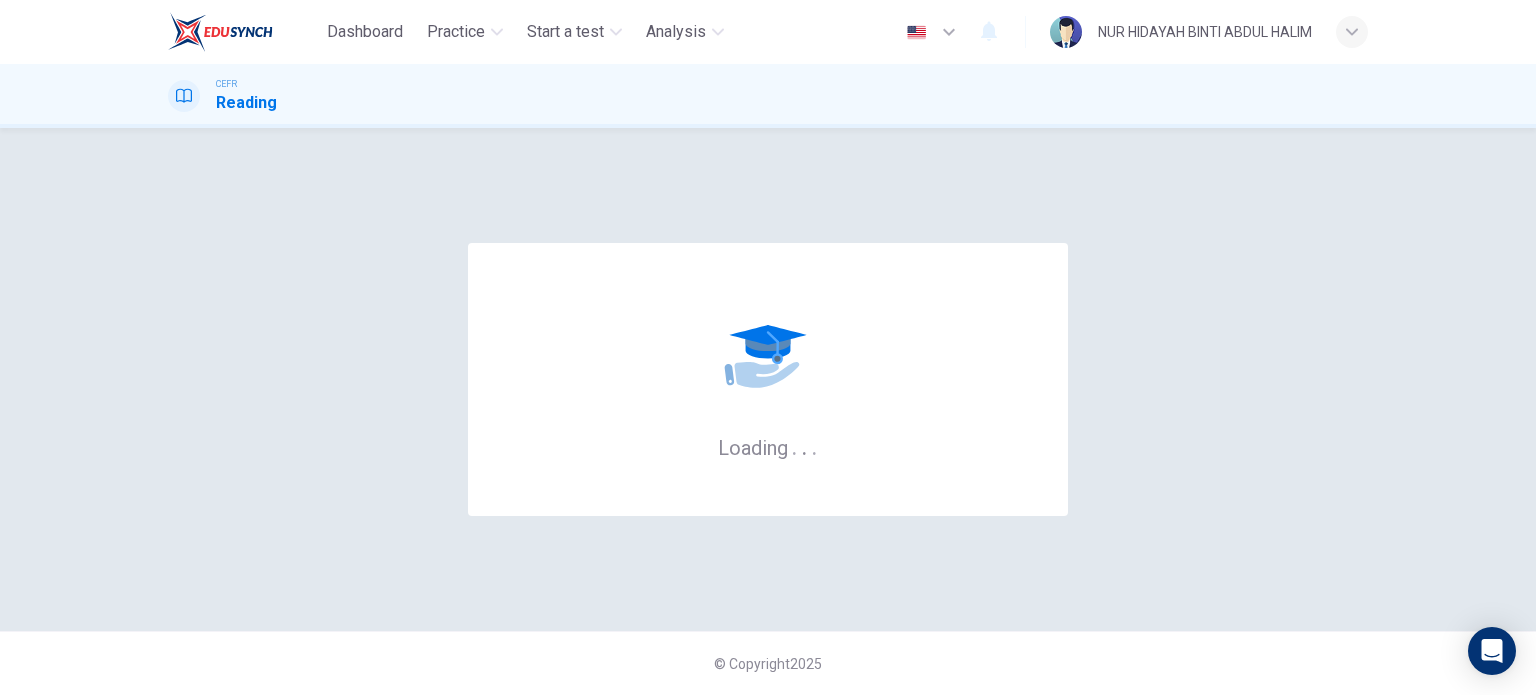 scroll, scrollTop: 0, scrollLeft: 0, axis: both 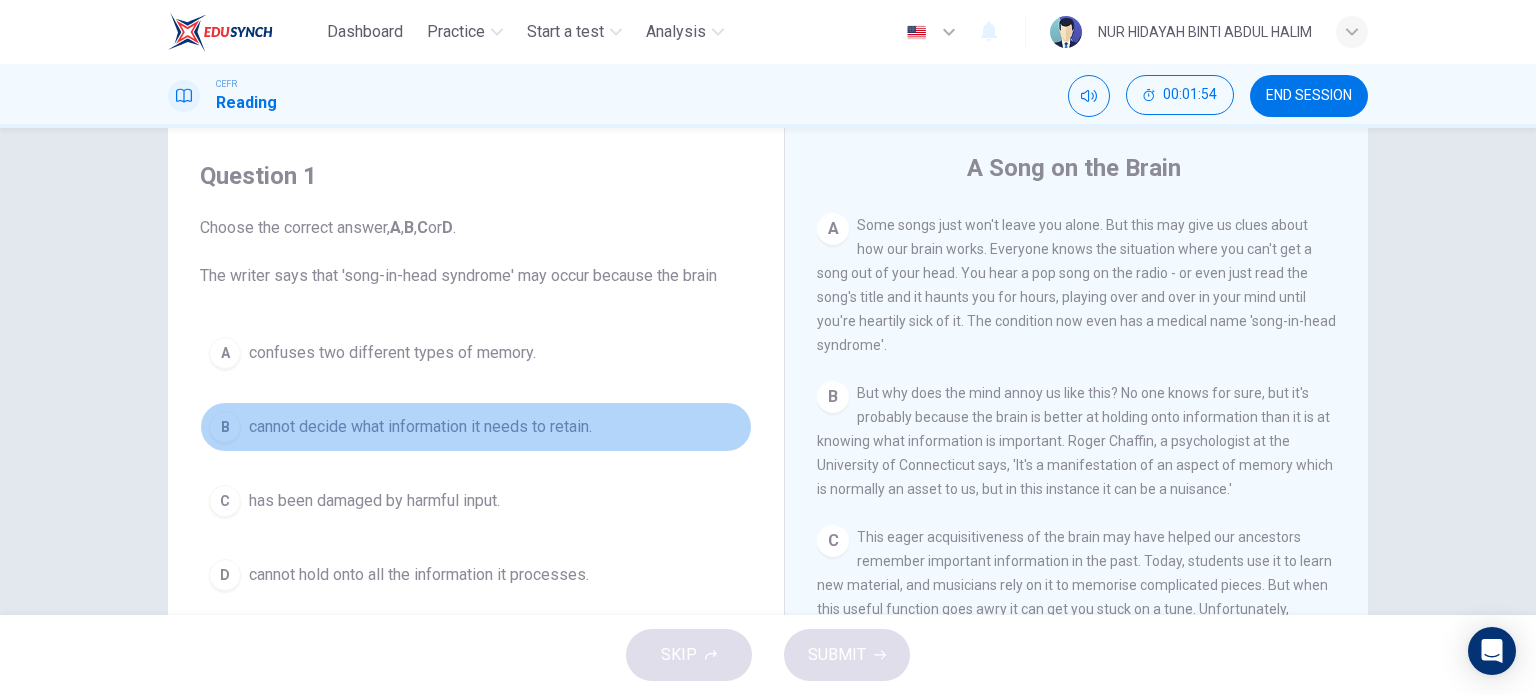 click on "cannot decide what information it needs to retain." at bounding box center [392, 353] 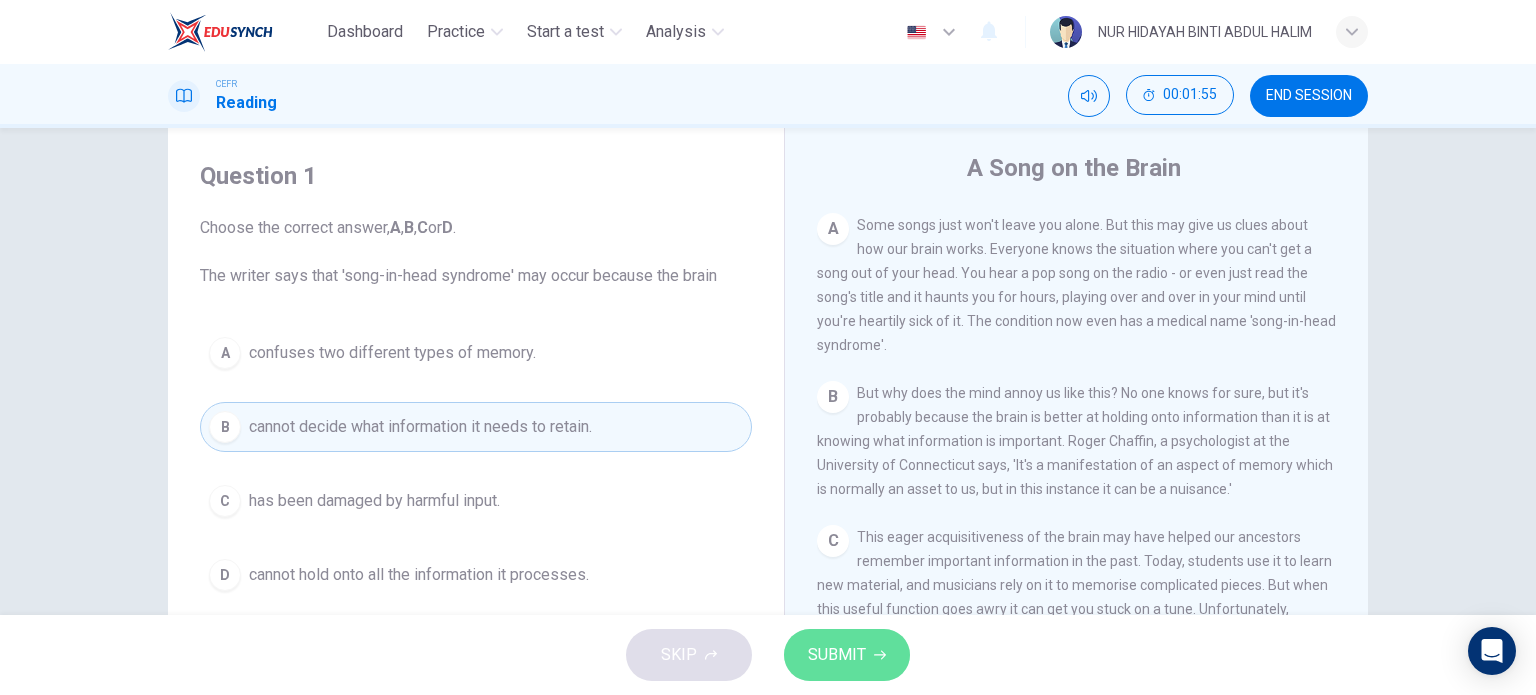 click on "SUBMIT" at bounding box center (837, 655) 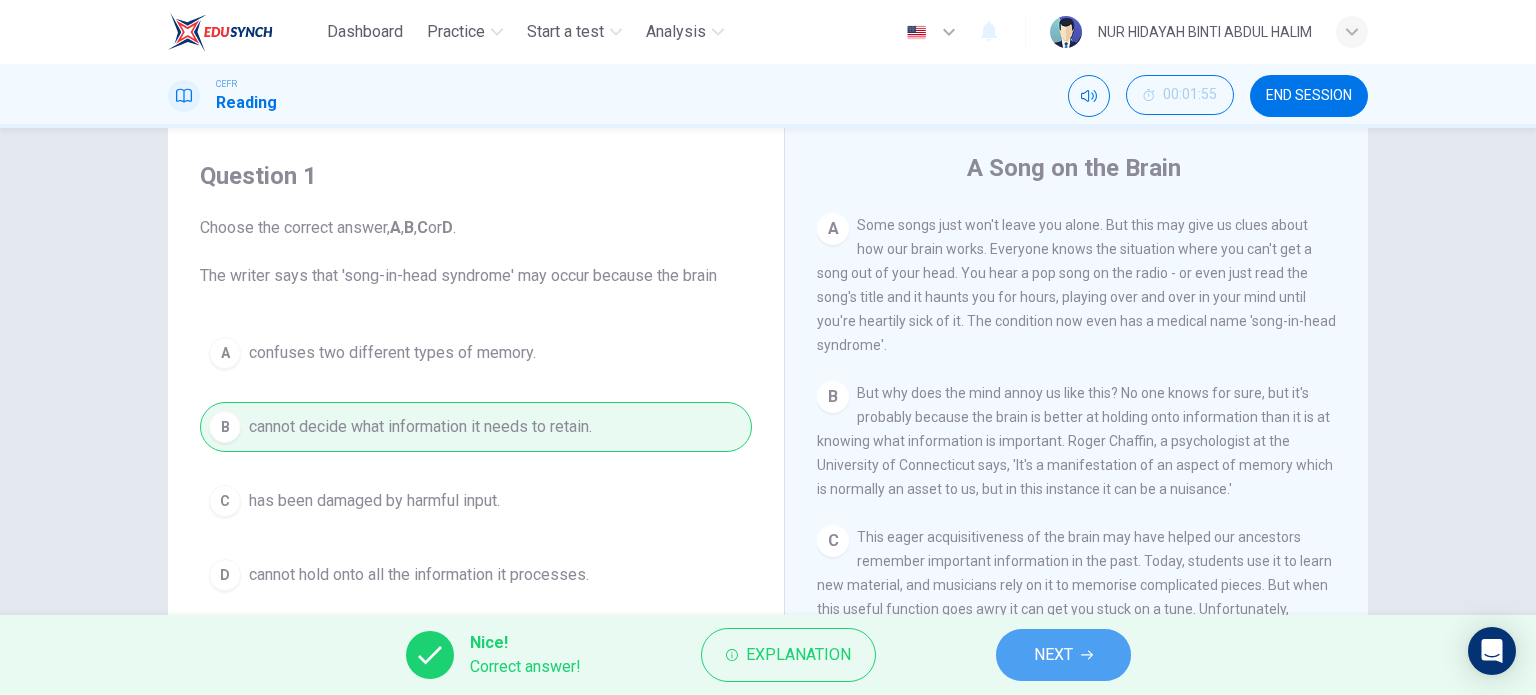 click on "NEXT" at bounding box center [1053, 655] 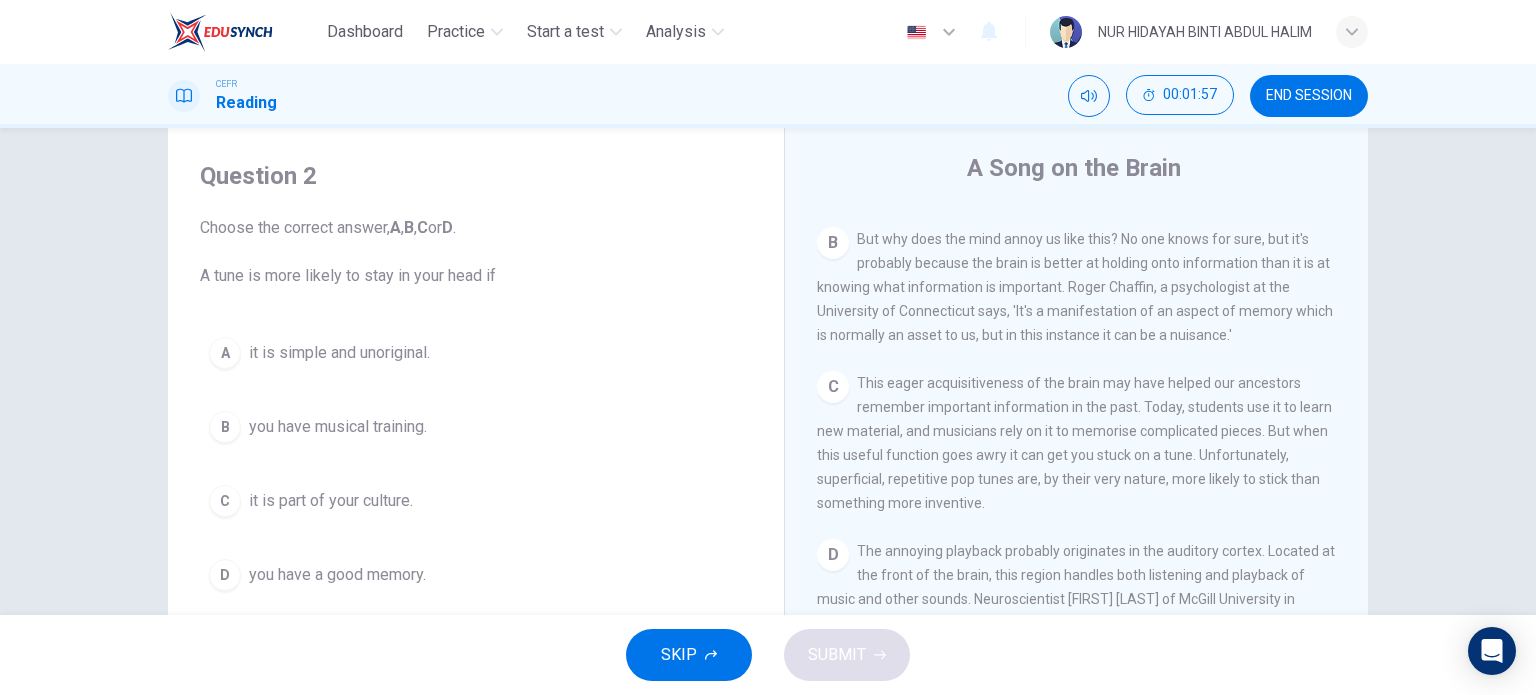 scroll, scrollTop: 618, scrollLeft: 0, axis: vertical 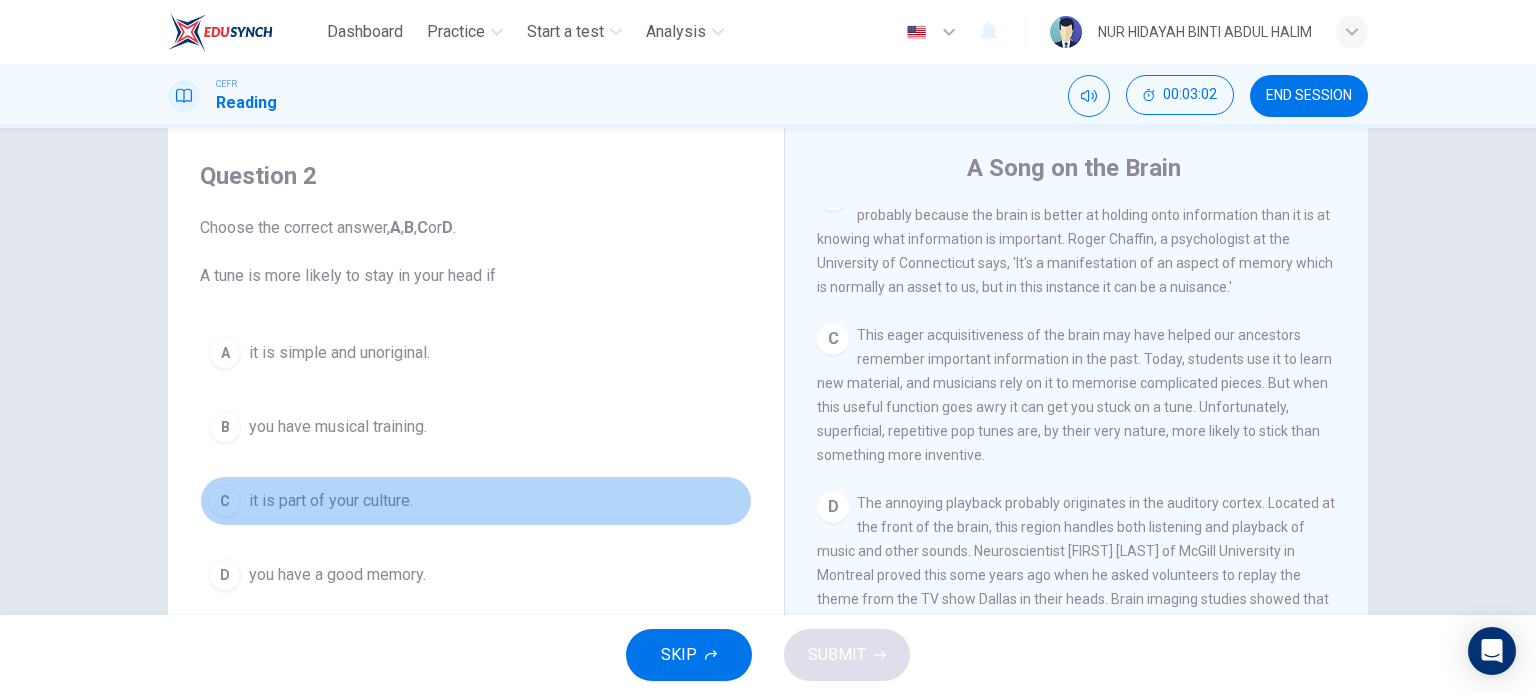 click on "it is part of your culture." at bounding box center [339, 353] 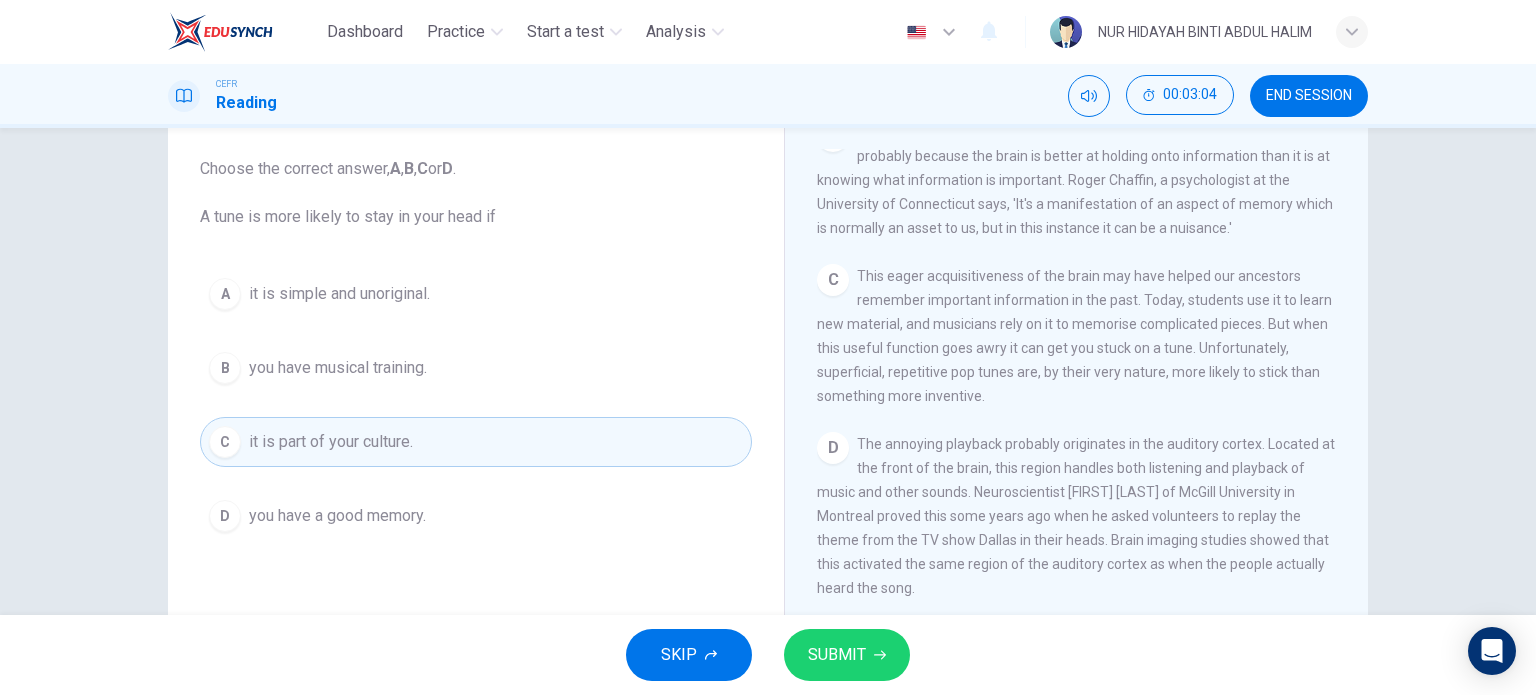 scroll, scrollTop: 108, scrollLeft: 0, axis: vertical 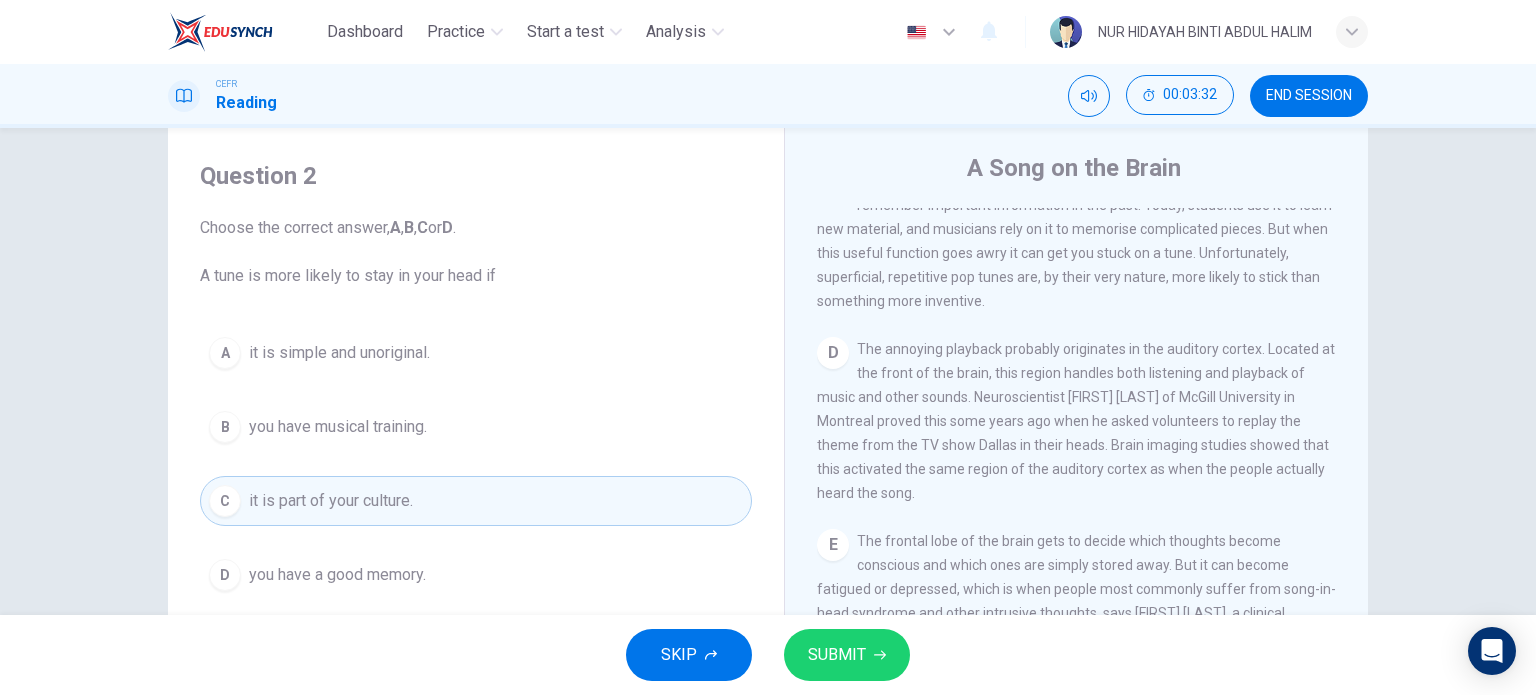 click on "SUBMIT" at bounding box center [847, 655] 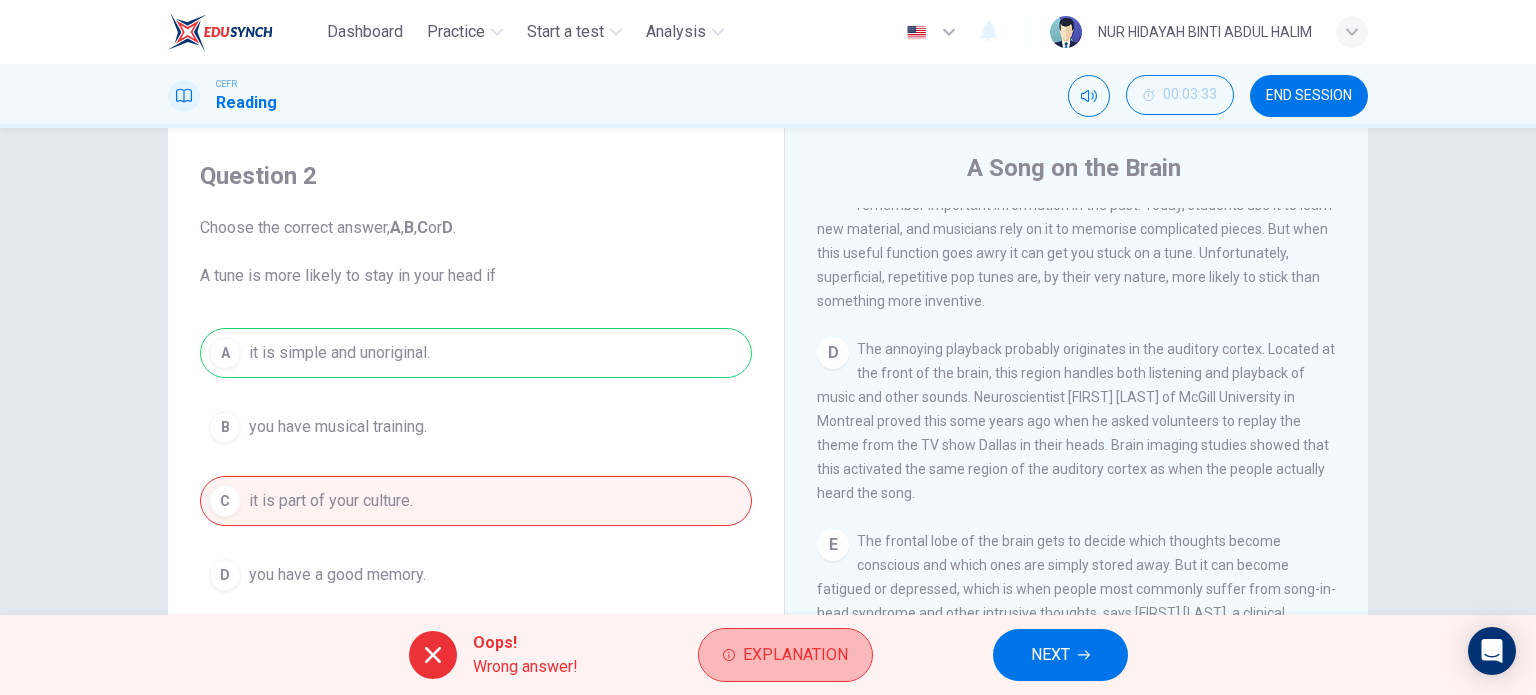 click on "Explanation" at bounding box center [785, 655] 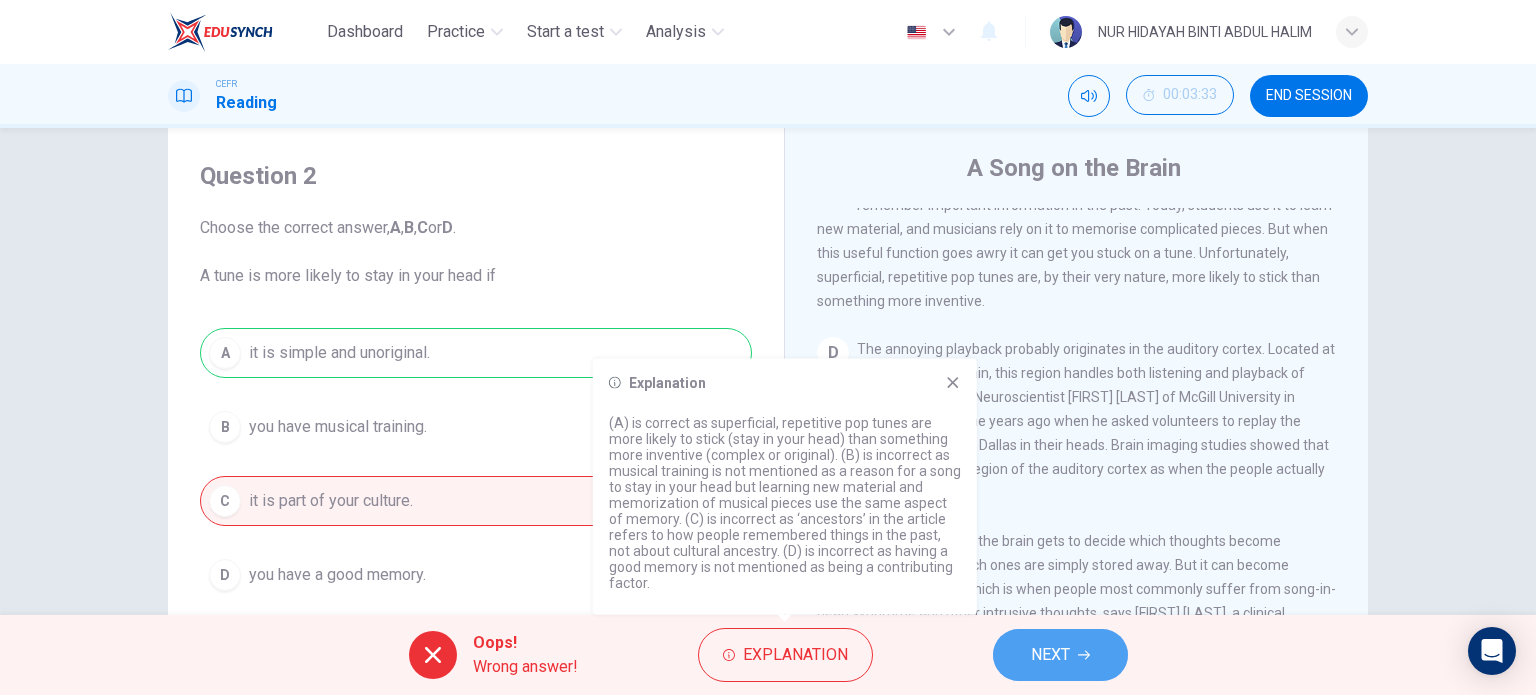 click on "NEXT" at bounding box center (1060, 655) 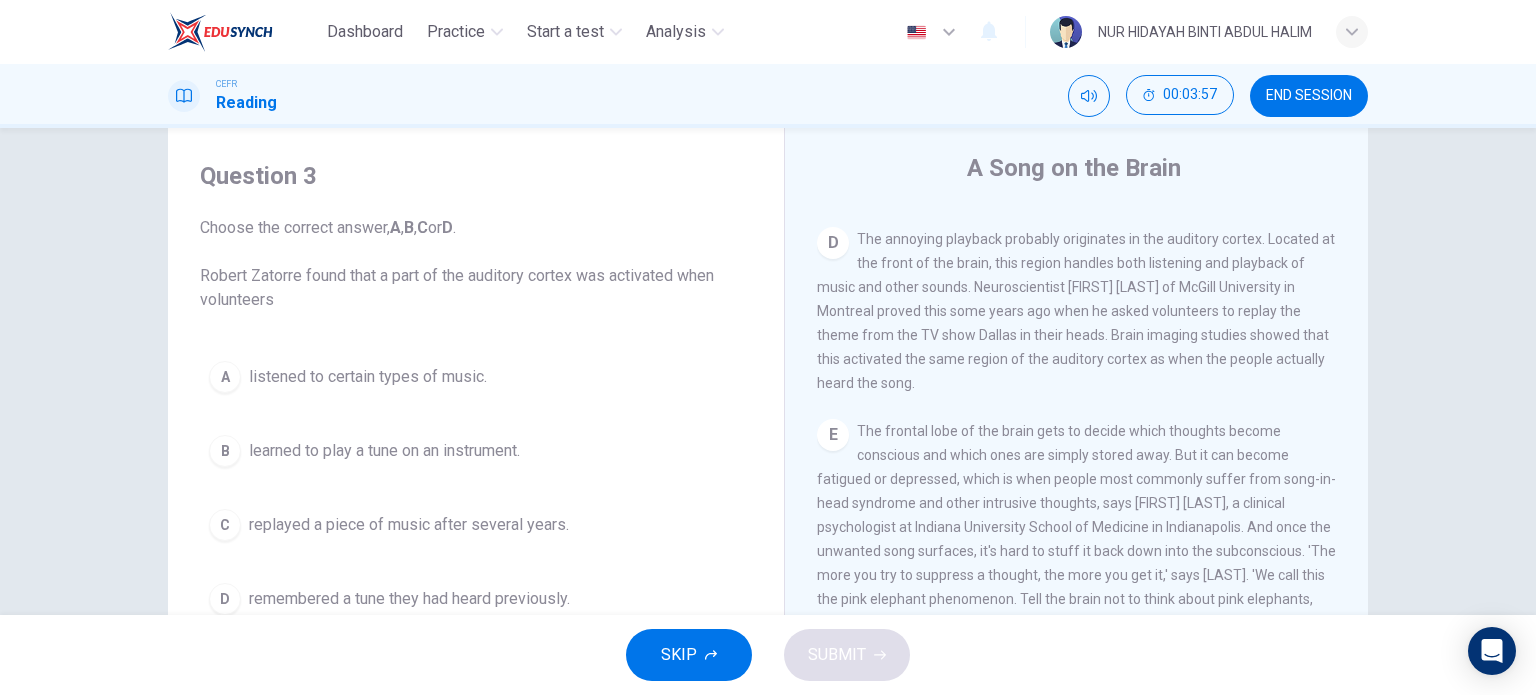 scroll, scrollTop: 880, scrollLeft: 0, axis: vertical 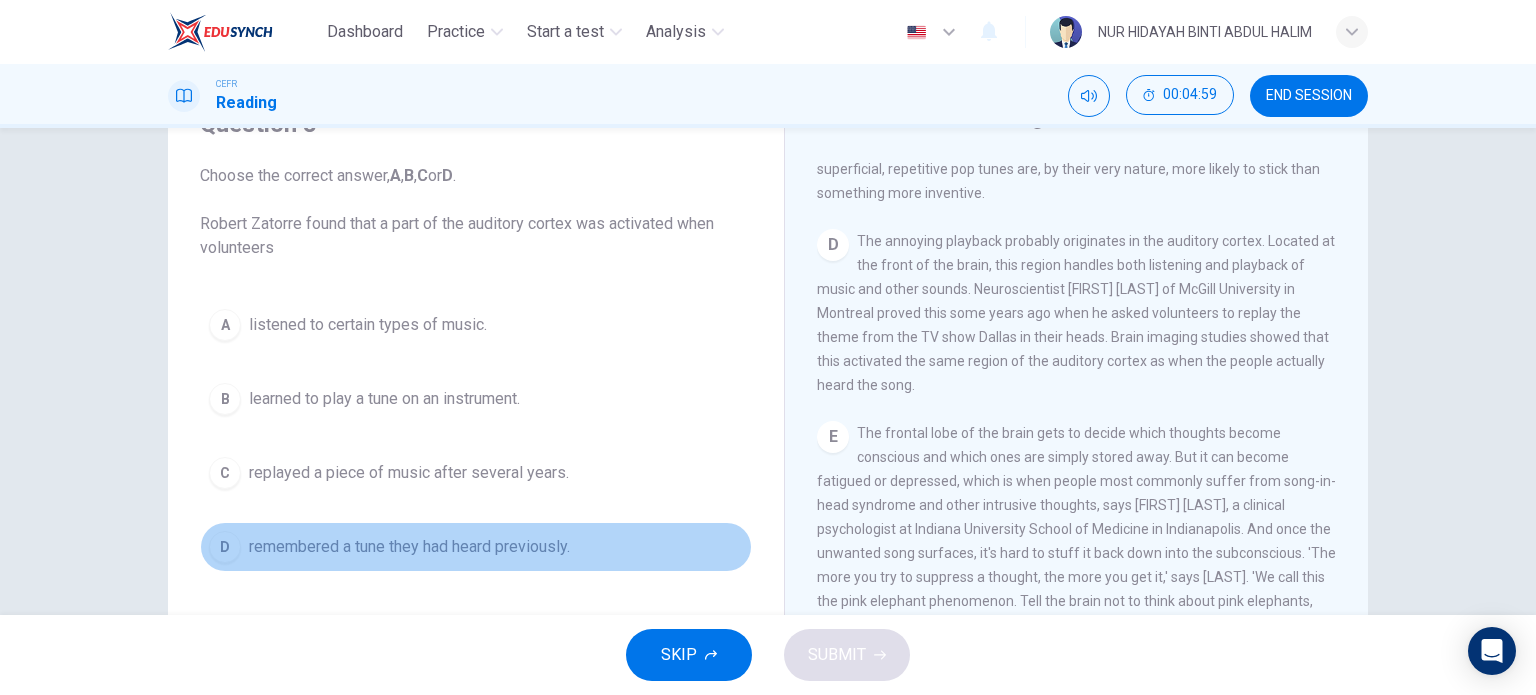 click on "remembered a tune they had heard previously." at bounding box center [368, 325] 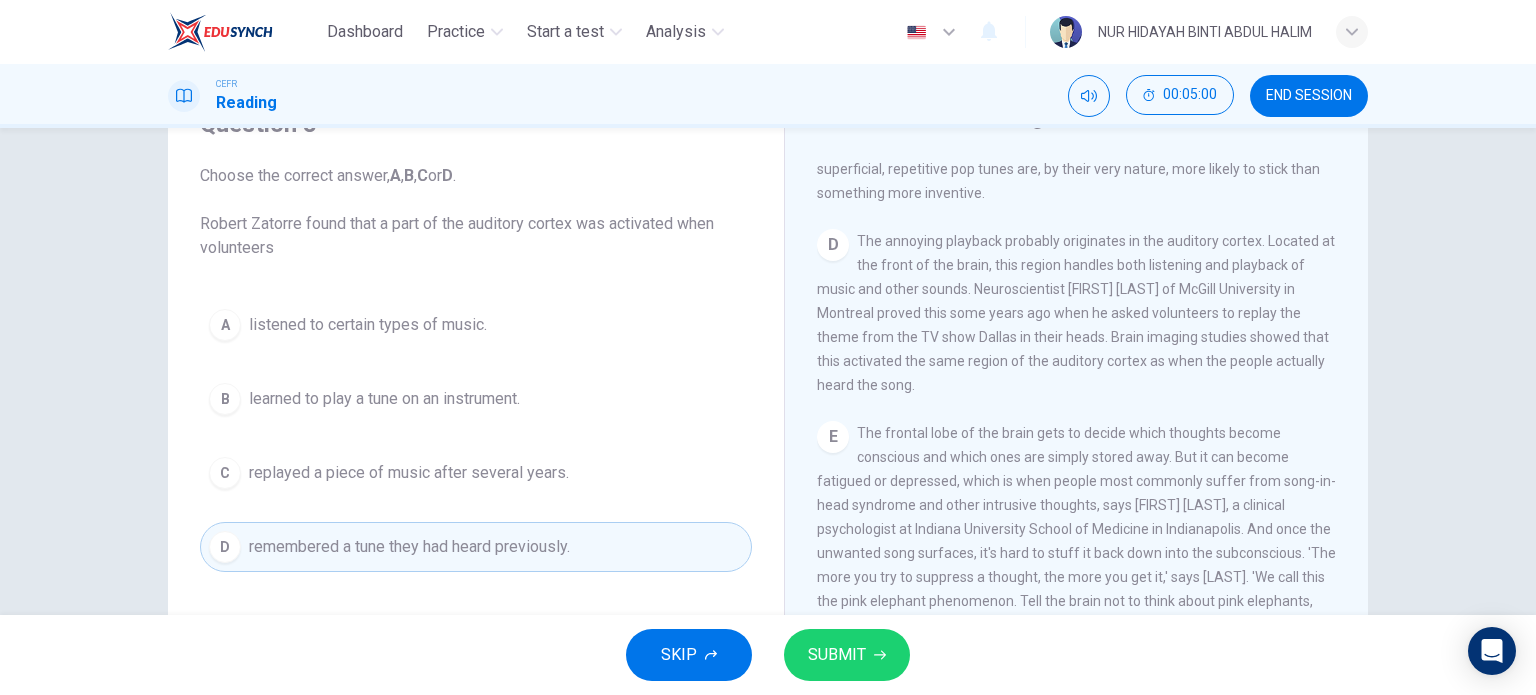 click on "replayed a piece of music after several years." at bounding box center (368, 325) 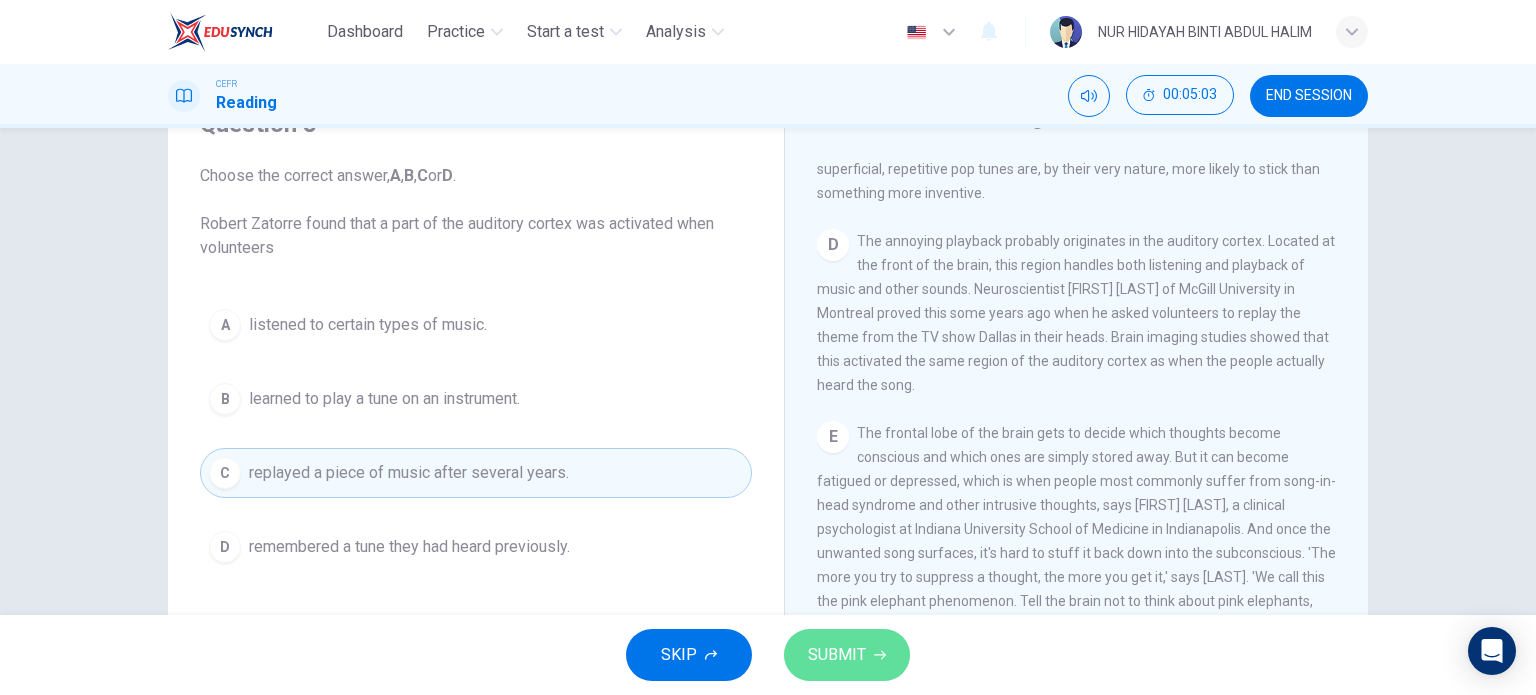 click on "SUBMIT" at bounding box center (837, 655) 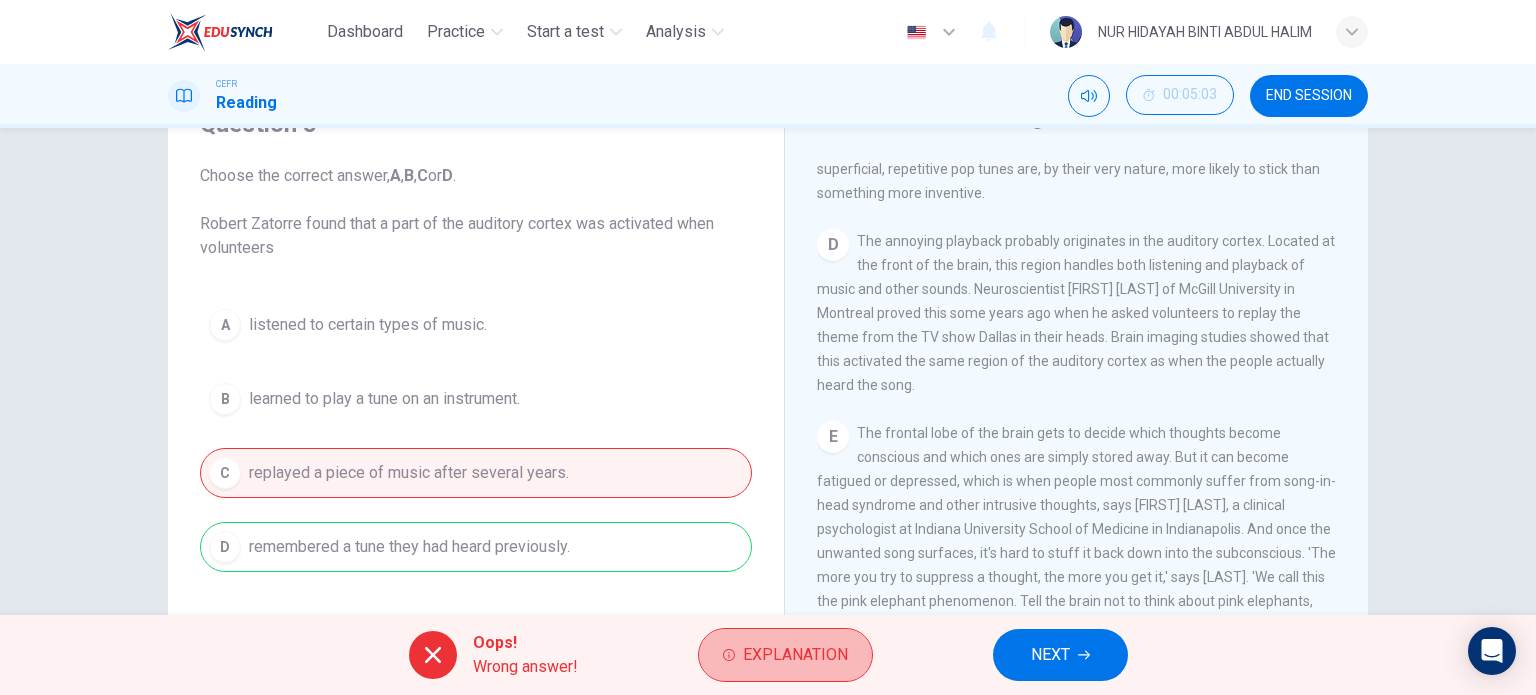 click on "Explanation" at bounding box center [795, 655] 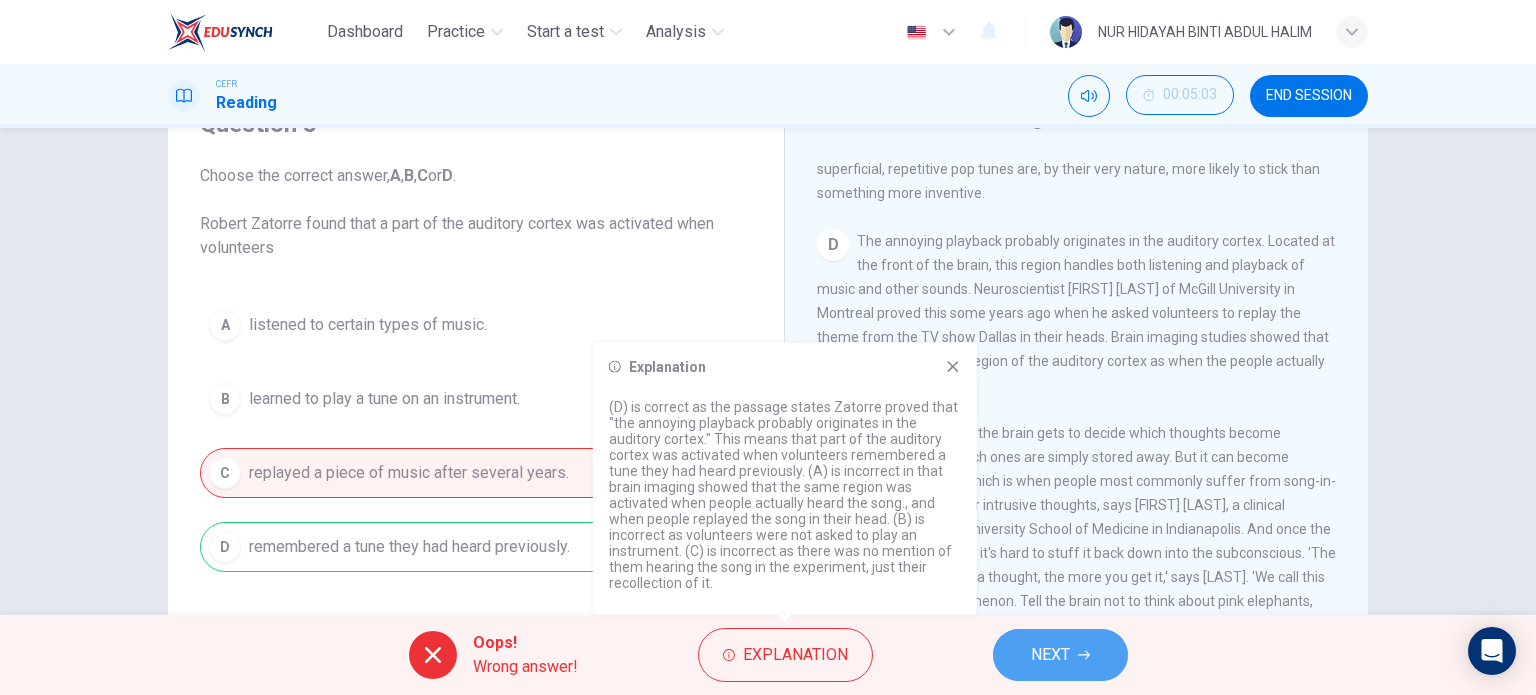 click on "NEXT" at bounding box center [1060, 655] 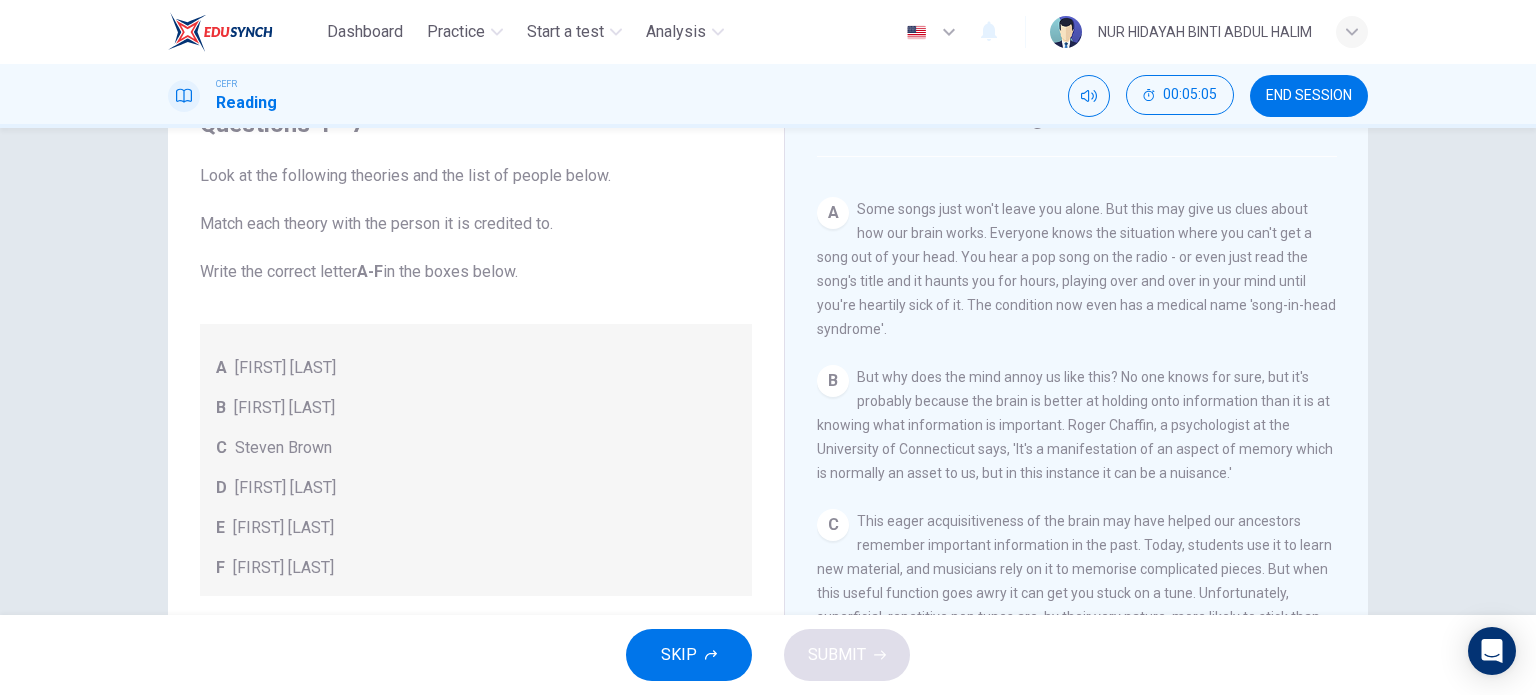scroll, scrollTop: 0, scrollLeft: 0, axis: both 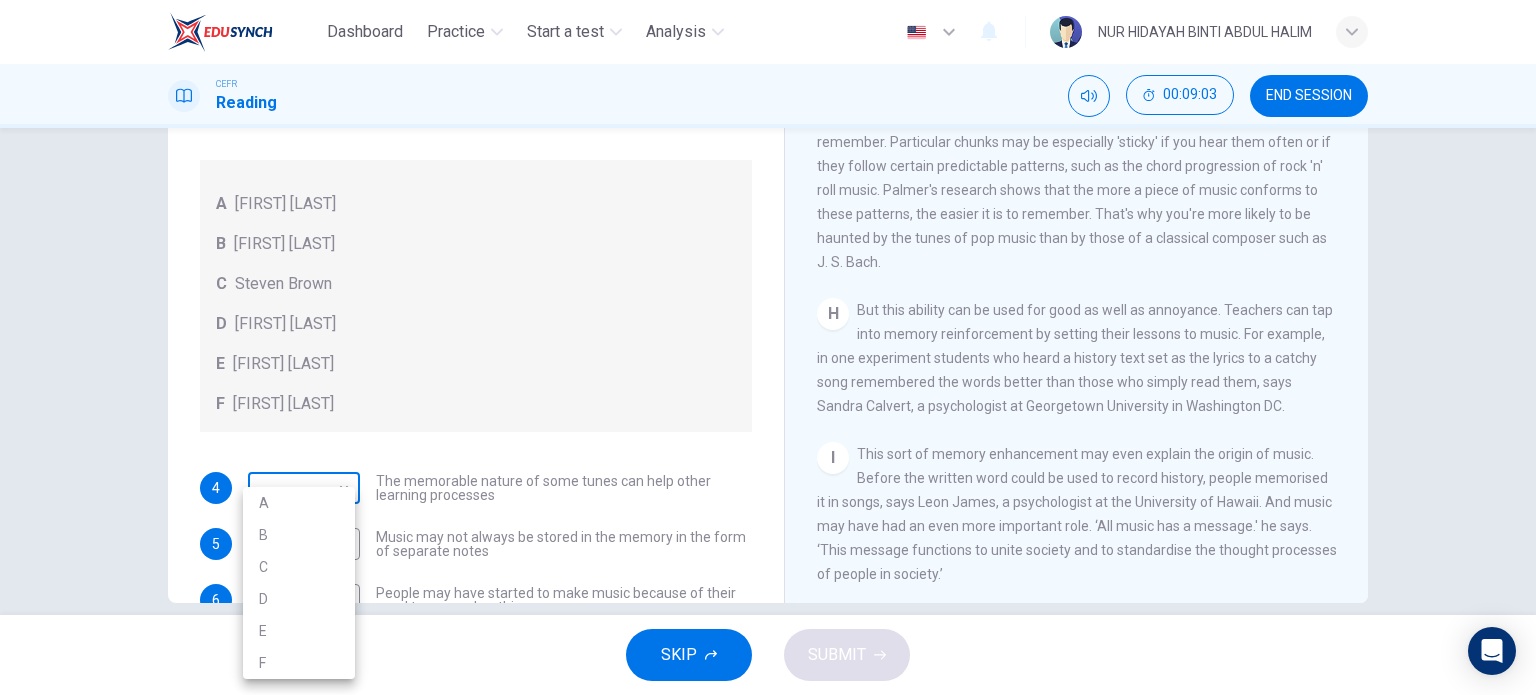 click on "Dashboard Practice Start a test Analysis English en ​ NUR HIDAYAH BINTI ABDUL HALIM CEFR Reading 00:09:03 END SESSION Questions 4 - 7 Look at the following theories and the list of people below.
Match each theory with the person it is credited to.
Write the correct letter  A-F  in the boxes below. A Roger Chaffin B Susan Ball C Steven Brown D Caroline Palmer E Sandra Calvert F Leon James 4 ​ ​ The memorable nature of some tunes can help other learning processes 5 ​ ​ Music may not always be stored in the memory in the form of separate notes 6 ​ ​ People may have started to make music because of their need to remember things 7 ​ ​ Having a song going round your head may happen to you more often when one part of the brain is tired A Song on the Brain CLICK TO ZOOM Click to Zoom A B C D E F G H I SKIP SUBMIT EduSynch - Online Language Proficiency Testing
Dashboard Practice Start a test Analysis Notifications © Copyright  2025 A B C D E F" at bounding box center (768, 347) 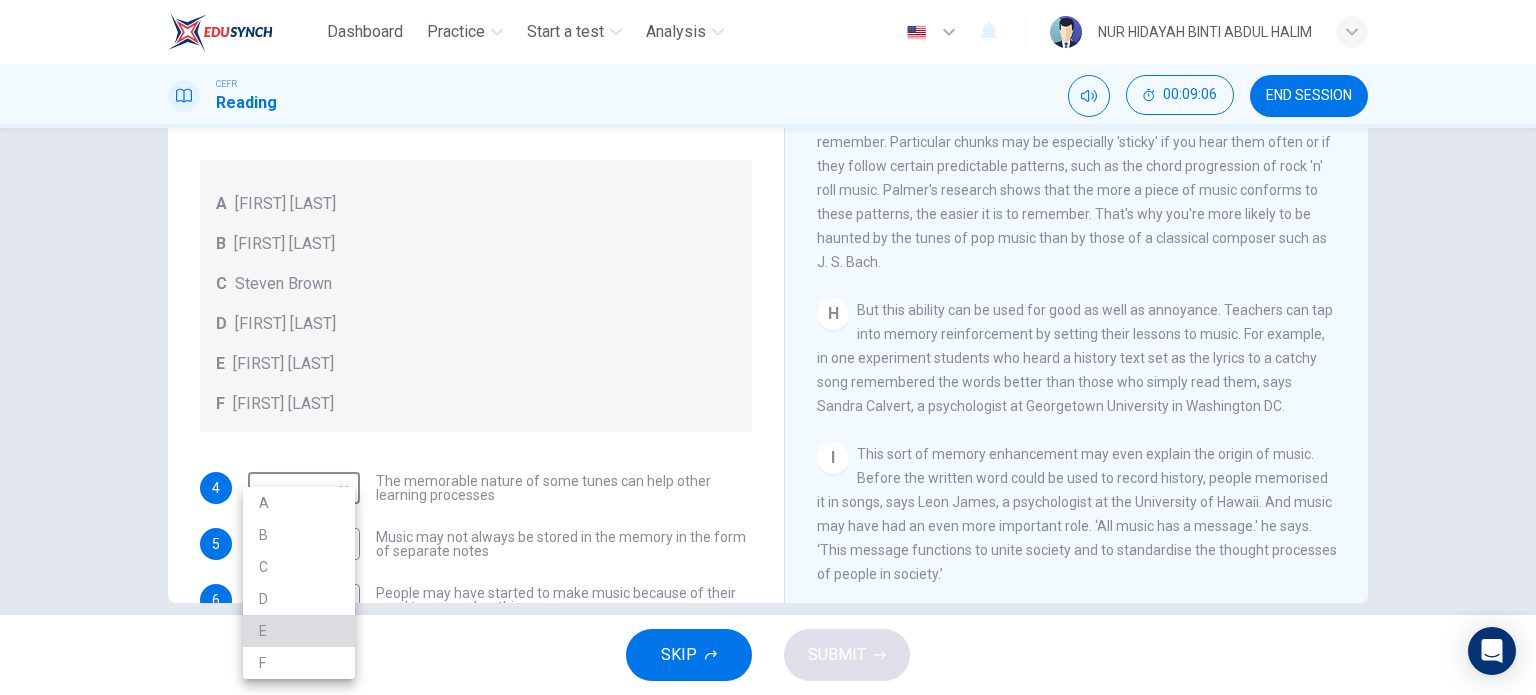 click on "E" at bounding box center (299, 631) 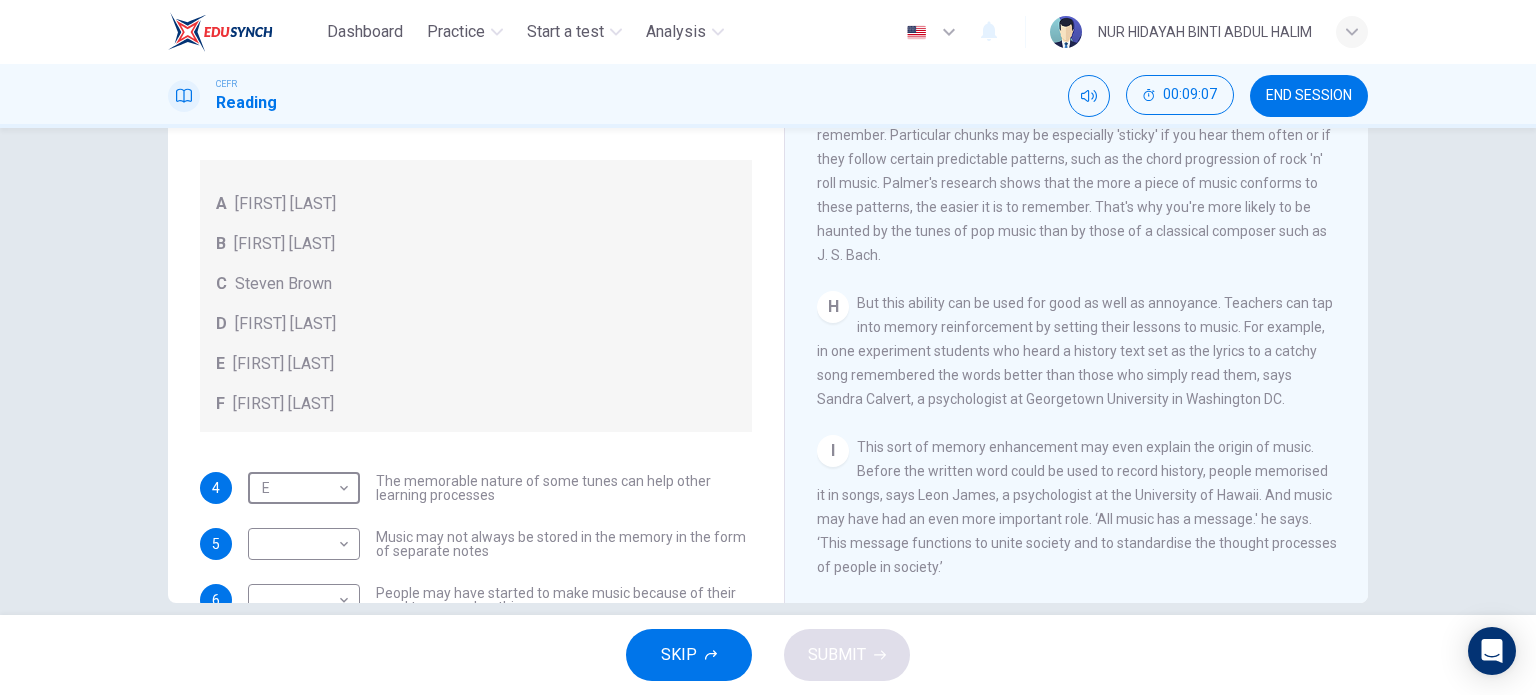scroll, scrollTop: 1592, scrollLeft: 0, axis: vertical 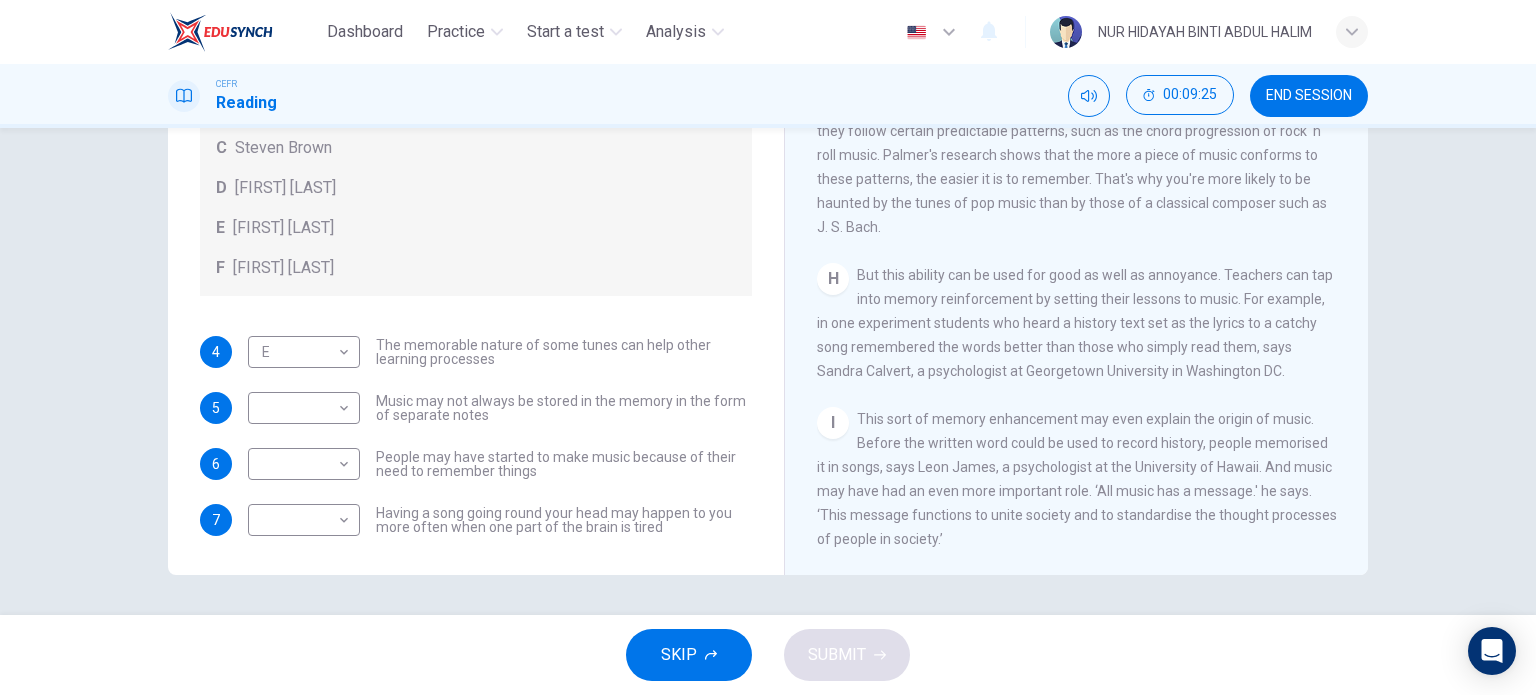 click on "Music may not always be stored in the memory in the form of separate notes" at bounding box center (564, 352) 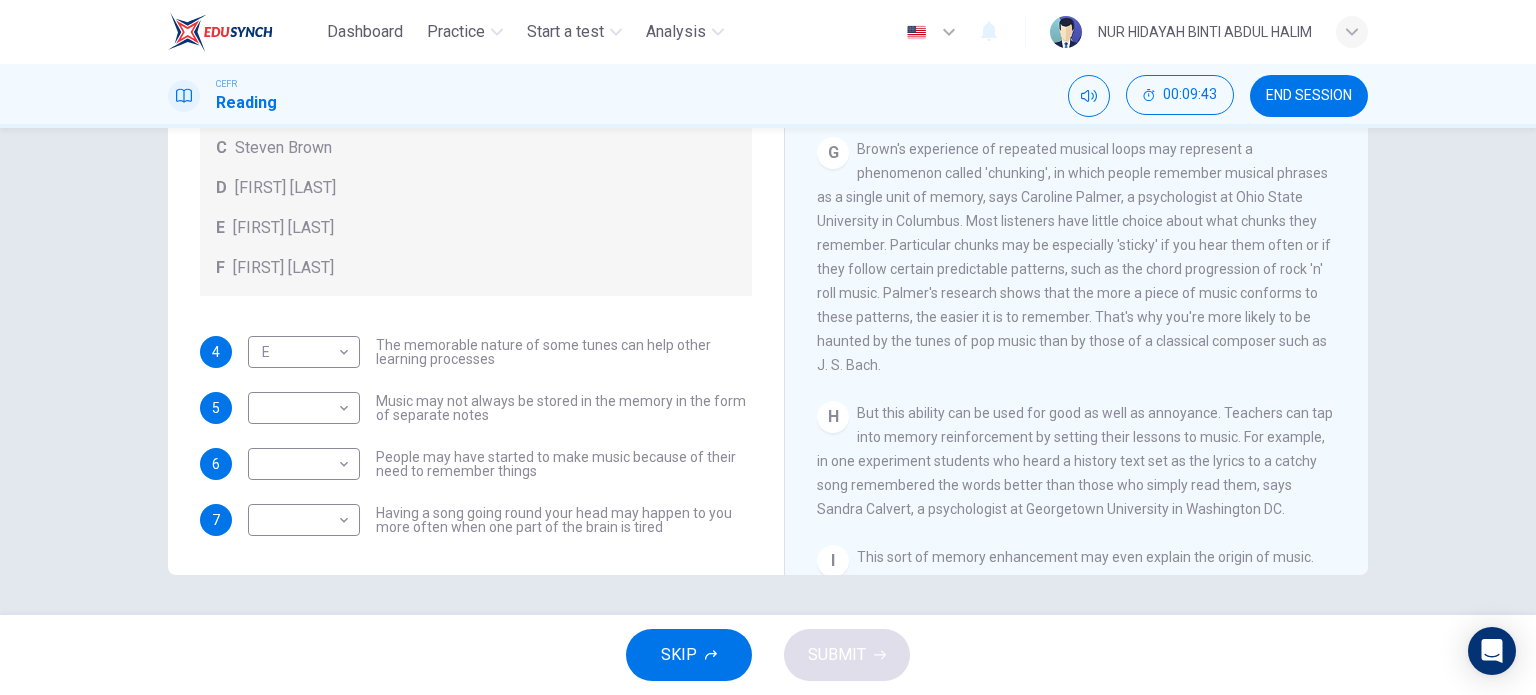 scroll, scrollTop: 1374, scrollLeft: 0, axis: vertical 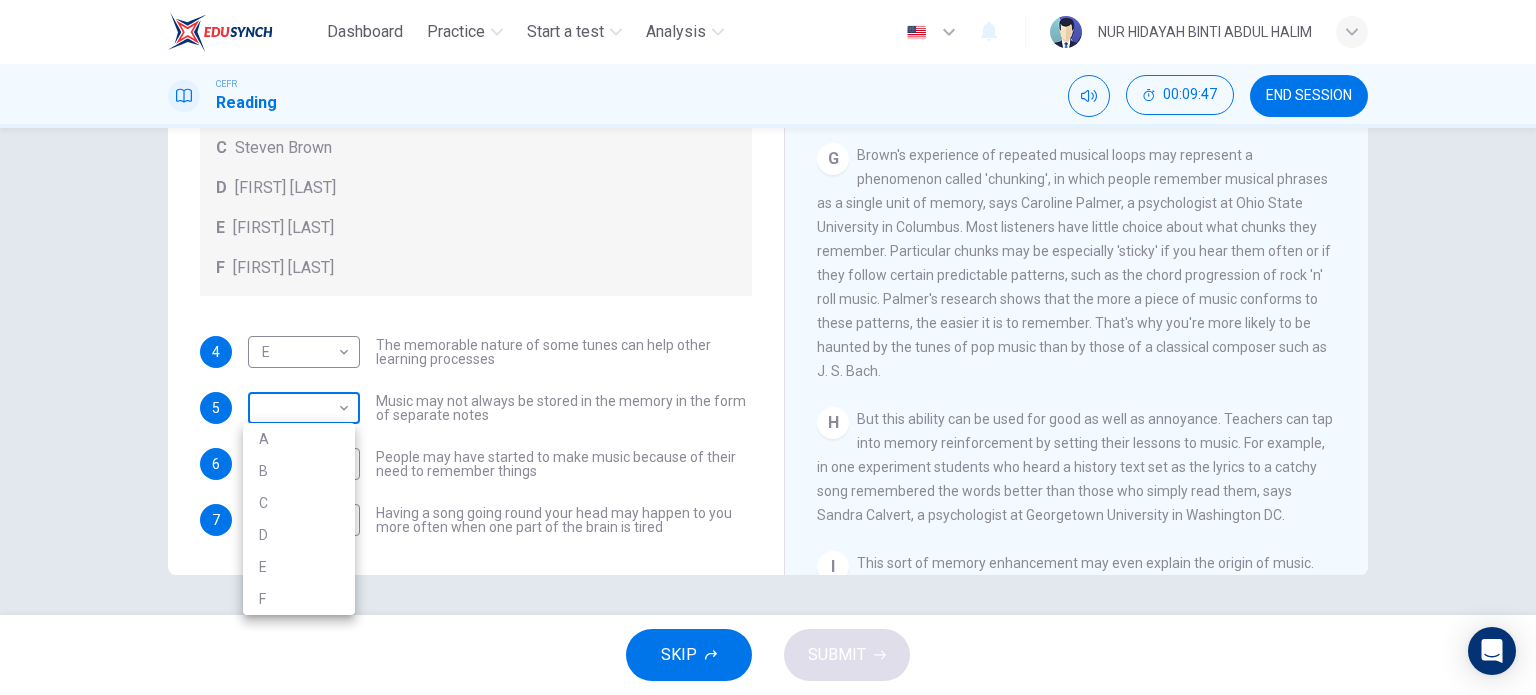 click on "Dashboard Practice Start a test Analysis English en ​ NUR HIDAYAH BINTI ABDUL HALIM CEFR Reading 00:09:47 END SESSION Questions 4 - 7 Look at the following theories and the list of people below.
Match each theory with the person it is credited to.
Write the correct letter  A-F  in the boxes below. A Roger Chaffin B Susan Ball C Steven Brown D Caroline Palmer E Sandra Calvert F Leon James 4 E E ​ The memorable nature of some tunes can help other learning processes 5 ​ ​ Music may not always be stored in the memory in the form of separate notes 6 ​ ​ People may have started to make music because of their need to remember things 7 ​ ​ Having a song going round your head may happen to you more often when one part of the brain is tired A Song on the Brain CLICK TO ZOOM Click to Zoom A B C D E F G H I SKIP SUBMIT EduSynch - Online Language Proficiency Testing
Dashboard Practice Start a test Analysis Notifications © Copyright  2025 A B C D E F" at bounding box center [768, 347] 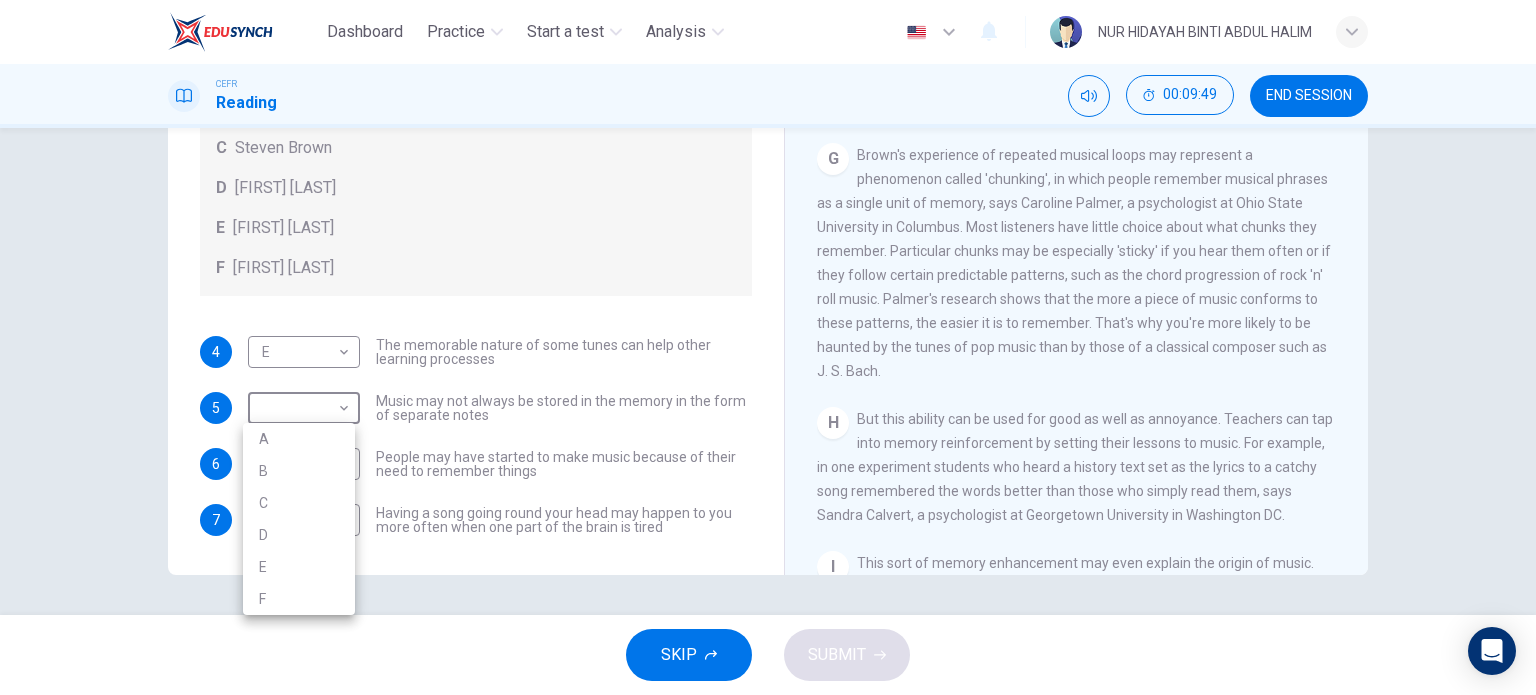click on "D" at bounding box center (299, 535) 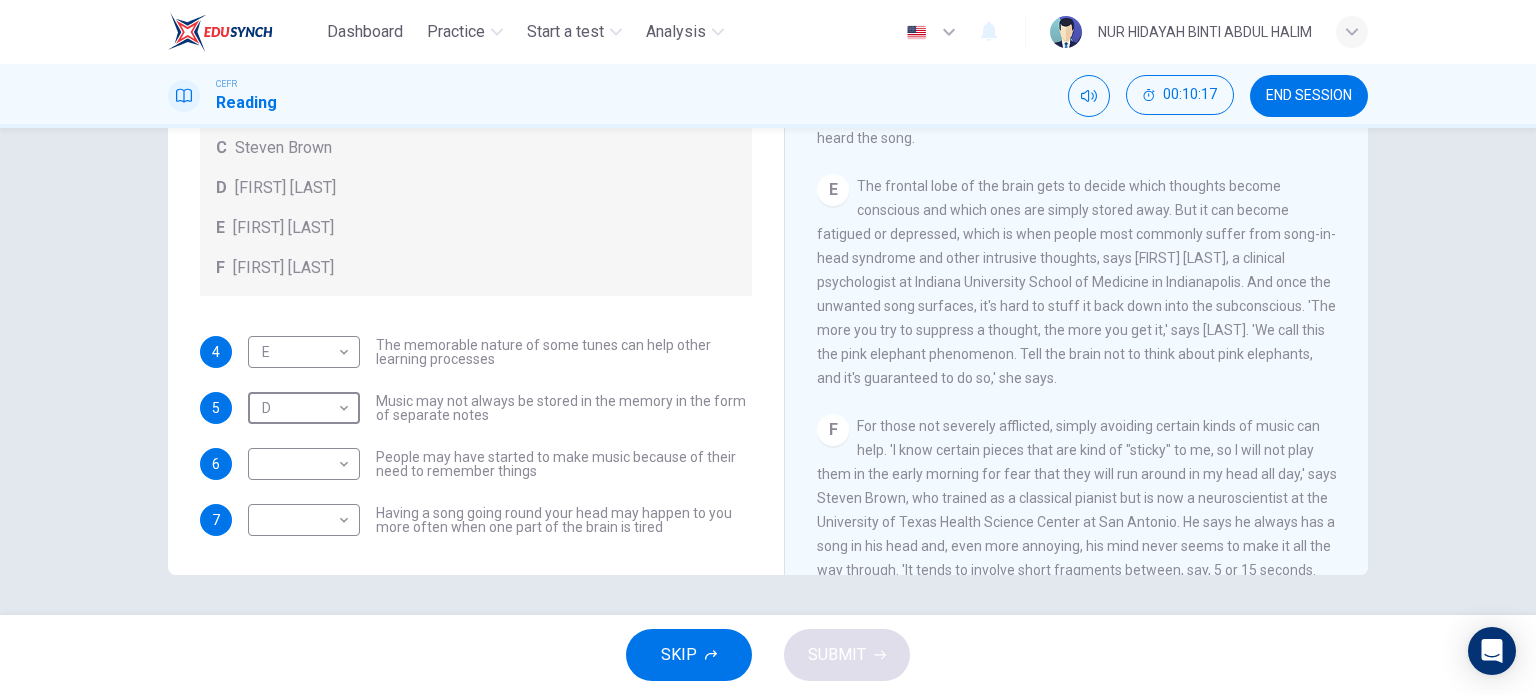 scroll, scrollTop: 884, scrollLeft: 0, axis: vertical 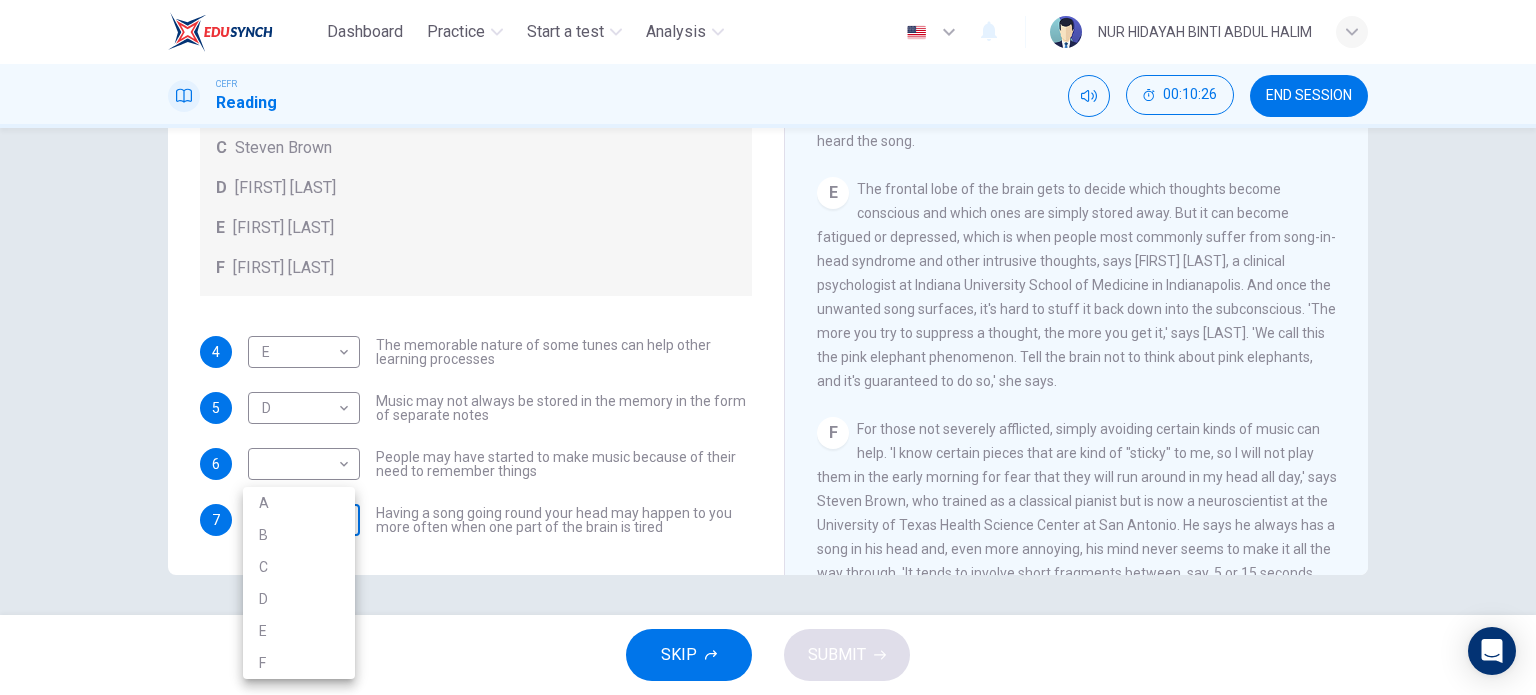 click on "Dashboard Practice Start a test Analysis English en ​ NUR HIDAYAH BINTI ABDUL HALIM CEFR Reading 00:10:26 END SESSION Questions 4 - 7 Look at the following theories and the list of people below.
Match each theory with the person it is credited to.
Write the correct letter  A-F  in the boxes below. A Roger Chaffin B Susan Ball C Steven Brown D Caroline Palmer E Sandra Calvert F Leon James 4 E E ​ The memorable nature of some tunes can help other learning processes 5 D D ​ Music may not always be stored in the memory in the form of separate notes 6 ​ ​ People may have started to make music because of their need to remember things 7 ​ ​ Having a song going round your head may happen to you more often when one part of the brain is tired A Song on the Brain CLICK TO ZOOM Click to Zoom A B C D E F G H I SKIP SUBMIT EduSynch - Online Language Proficiency Testing
Dashboard Practice Start a test Analysis Notifications © Copyright  2025 A B C D E F" at bounding box center (768, 347) 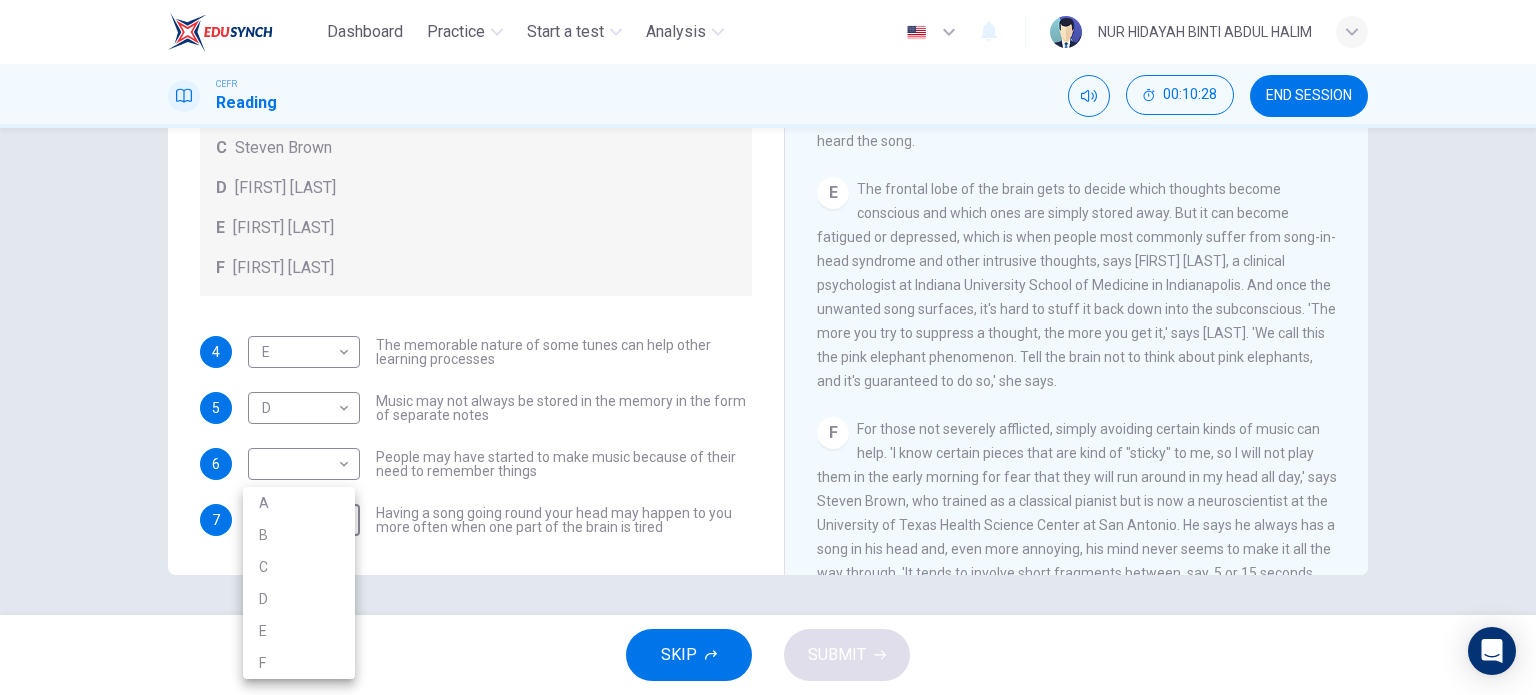 click on "E" at bounding box center (299, 631) 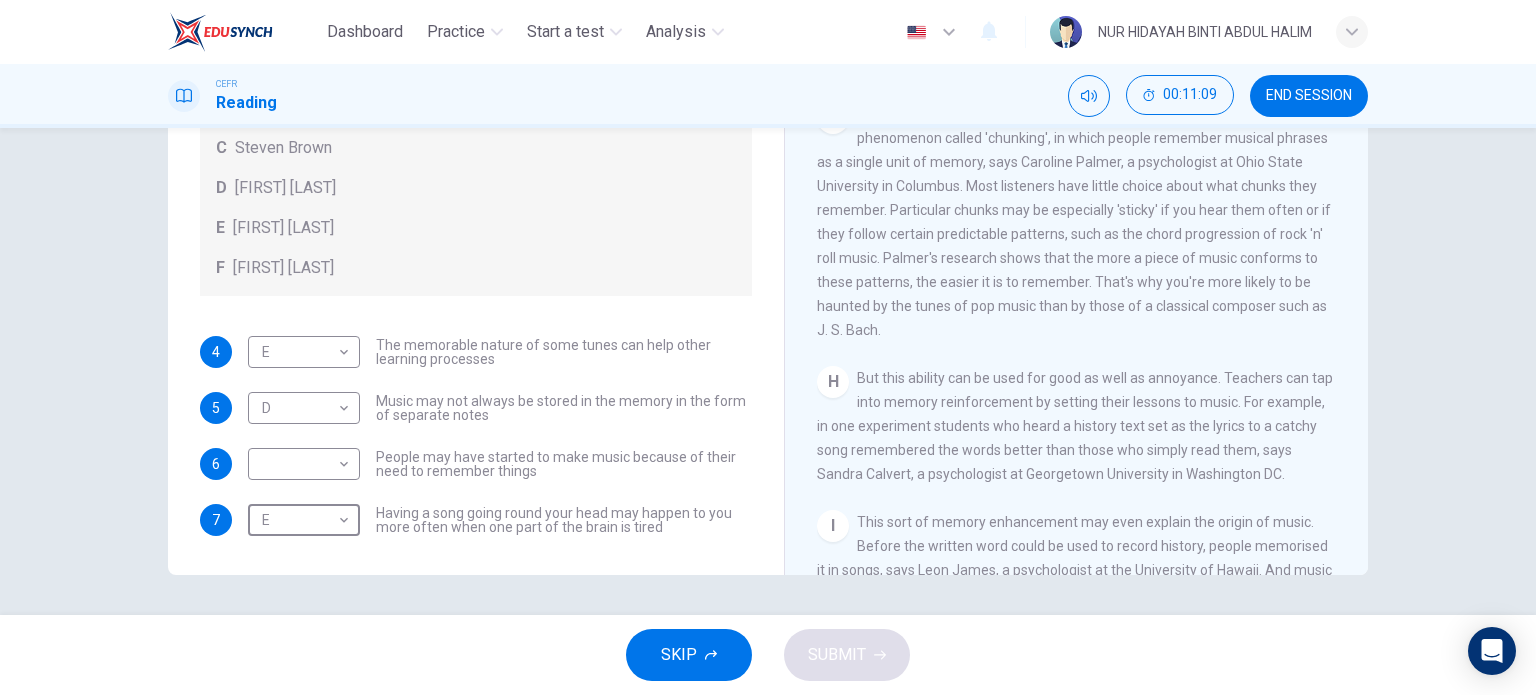 scroll, scrollTop: 1592, scrollLeft: 0, axis: vertical 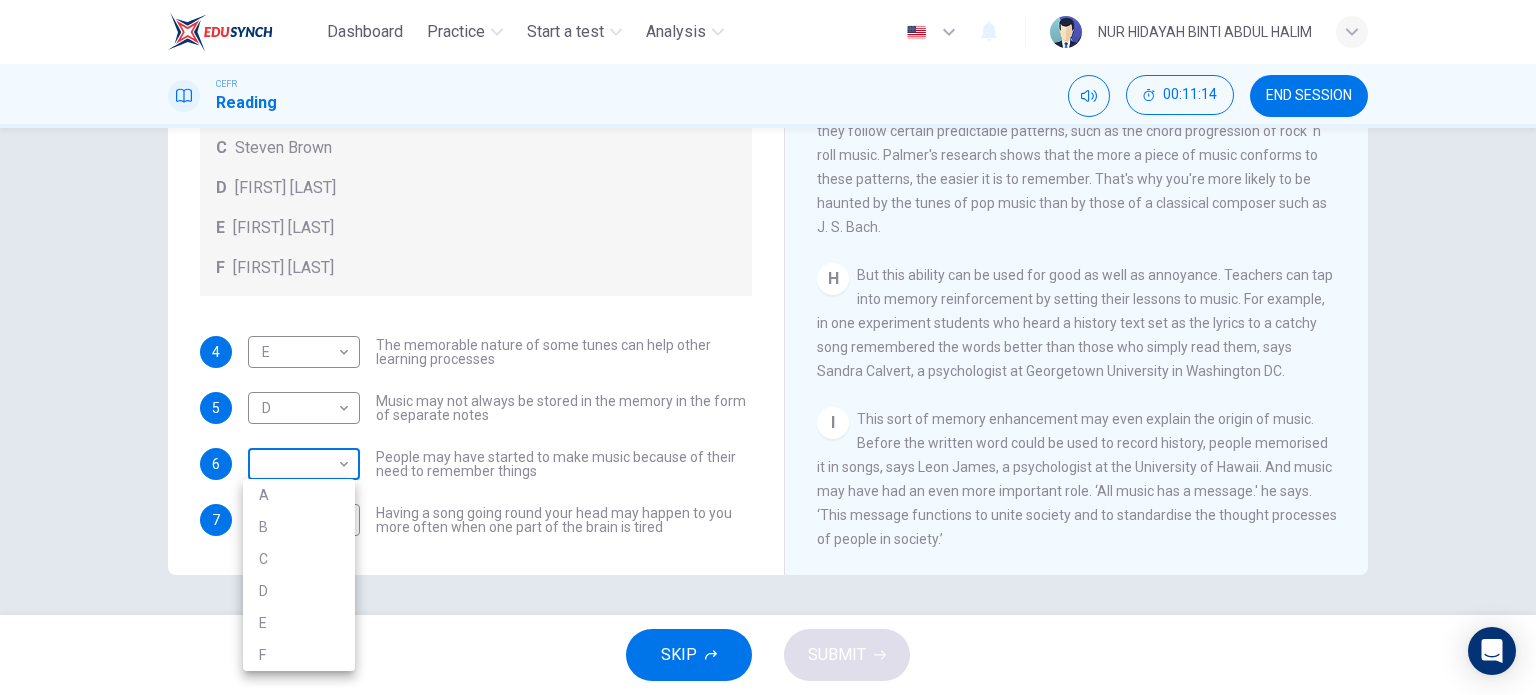 click on "Dashboard Practice Start a test Analysis English en ​ NUR HIDAYAH BINTI ABDUL HALIM CEFR Reading 00:11:14 END SESSION Questions 4 - 7 Look at the following theories and the list of people below.
Match each theory with the person it is credited to.
Write the correct letter  A-F  in the boxes below. A Roger Chaffin B Susan Ball C Steven Brown D Caroline Palmer E Sandra Calvert F Leon James 4 E E ​ The memorable nature of some tunes can help other learning processes 5 D D ​ Music may not always be stored in the memory in the form of separate notes 6 ​ ​ People may have started to make music because of their need to remember things 7 E E ​ Having a song going round your head may happen to you more often when one part of the brain is tired A Song on the Brain CLICK TO ZOOM Click to Zoom A B C D E F G H I SKIP SUBMIT EduSynch - Online Language Proficiency Testing
Dashboard Practice Start a test Analysis Notifications © Copyright  2025 A B C D E F" at bounding box center [768, 347] 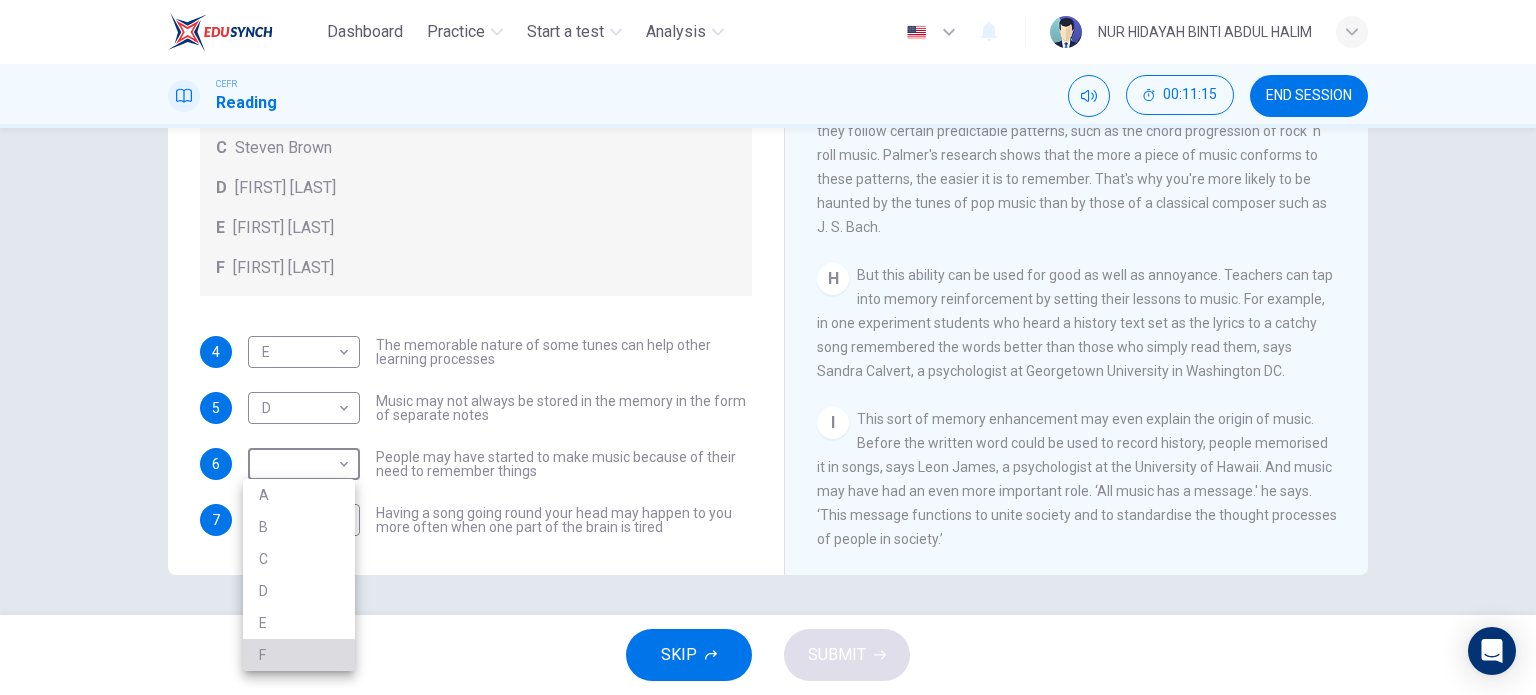 click on "F" at bounding box center [299, 655] 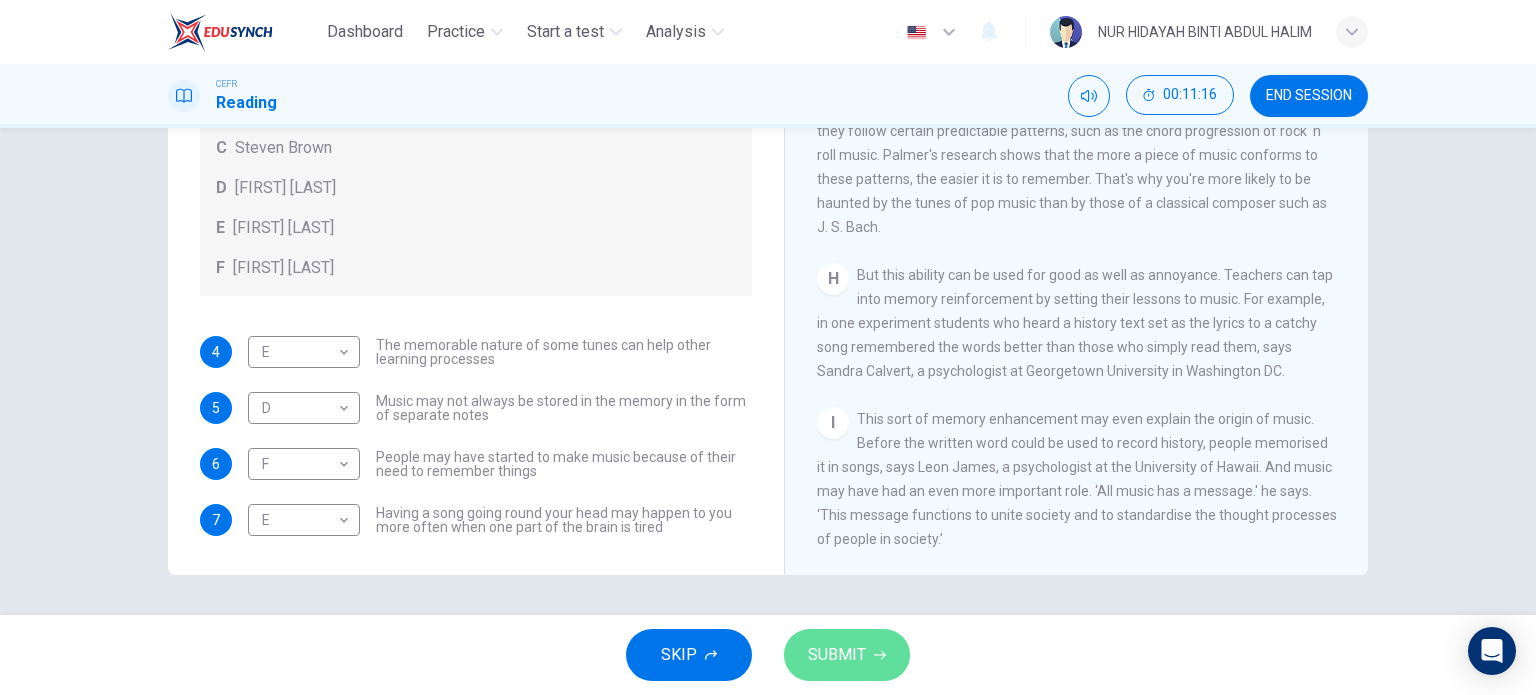 click on "SUBMIT" at bounding box center (837, 655) 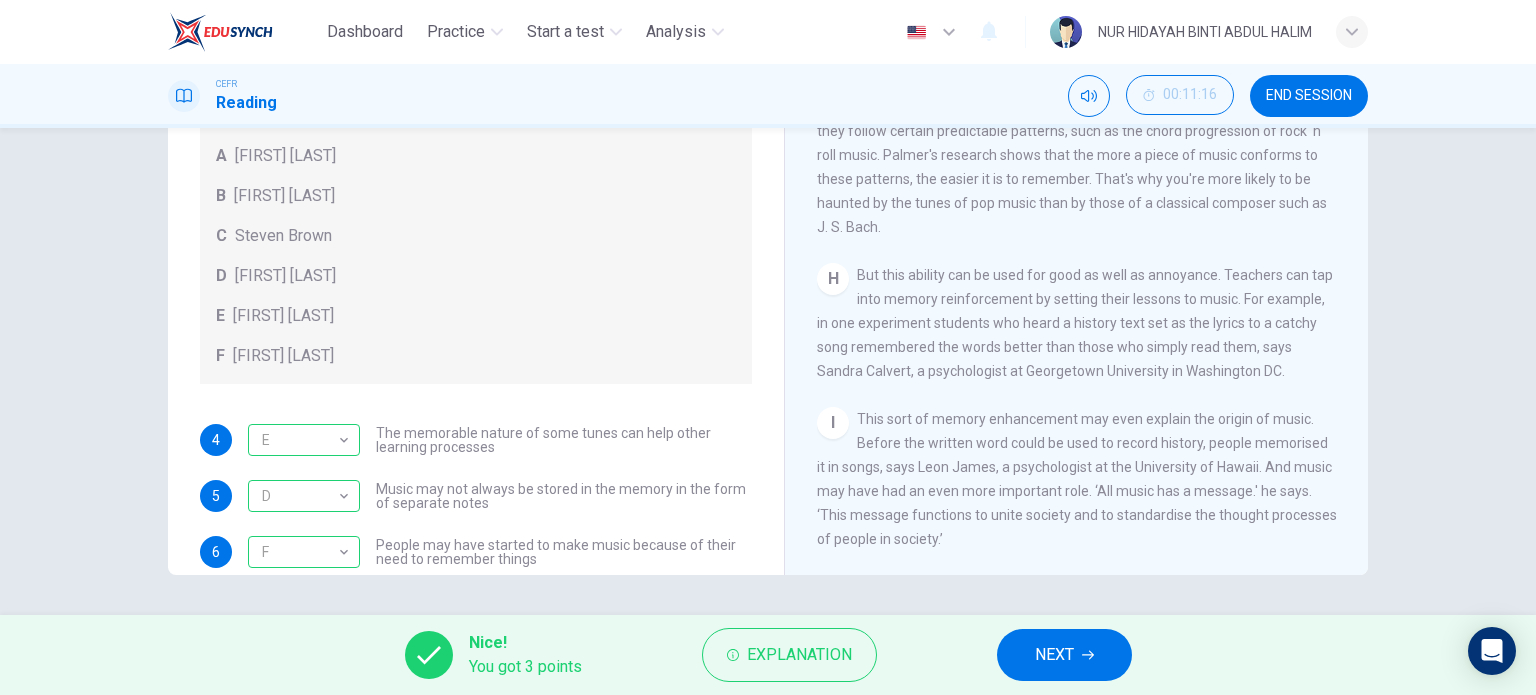 scroll, scrollTop: 112, scrollLeft: 0, axis: vertical 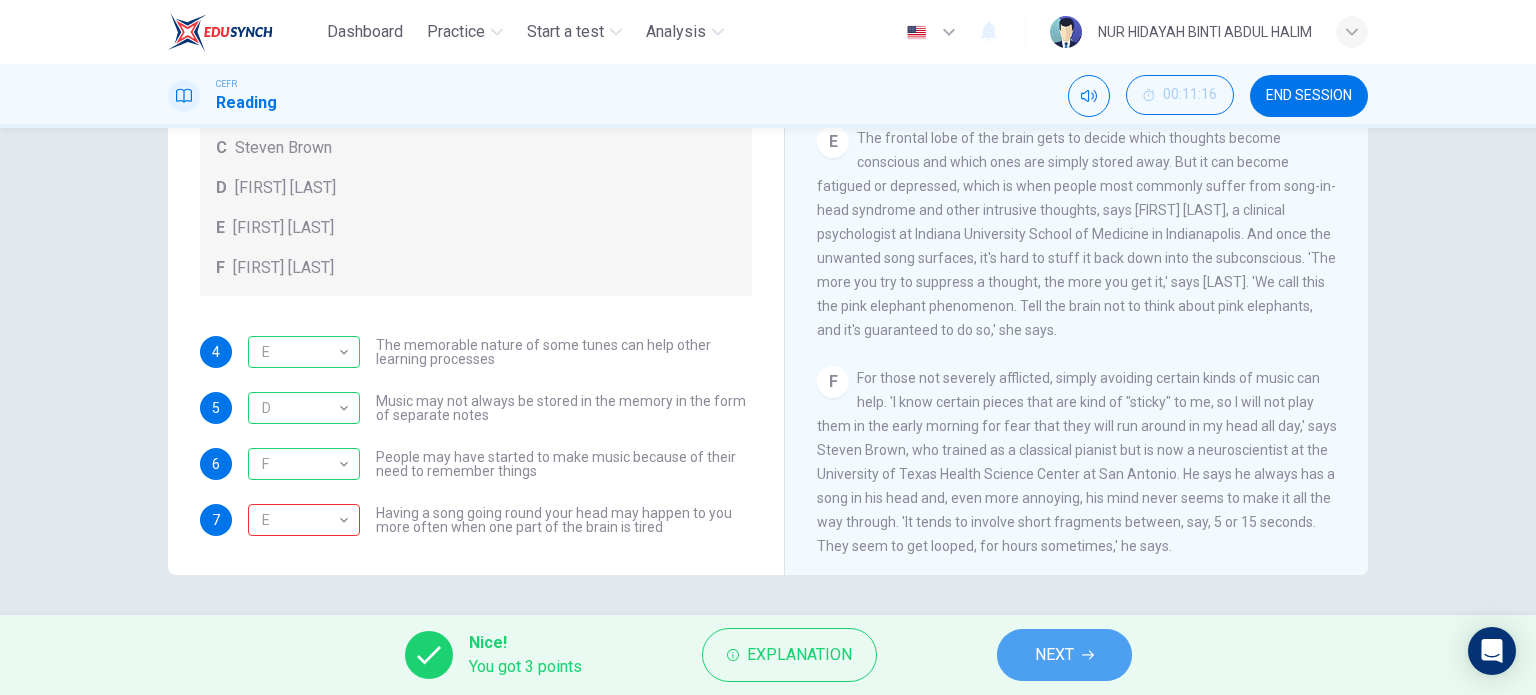 click on "NEXT" at bounding box center (1054, 655) 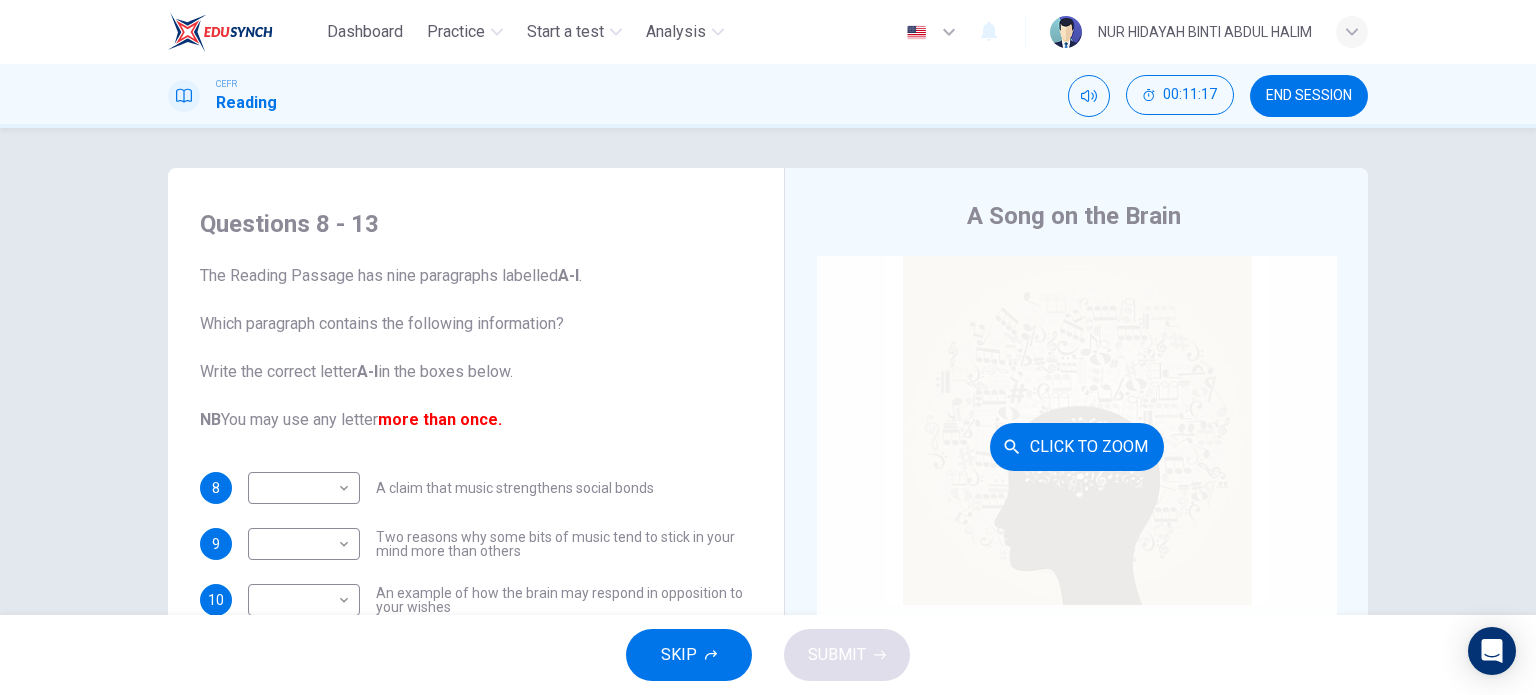 scroll, scrollTop: 0, scrollLeft: 0, axis: both 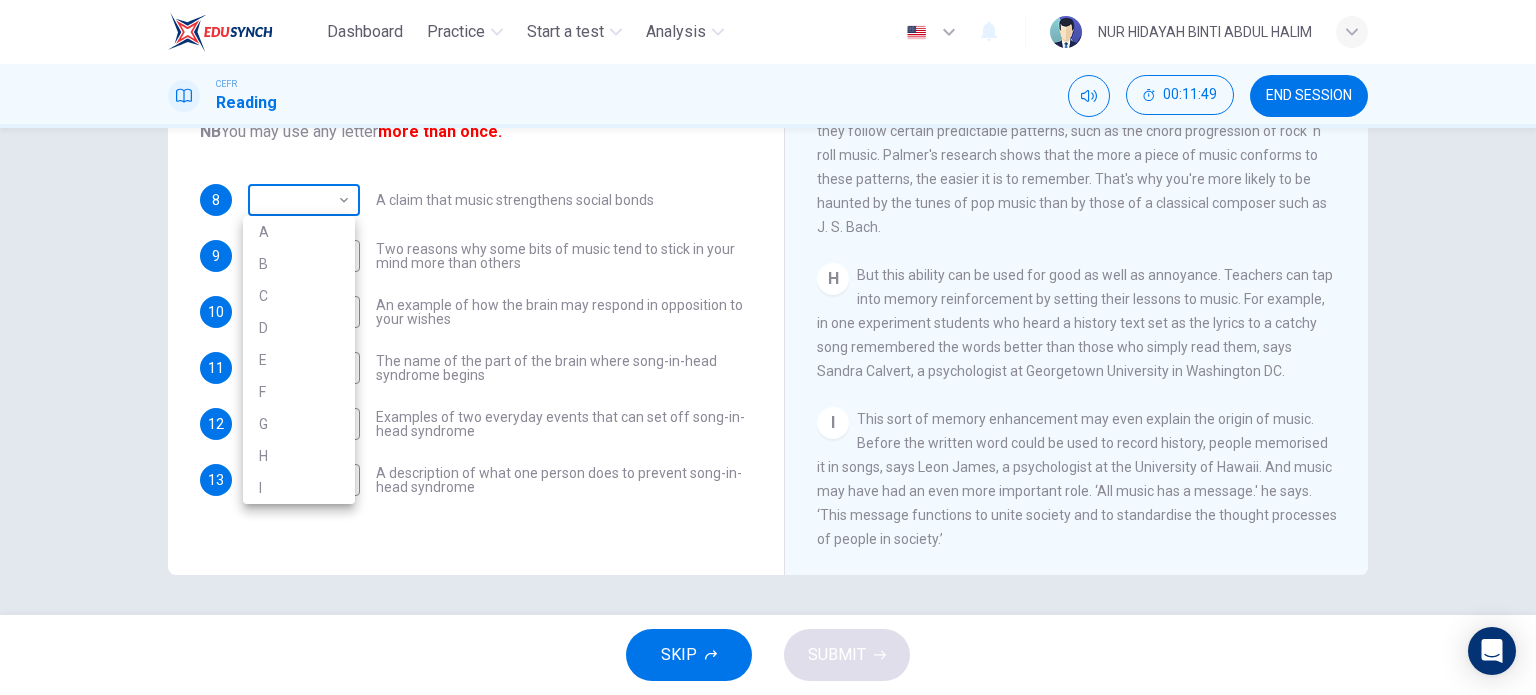 click on "Dashboard Practice Start a test Analysis English en ​ NUR HIDAYAH BINTI ABDUL HALIM CEFR Reading 00:11:49 END SESSION Questions 8 - 13 The Reading Passage has nine paragraphs labelled  A-l .
Which paragraph contains the following information?
Write the correct letter  A-l  in the boxes below.
NB  You may use any letter  more than once. 8 ​ ​ A claim that music strengthens social bonds 9 ​ ​ Two reasons why some bits of music tend to stick in your mind more than others 10 ​ ​ An example of how the brain may respond in opposition to your wishes 11 ​ ​ The name of the part of the brain where song-in-head syndrome begins 12 ​ ​ Examples of two everyday events that can set off song-in-head syndrome 13 ​ ​ A description of what one person does to prevent song-in-head syndrome A Song on the Brain CLICK TO ZOOM Click to Zoom A B C D E F G H I SKIP SUBMIT EduSynch - Online Language Proficiency Testing
Dashboard Practice Start a test Analysis Notifications © Copyright  2025 A B C" at bounding box center (768, 347) 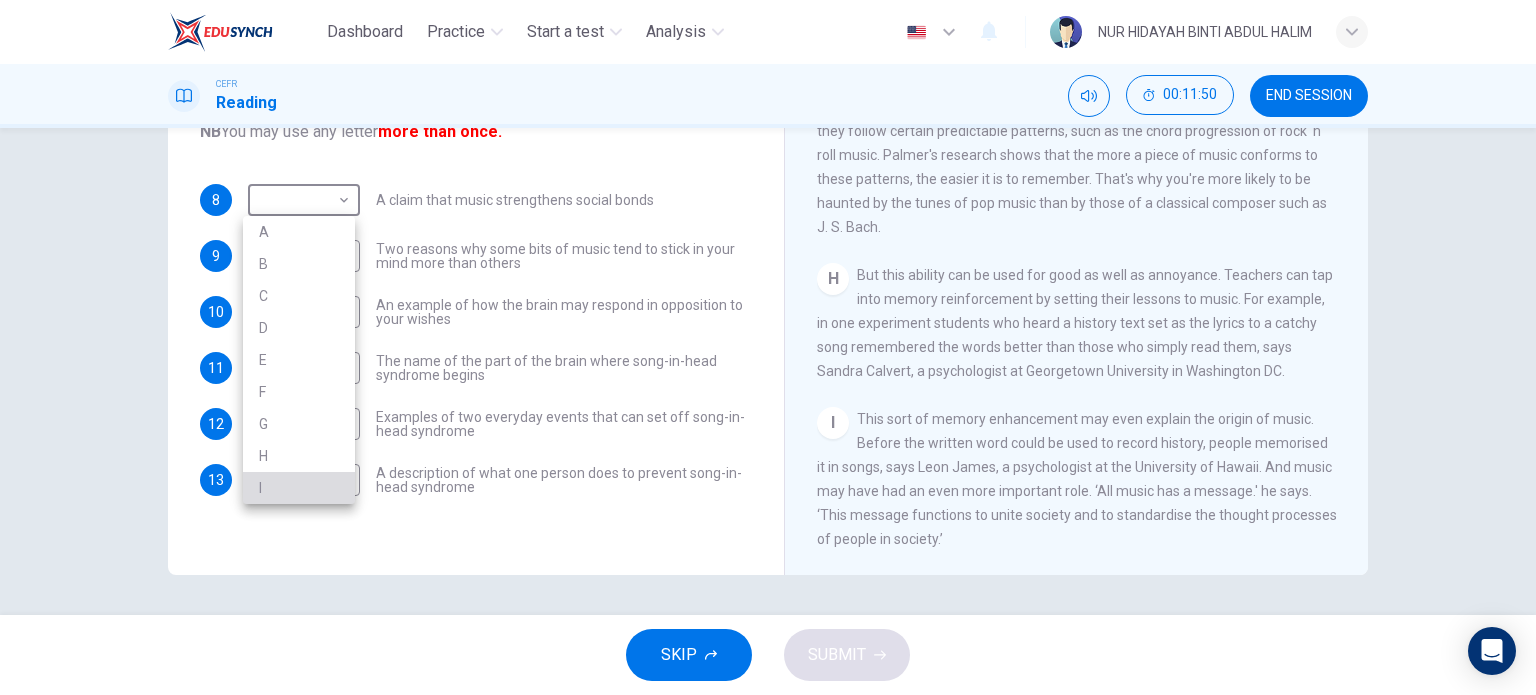 click on "I" at bounding box center (299, 488) 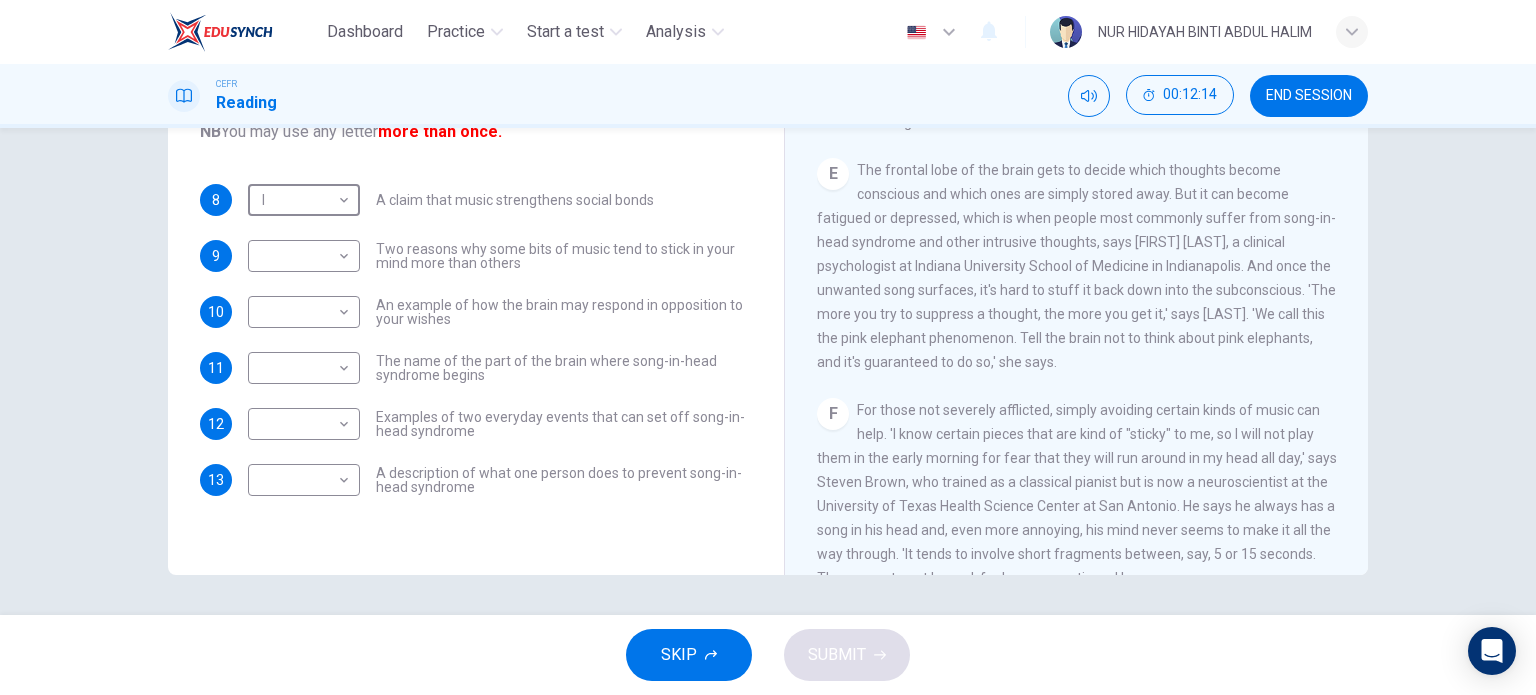 scroll, scrollTop: 888, scrollLeft: 0, axis: vertical 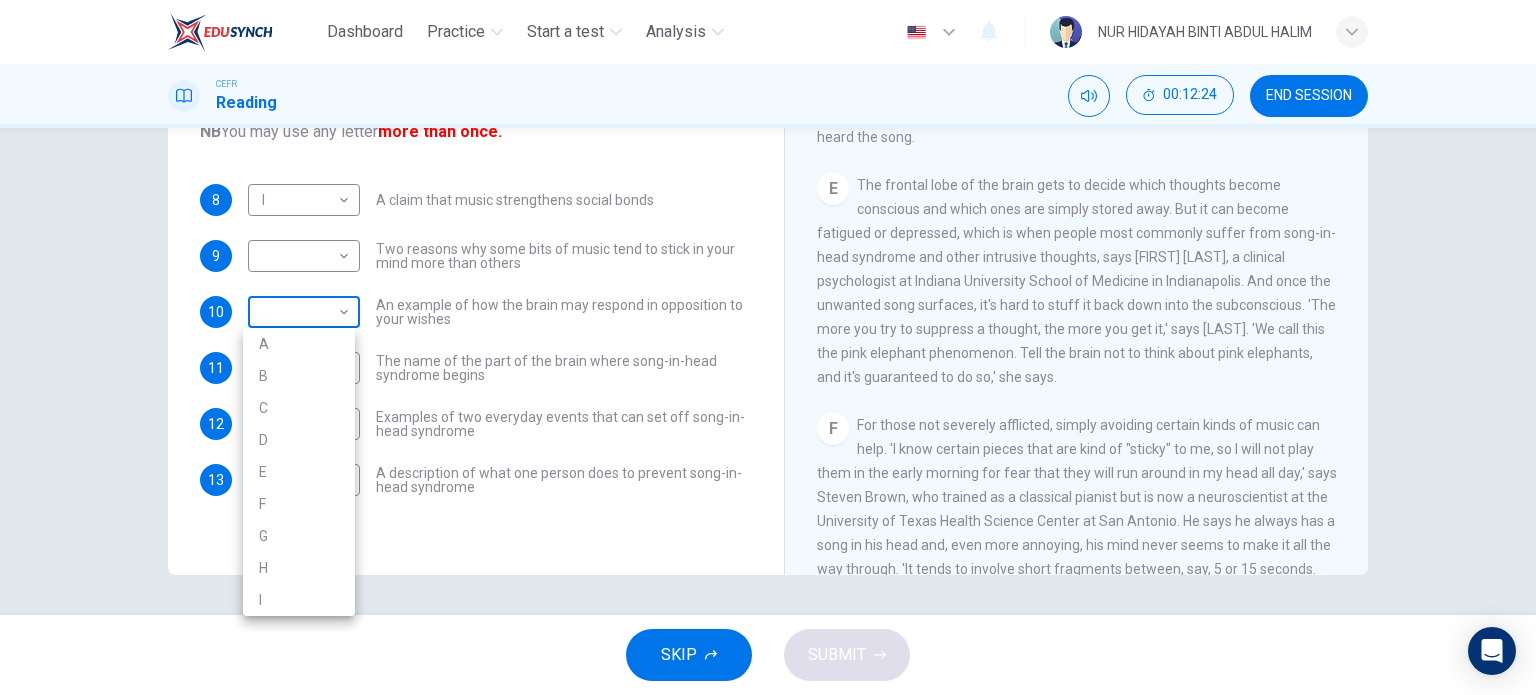 click on "Dashboard Practice Start a test Analysis English en ​ NUR HIDAYAH BINTI ABDUL HALIM CEFR Reading 00:12:24 END SESSION Questions 8 - 13 The Reading Passage has nine paragraphs labelled  A-l .
Which paragraph contains the following information?
Write the correct letter  A-l  in the boxes below.
NB  You may use any letter  more than once. 8 I I ​ A claim that music strengthens social bonds 9 ​ ​ Two reasons why some bits of music tend to stick in your mind more than others 10 ​ ​ An example of how the brain may respond in opposition to your wishes 11 ​ ​ The name of the part of the brain where song-in-head syndrome begins 12 ​ ​ Examples of two everyday events that can set off song-in-head syndrome 13 ​ ​ A description of what one person does to prevent song-in-head syndrome A Song on the Brain CLICK TO ZOOM Click to Zoom A B C D E F G H I SKIP SUBMIT EduSynch - Online Language Proficiency Testing
Dashboard Practice Start a test Analysis Notifications © Copyright  2025 A B C" at bounding box center (768, 347) 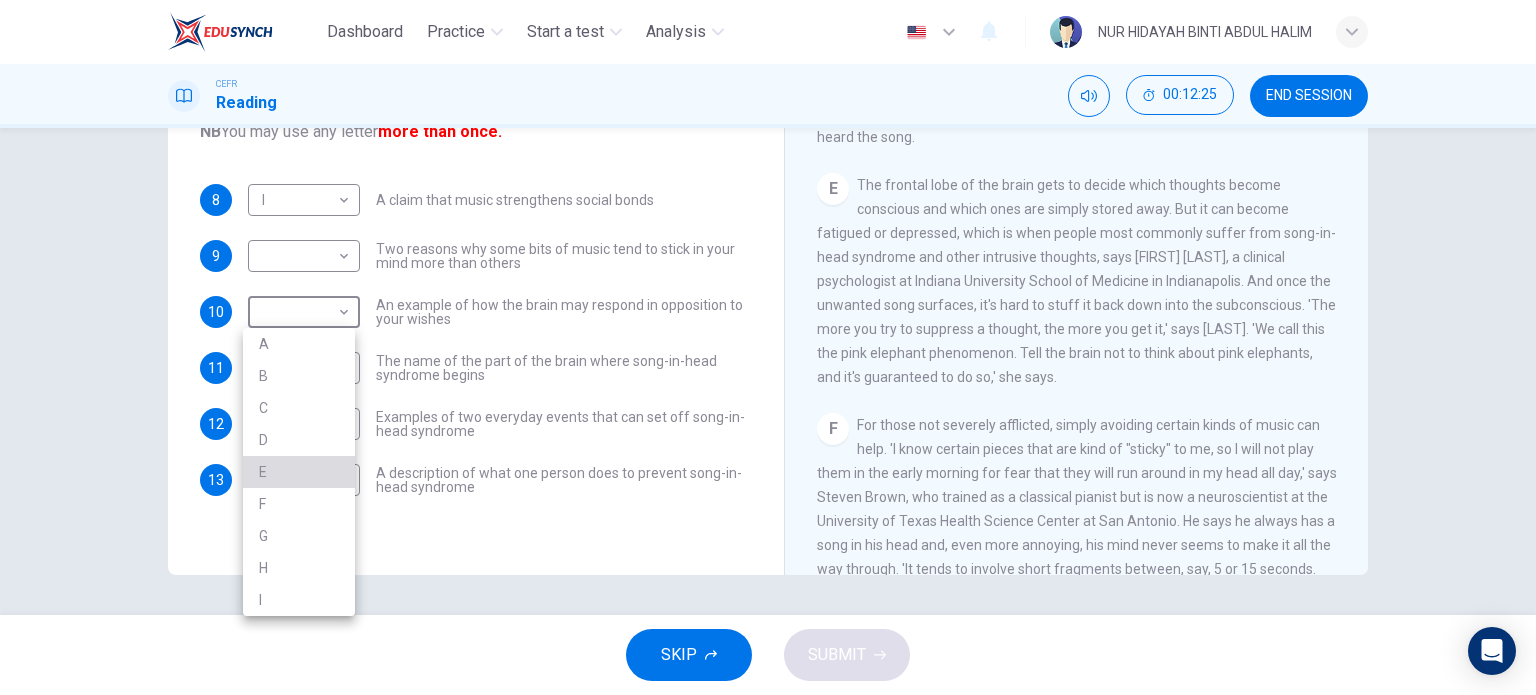 click on "E" at bounding box center (299, 472) 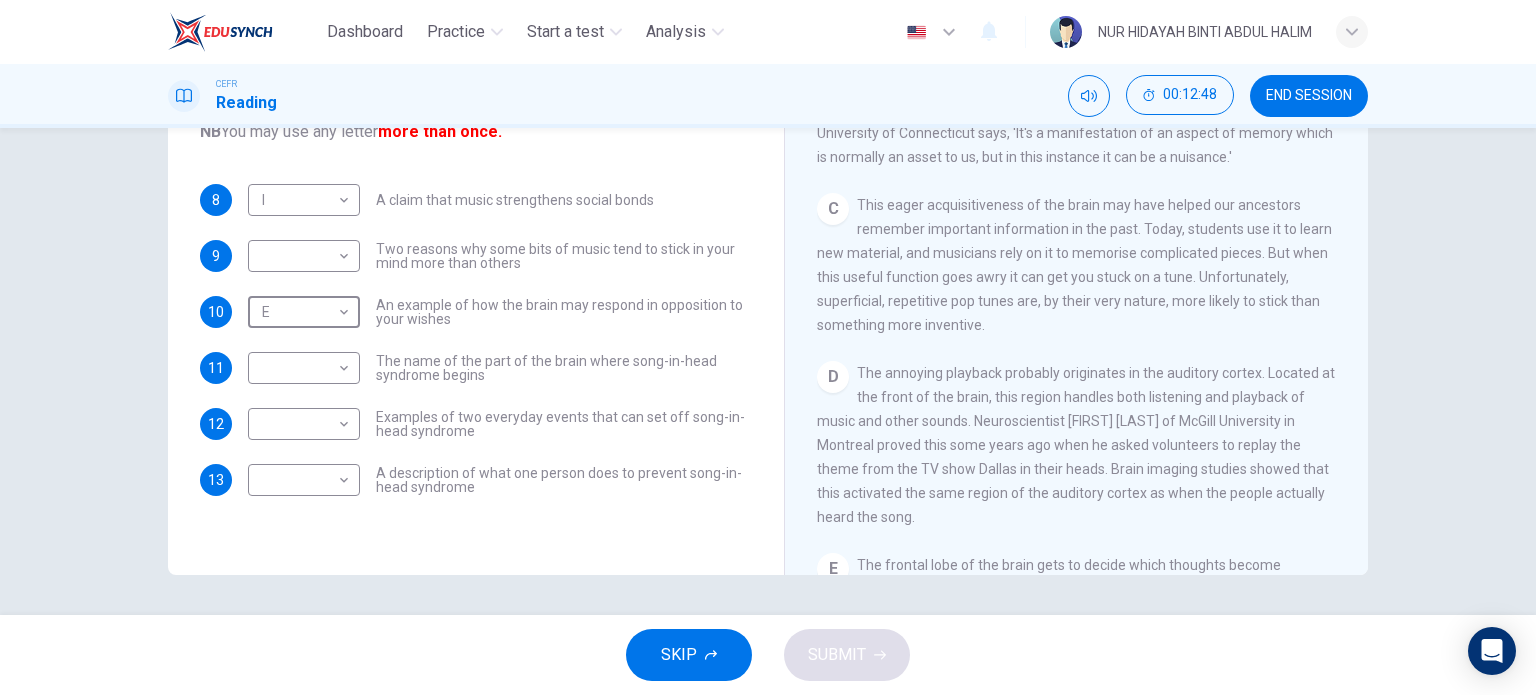 scroll, scrollTop: 508, scrollLeft: 0, axis: vertical 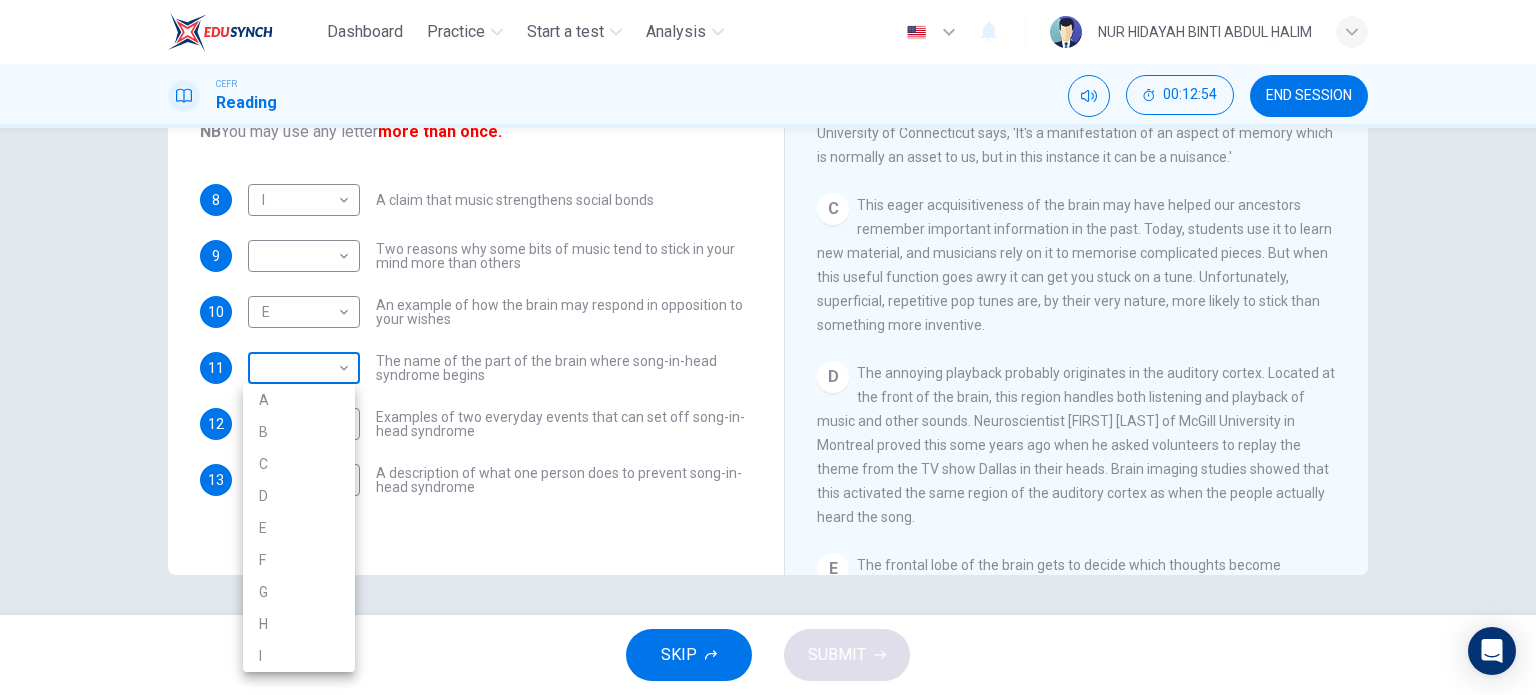 click on "Dashboard Practice Start a test Analysis English en ​ NUR HIDAYAH BINTI ABDUL HALIM CEFR Reading 00:12:54 END SESSION Questions 8 - 13 The Reading Passage has nine paragraphs labelled  A-l .
Which paragraph contains the following information?
Write the correct letter  A-l  in the boxes below.
NB  You may use any letter  more than once. 8 I I ​ A claim that music strengthens social bonds 9 ​ ​ Two reasons why some bits of music tend to stick in your mind more than others 10 E E ​ An example of how the brain may respond in opposition to your wishes 11 ​ ​ The name of the part of the brain where song-in-head syndrome begins 12 ​ ​ Examples of two everyday events that can set off song-in-head syndrome 13 ​ ​ A description of what one person does to prevent song-in-head syndrome A Song on the Brain CLICK TO ZOOM Click to Zoom A B C D E F G H I SKIP SUBMIT EduSynch - Online Language Proficiency Testing
Dashboard Practice Start a test Analysis Notifications © Copyright  2025 A B C" at bounding box center [768, 347] 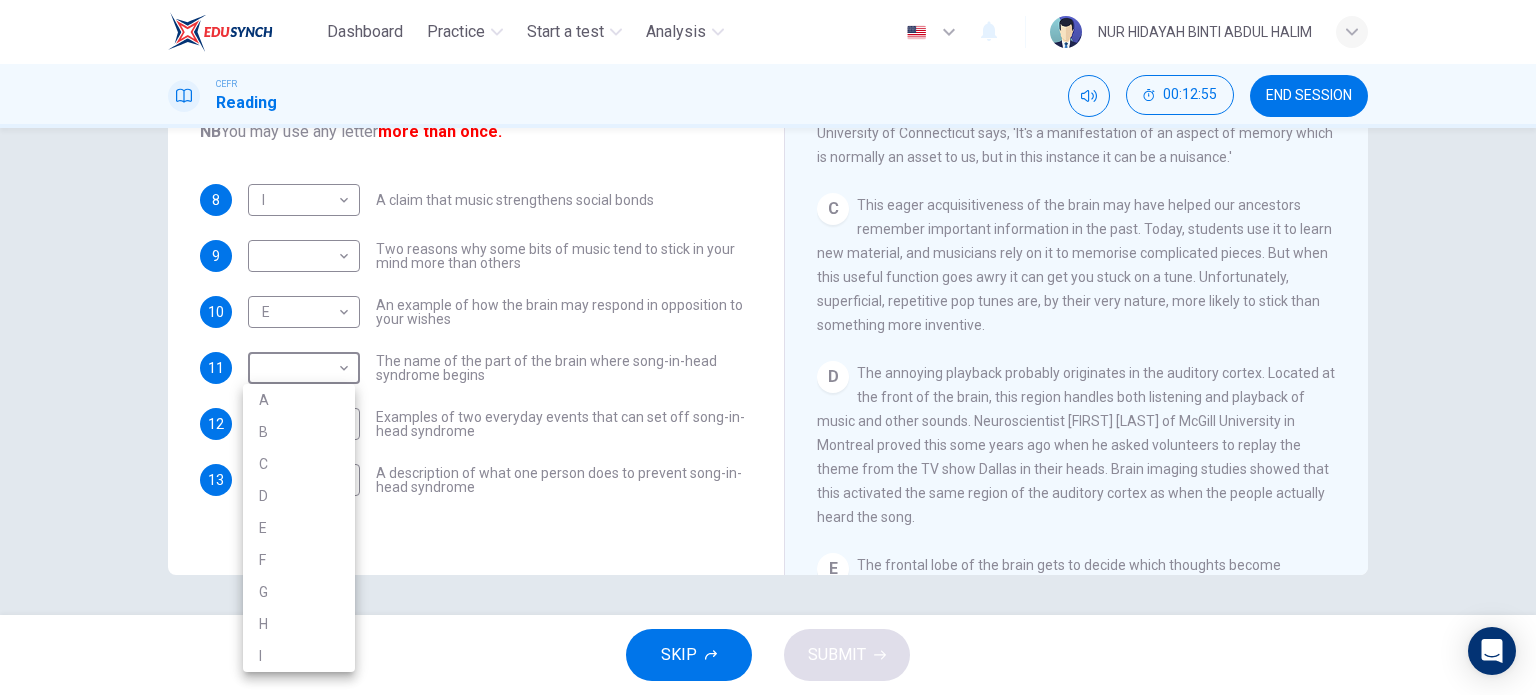 click on "D" at bounding box center [299, 496] 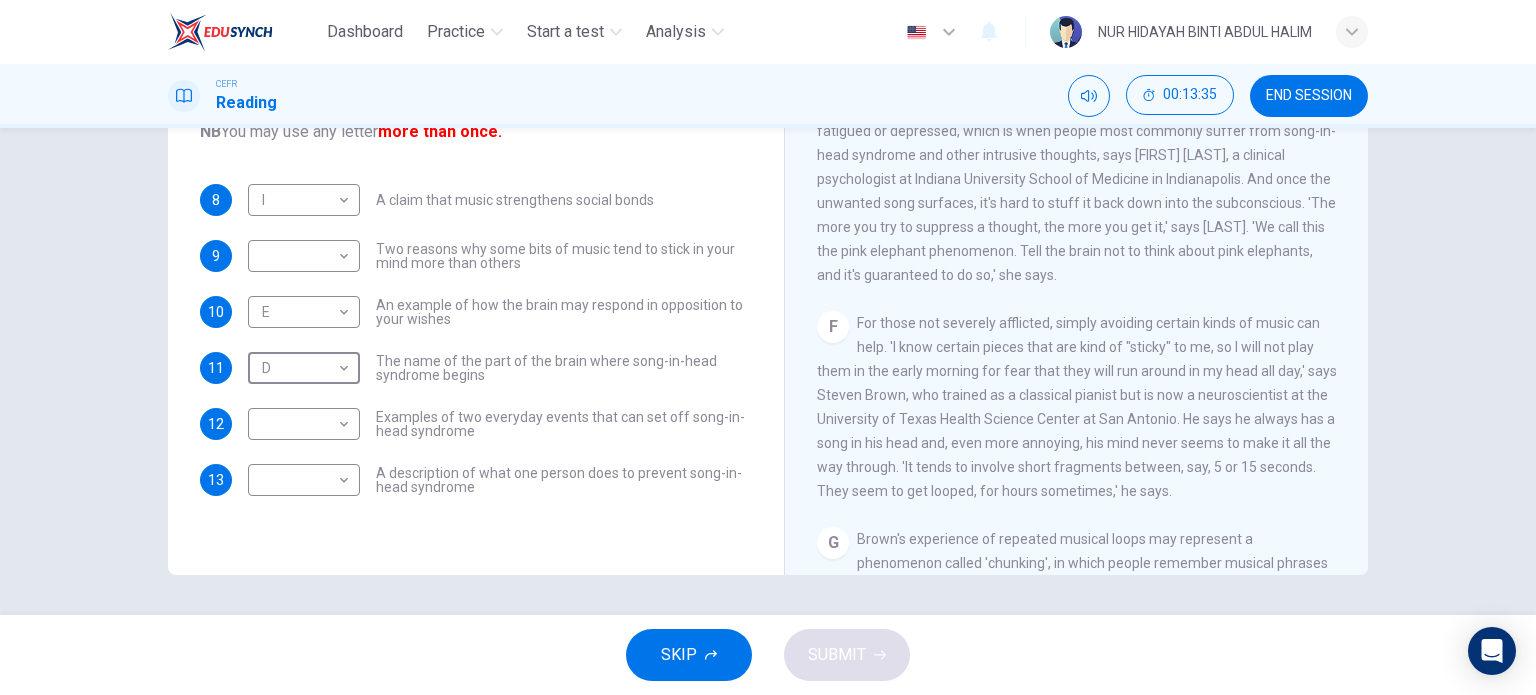 scroll, scrollTop: 1034, scrollLeft: 0, axis: vertical 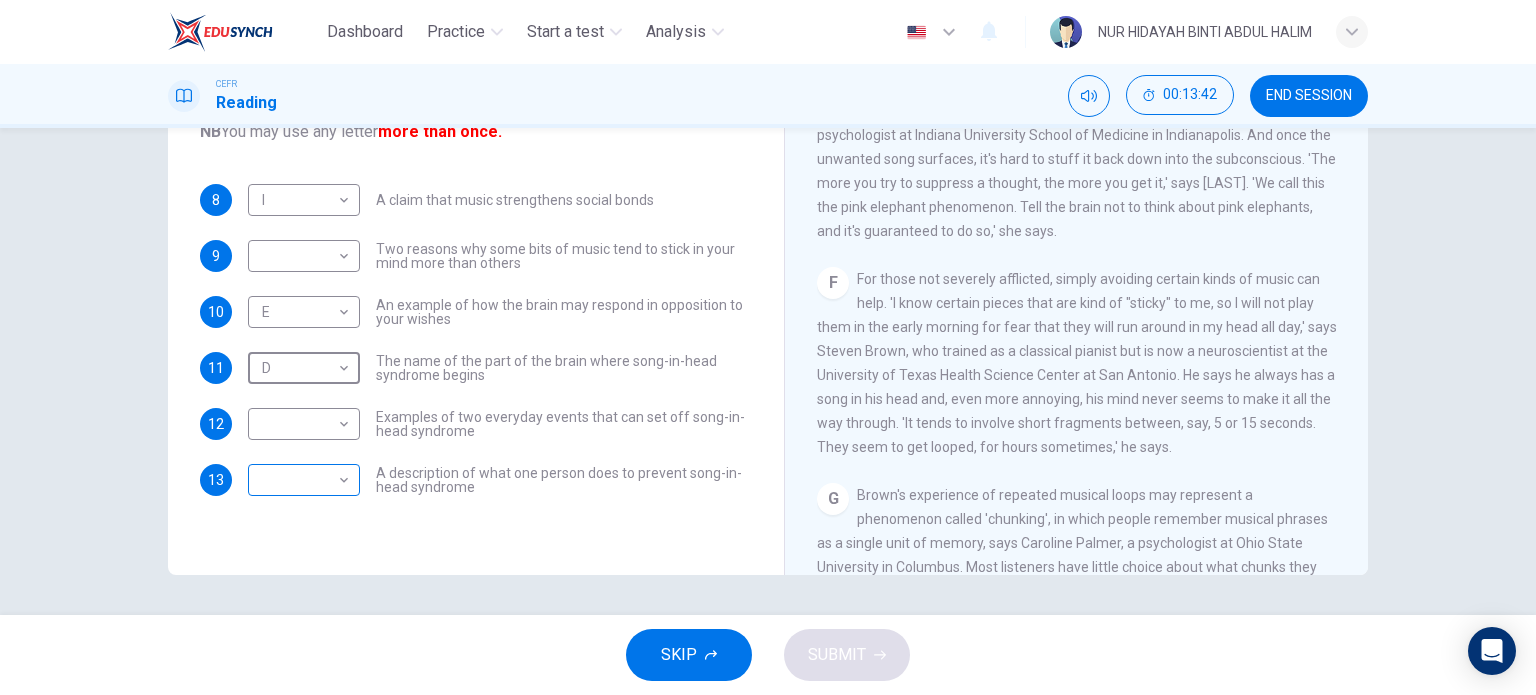 click on "Dashboard Practice Start a test Analysis English en ​ NUR HIDAYAH BINTI ABDUL HALIM CEFR Reading 00:13:42 END SESSION Questions 8 - 13 The Reading Passage has nine paragraphs labelled  A-l .
Which paragraph contains the following information?
Write the correct letter  A-l  in the boxes below.
NB  You may use any letter  more than once. 8 I I ​ A claim that music strengthens social bonds 9 ​ ​ Two reasons why some bits of music tend to stick in your mind more than others 10 E E ​ An example of how the brain may respond in opposition to your wishes 11 D D ​ The name of the part of the brain where song-in-head syndrome begins 12 ​ ​ Examples of two everyday events that can set off song-in-head syndrome 13 ​ ​ A description of what one person does to prevent song-in-head syndrome A Song on the Brain CLICK TO ZOOM Click to Zoom A B C D E F G H I SKIP SUBMIT EduSynch - Online Language Proficiency Testing
Dashboard Practice Start a test Analysis Notifications © Copyright  2025" at bounding box center [768, 347] 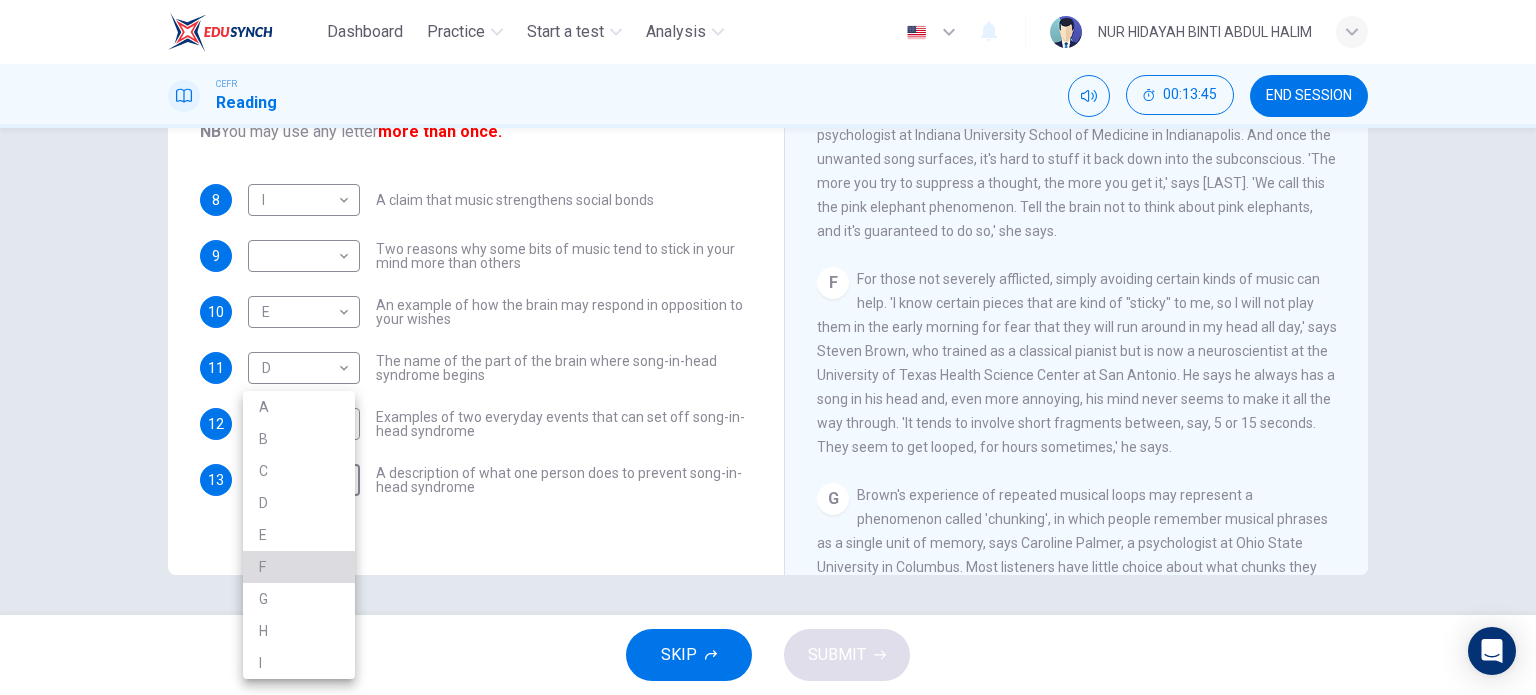 click on "F" at bounding box center (299, 567) 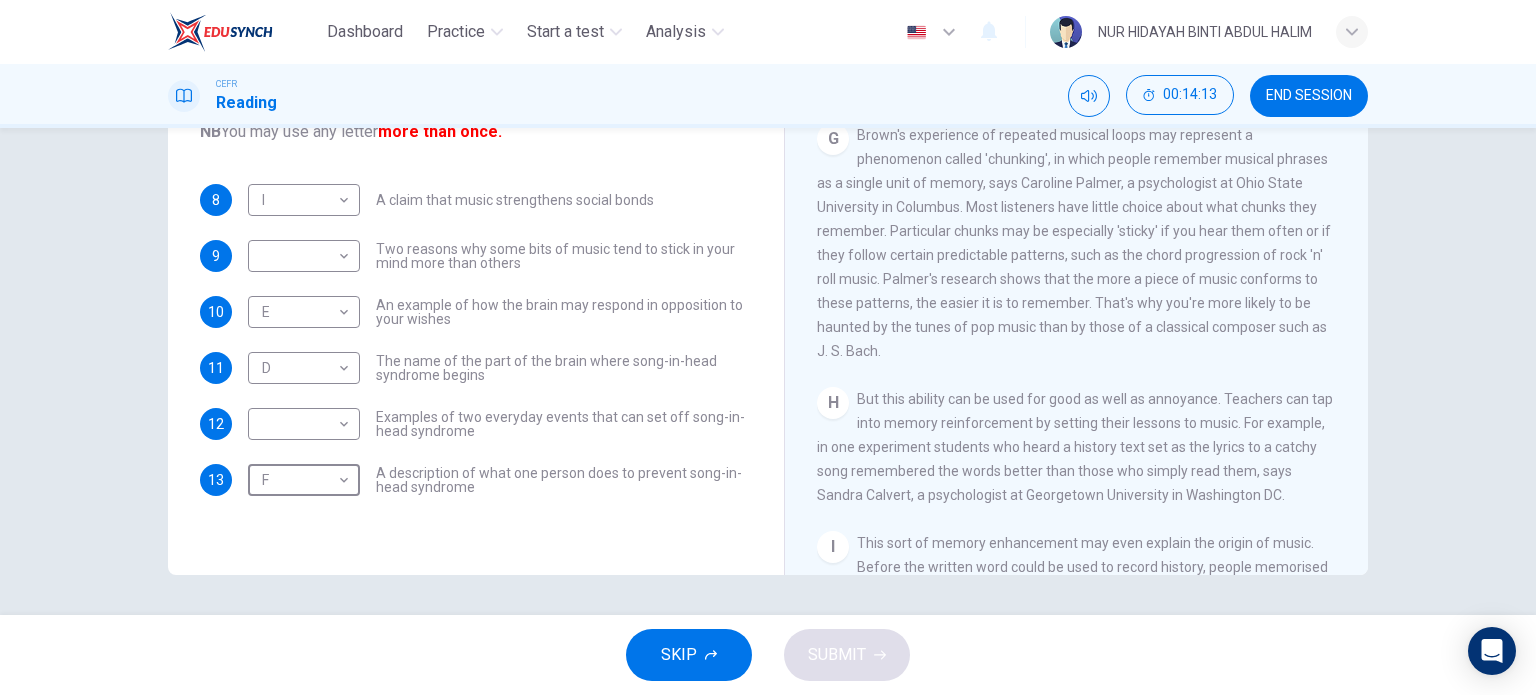 scroll, scrollTop: 1399, scrollLeft: 0, axis: vertical 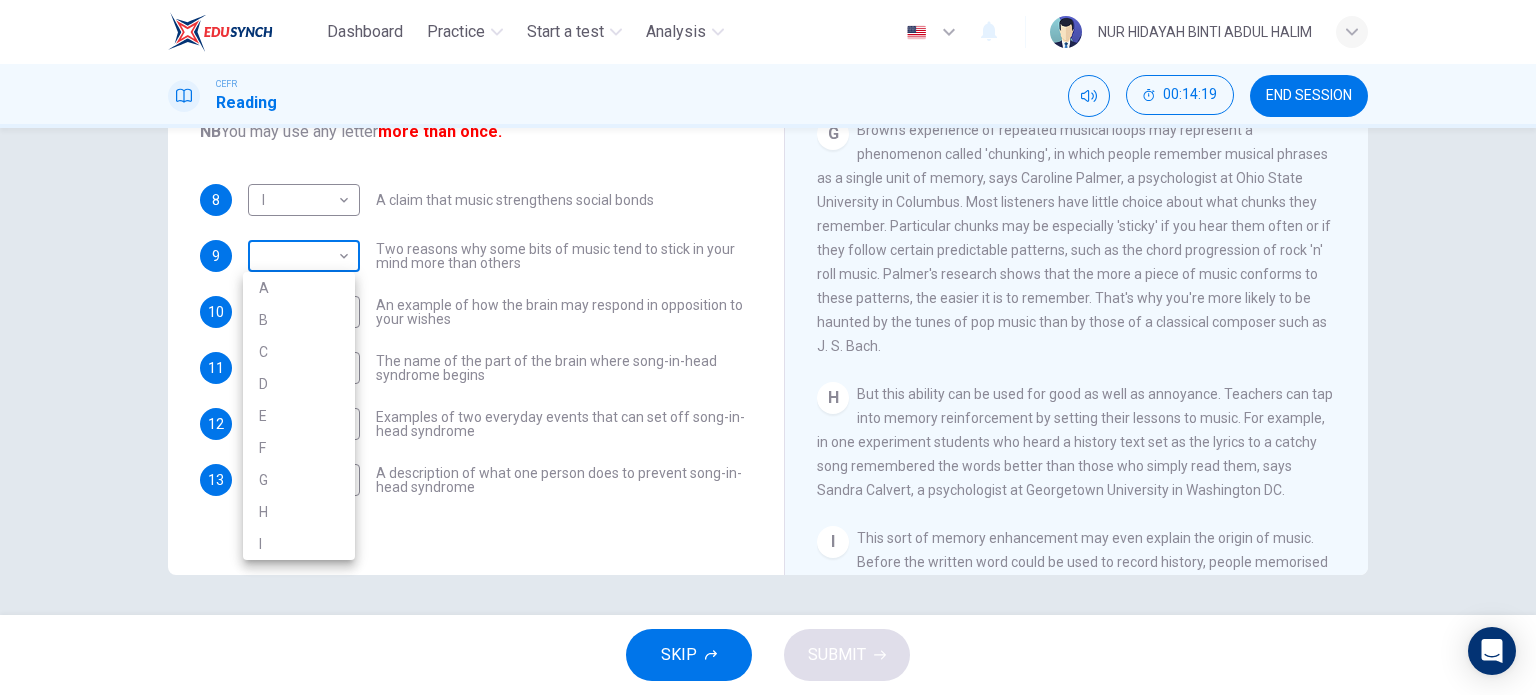 click on "Dashboard Practice Start a test Analysis English en ​ NUR HIDAYAH BINTI ABDUL HALIM CEFR Reading 00:14:19 END SESSION Questions 8 - 13 The Reading Passage has nine paragraphs labelled  A-l .
Which paragraph contains the following information?
Write the correct letter  A-l  in the boxes below.
NB  You may use any letter  more than once. 8 I I ​ A claim that music strengthens social bonds 9 ​ ​ Two reasons why some bits of music tend to stick in your mind more than others 10 E E ​ An example of how the brain may respond in opposition to your wishes 11 D D ​ The name of the part of the brain where song-in-head syndrome begins 12 ​ ​ Examples of two everyday events that can set off song-in-head syndrome 13 F F ​ A description of what one person does to prevent song-in-head syndrome A Song on the Brain CLICK TO ZOOM Click to Zoom A B C D E F G H I SKIP SUBMIT EduSynch - Online Language Proficiency Testing
Dashboard Practice Start a test Analysis Notifications © Copyright  2025 A B C" at bounding box center [768, 347] 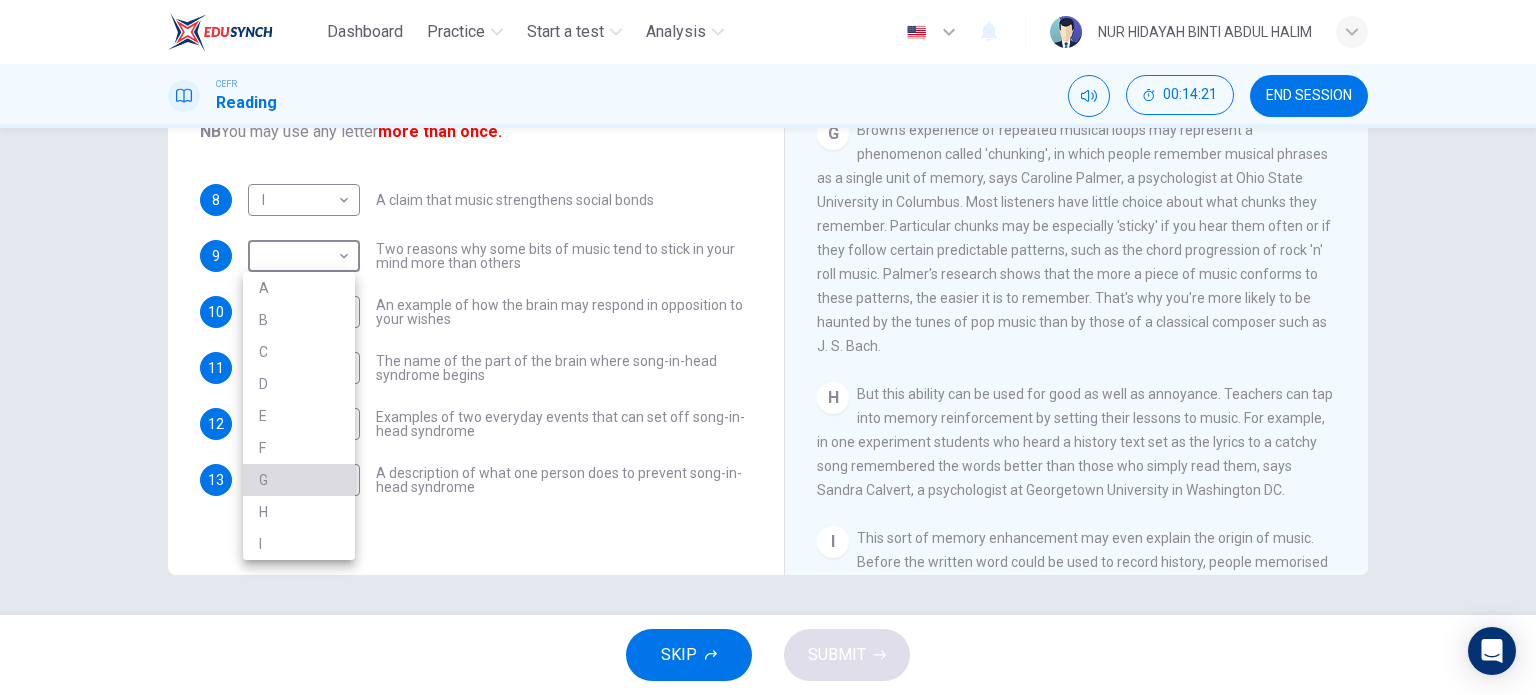 click on "G" at bounding box center [299, 480] 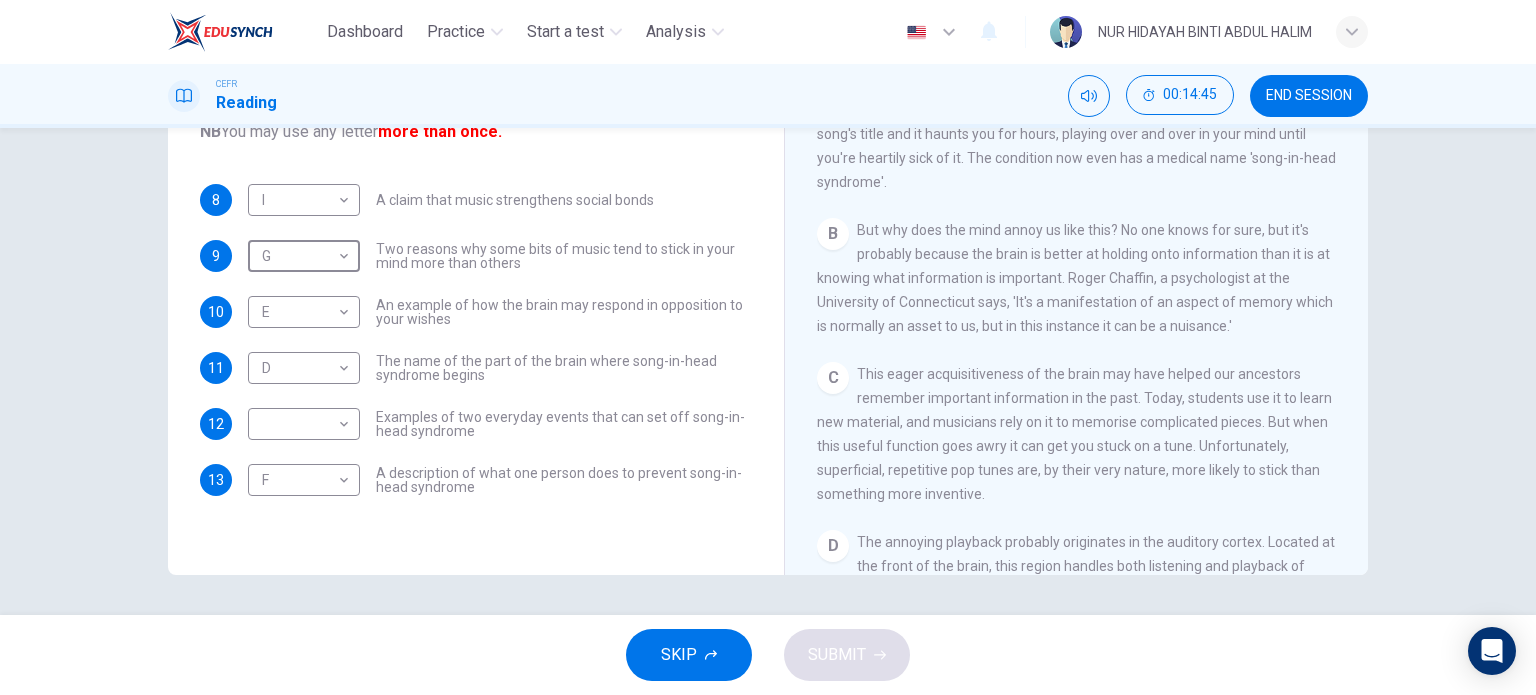 scroll, scrollTop: 340, scrollLeft: 0, axis: vertical 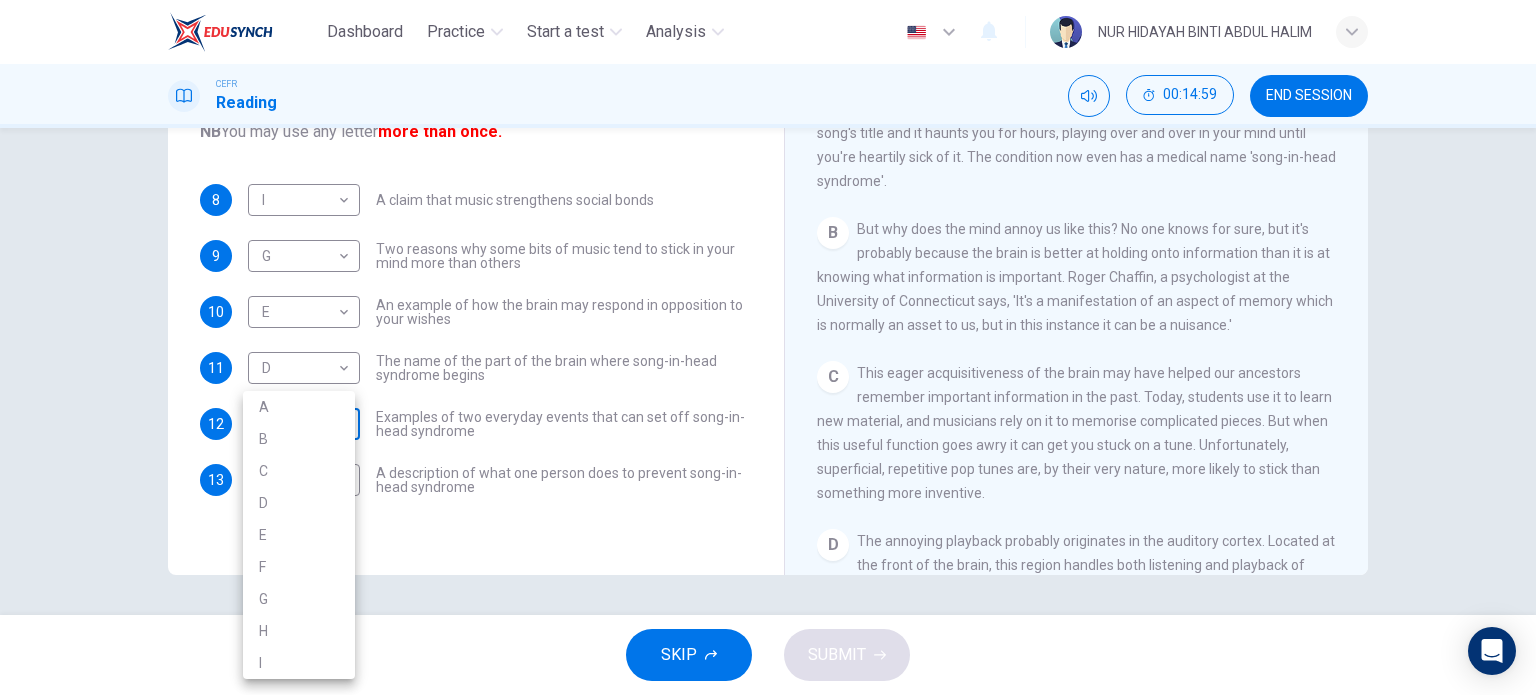 click on "Dashboard Practice Start a test Analysis English en ​ NUR HIDAYAH BINTI ABDUL HALIM CEFR Reading 00:14:59 END SESSION Questions 8 - 13 The Reading Passage has nine paragraphs labelled  A-l .
Which paragraph contains the following information?
Write the correct letter  A-l  in the boxes below.
NB  You may use any letter  more than once. 8 I I ​ A claim that music strengthens social bonds 9 G G ​ Two reasons why some bits of music tend to stick in your mind more than others 10 E E ​ An example of how the brain may respond in opposition to your wishes 11 D D ​ The name of the part of the brain where song-in-head syndrome begins 12 ​ ​ Examples of two everyday events that can set off song-in-head syndrome 13 F F ​ A description of what one person does to prevent song-in-head syndrome A Song on the Brain CLICK TO ZOOM Click to Zoom A B C D E F G H I SKIP SUBMIT EduSynch - Online Language Proficiency Testing
Dashboard Practice Start a test Analysis Notifications © Copyright  2025 A B C" at bounding box center (768, 347) 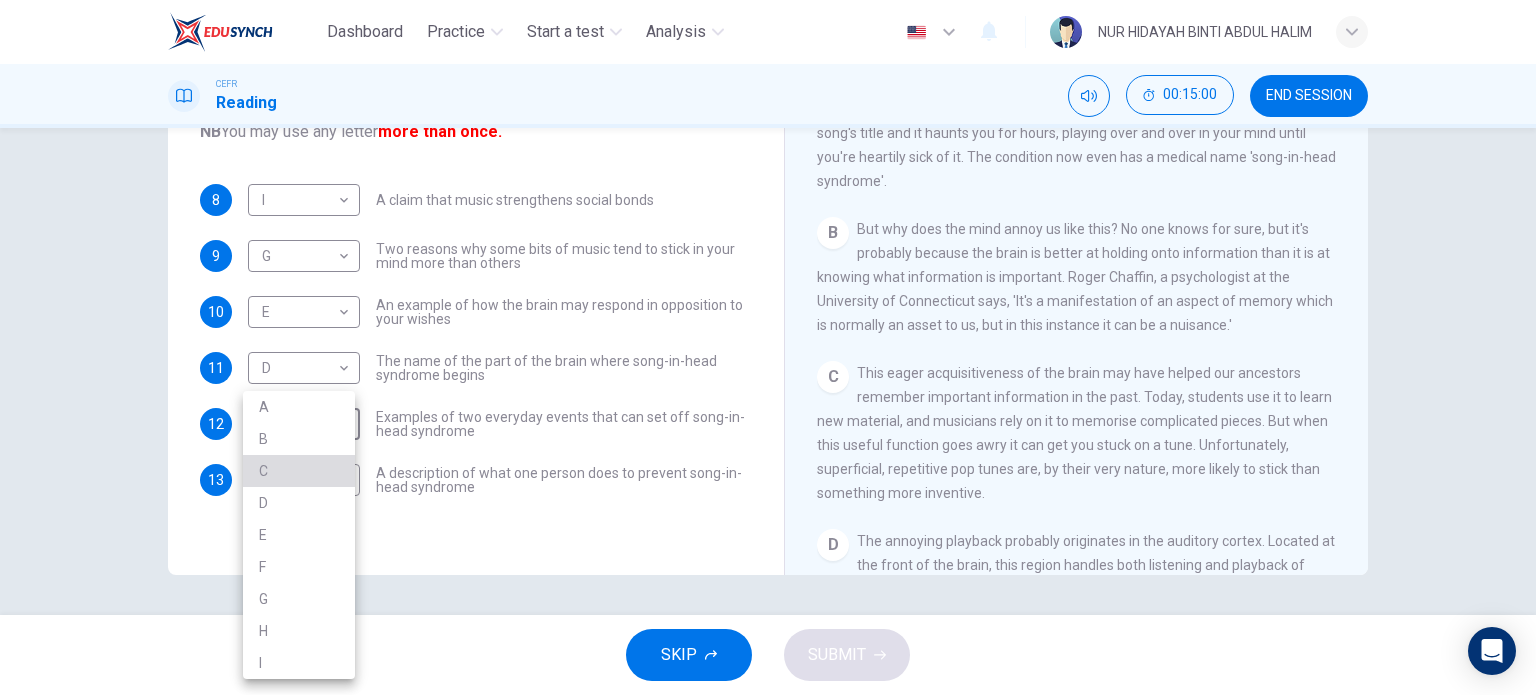 click on "C" at bounding box center (299, 471) 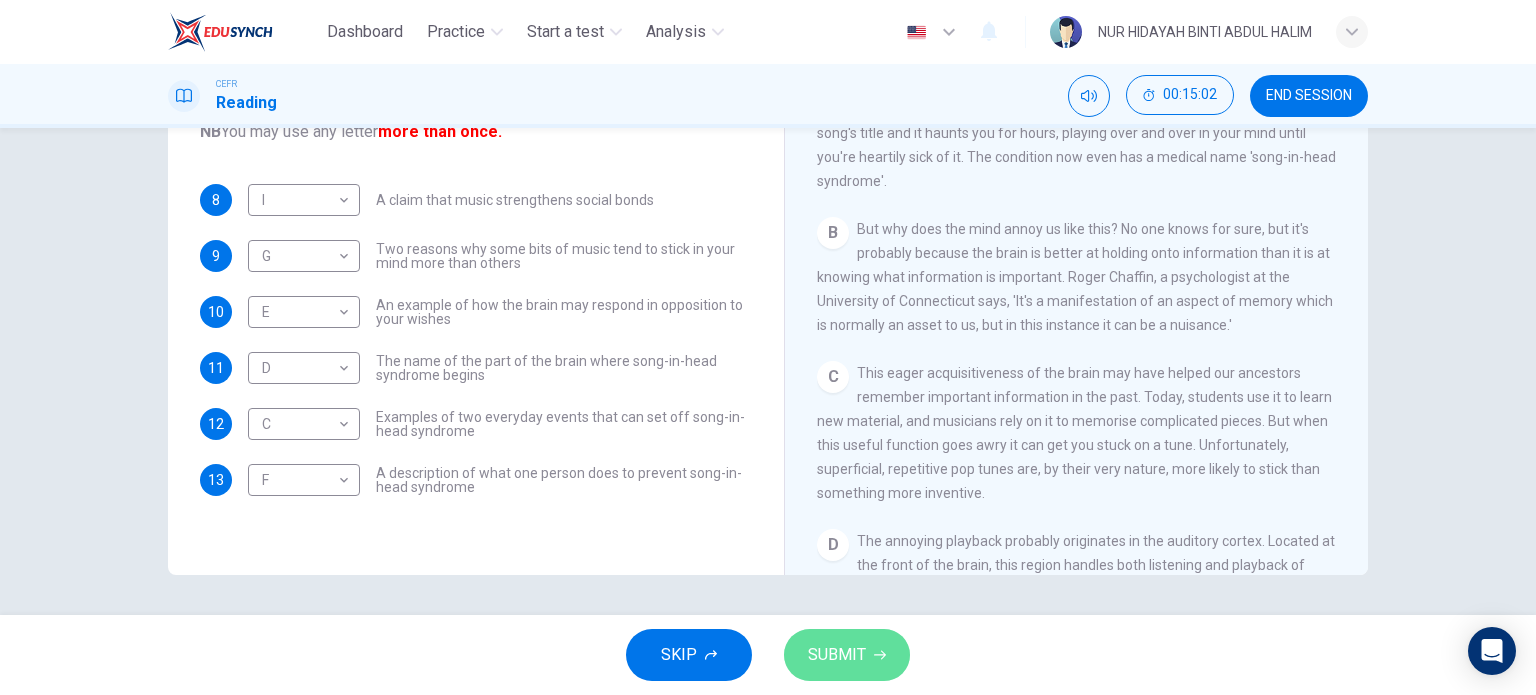 click on "SUBMIT" at bounding box center [847, 655] 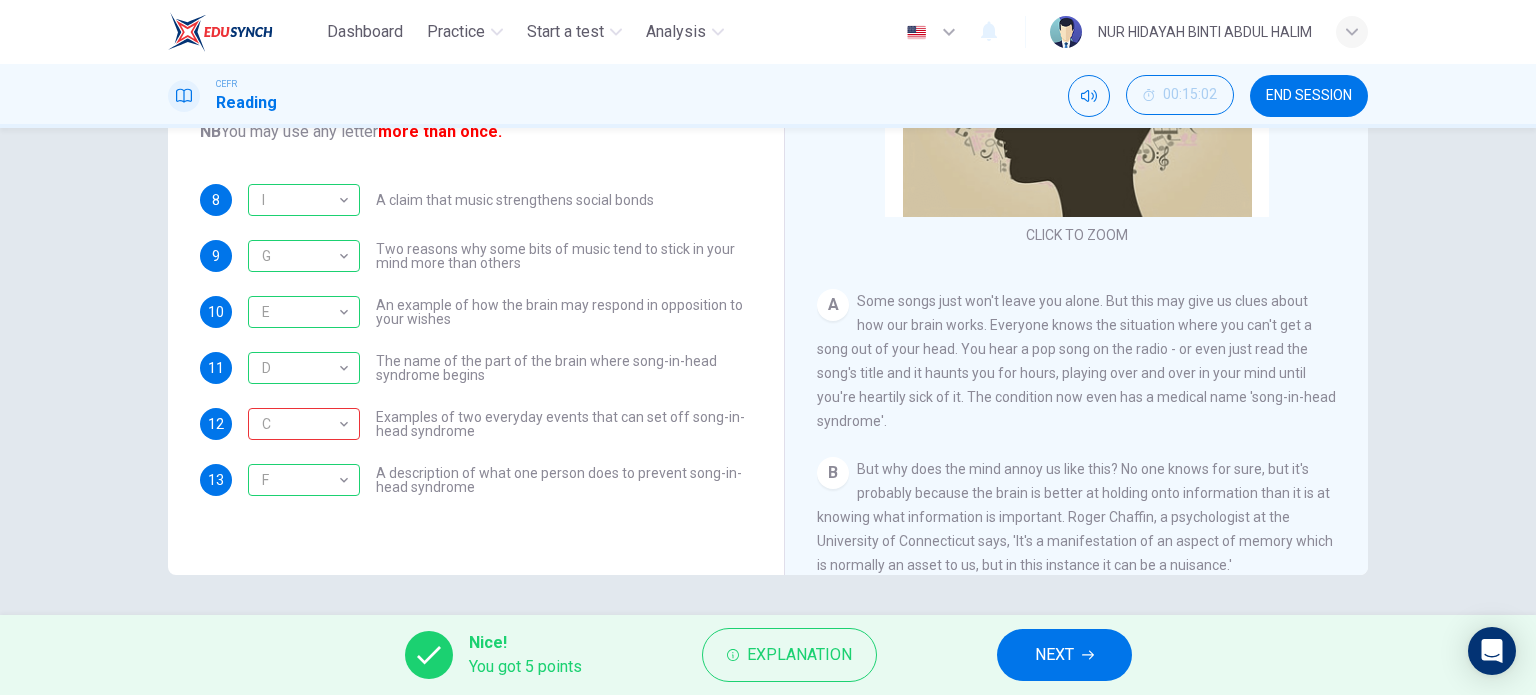 scroll, scrollTop: 100, scrollLeft: 0, axis: vertical 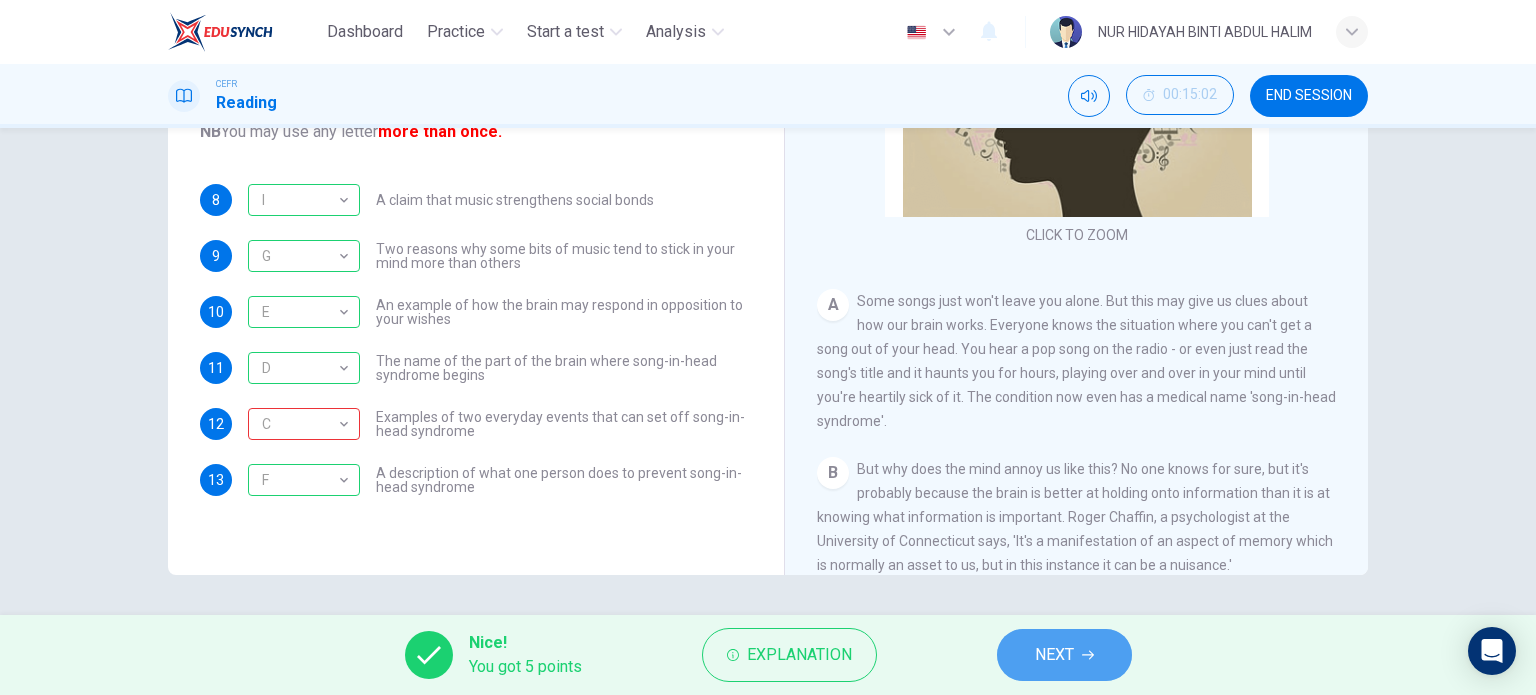 click on "NEXT" at bounding box center (1054, 655) 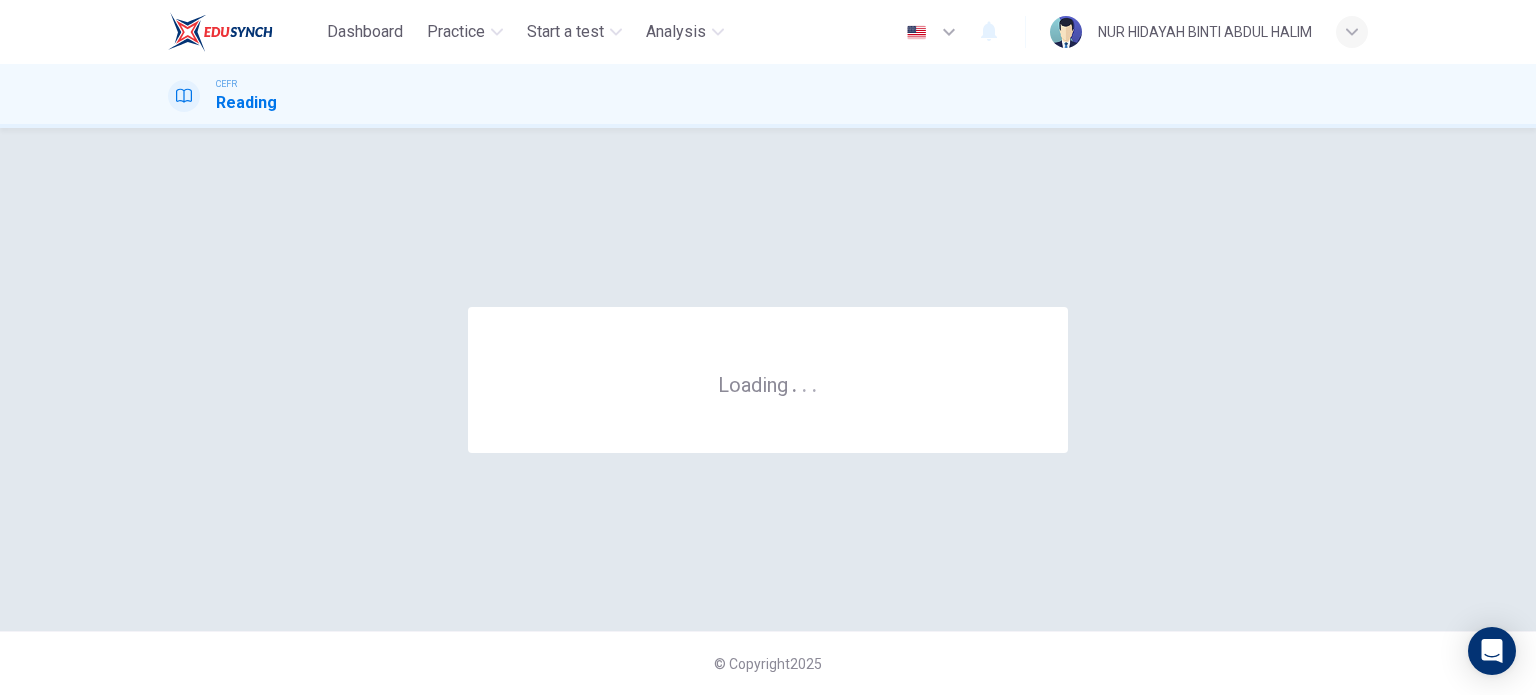 scroll, scrollTop: 0, scrollLeft: 0, axis: both 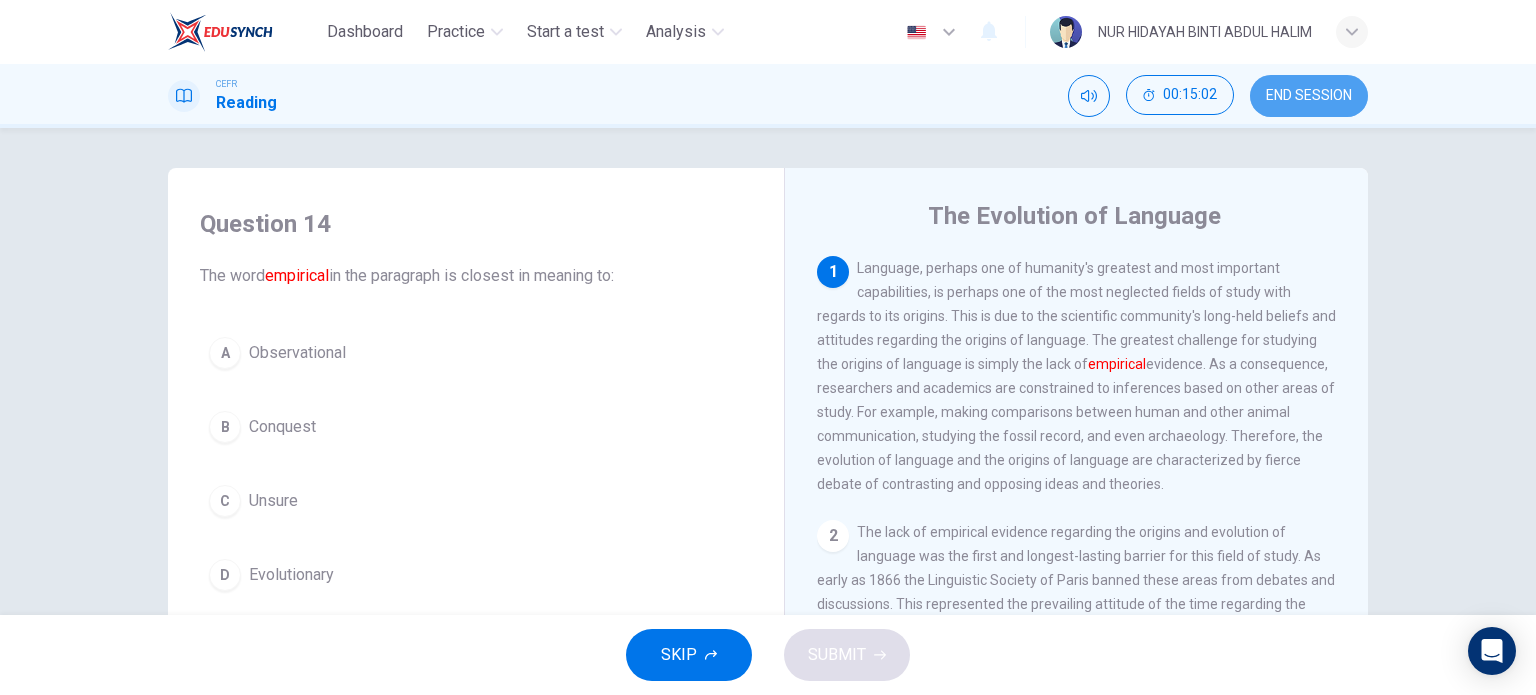 click on "END SESSION" at bounding box center (1309, 96) 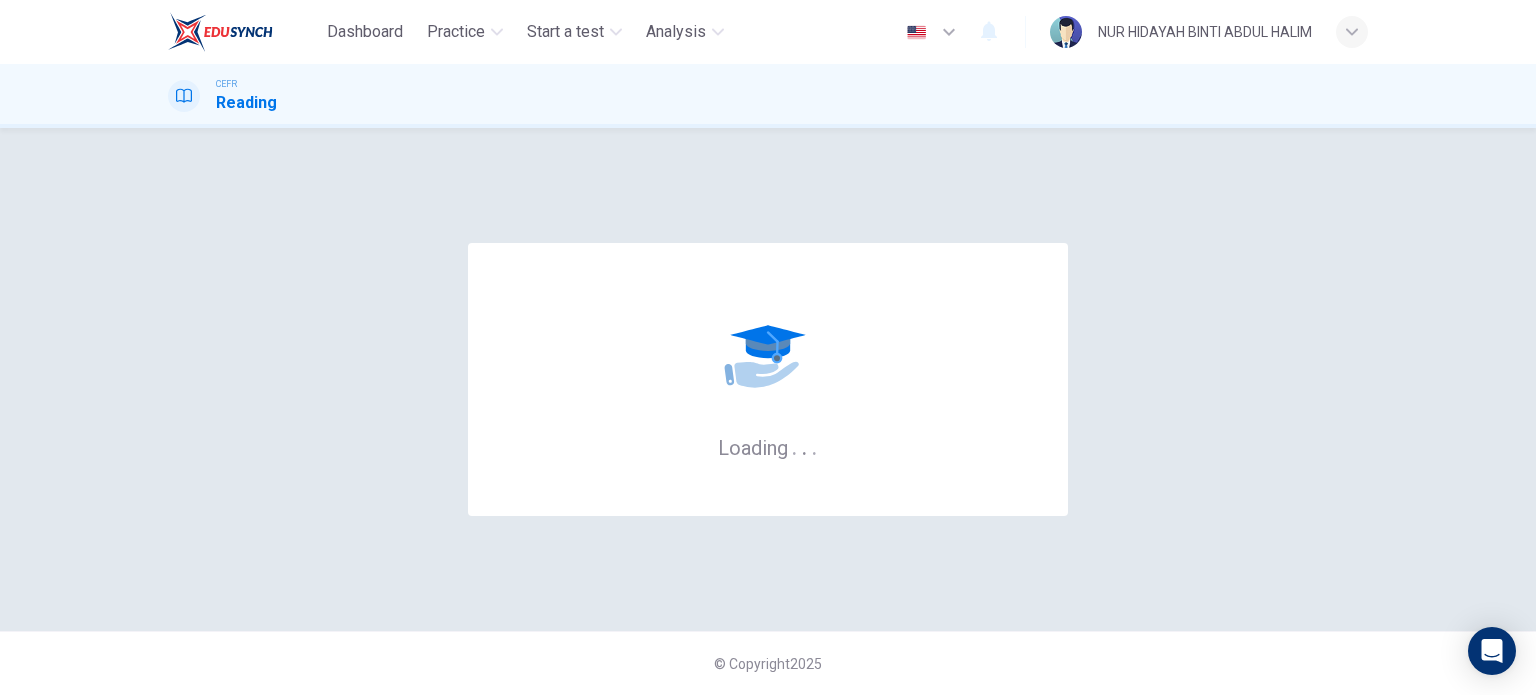 scroll, scrollTop: 0, scrollLeft: 0, axis: both 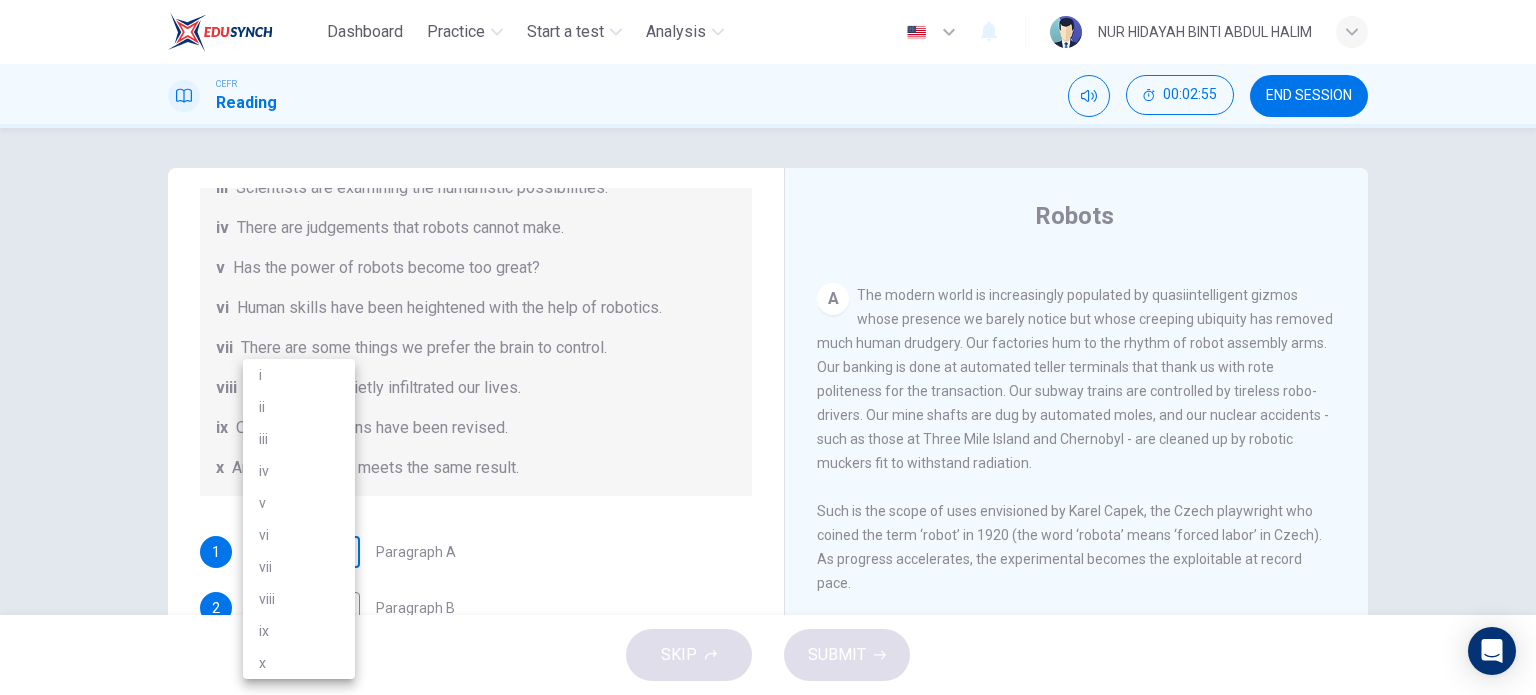 click on "Dashboard Practice Start a test Analysis English en ​ [FIRST] [LAST] CEFR Reading 00:02:55 END SESSION Question 1 The Reading Passage has seven paragraphs  A-G .  From the list of headings below choose the most suitable heading for each
paragraph (A-F).
Write the appropriate numbers  (i-x)  in the boxes below. List of Headings i Some success has resulted from observing how the brain functions. ii Are we expecting too much from one robot? iii Scientists are examining the humanistic possibilities. iv There are judgements that robots cannot make. v Has the power of robots become too great? vi Human skills have been heightened with the help of robotics. vii There are some things we prefer the brain to control. viii Robots have quietly infiltrated our lives. ix Original predictions have been revised. x Another approach meets the same result. 1 ​ ​ Paragraph A 2 ​ ​ Paragraph B 3 ​ ​ Paragraph C 4 ​ ​ Paragraph D 5 ​ ​ Paragraph E 6 ​ ​ Paragraph F Robots CLICK TO ZOOM 1 A B" at bounding box center [768, 347] 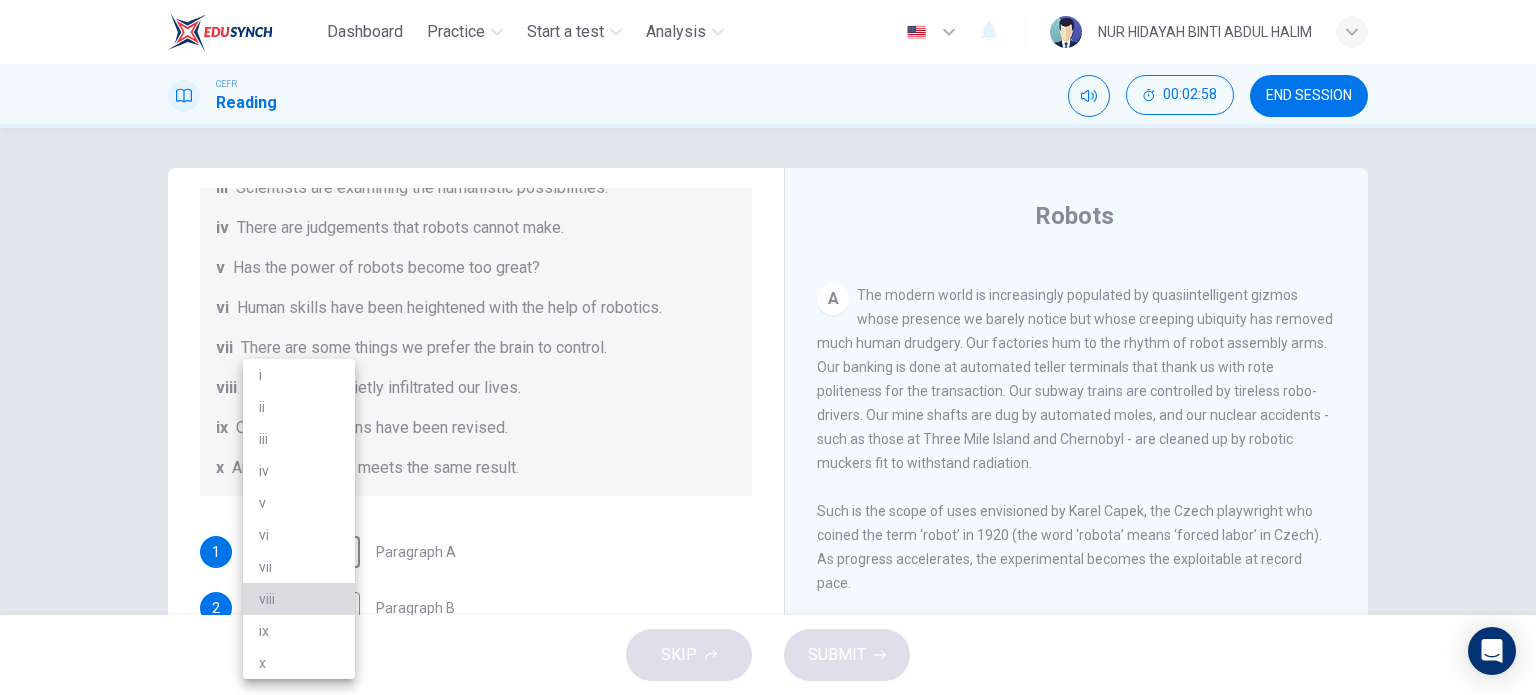 click on "viii" at bounding box center [299, 599] 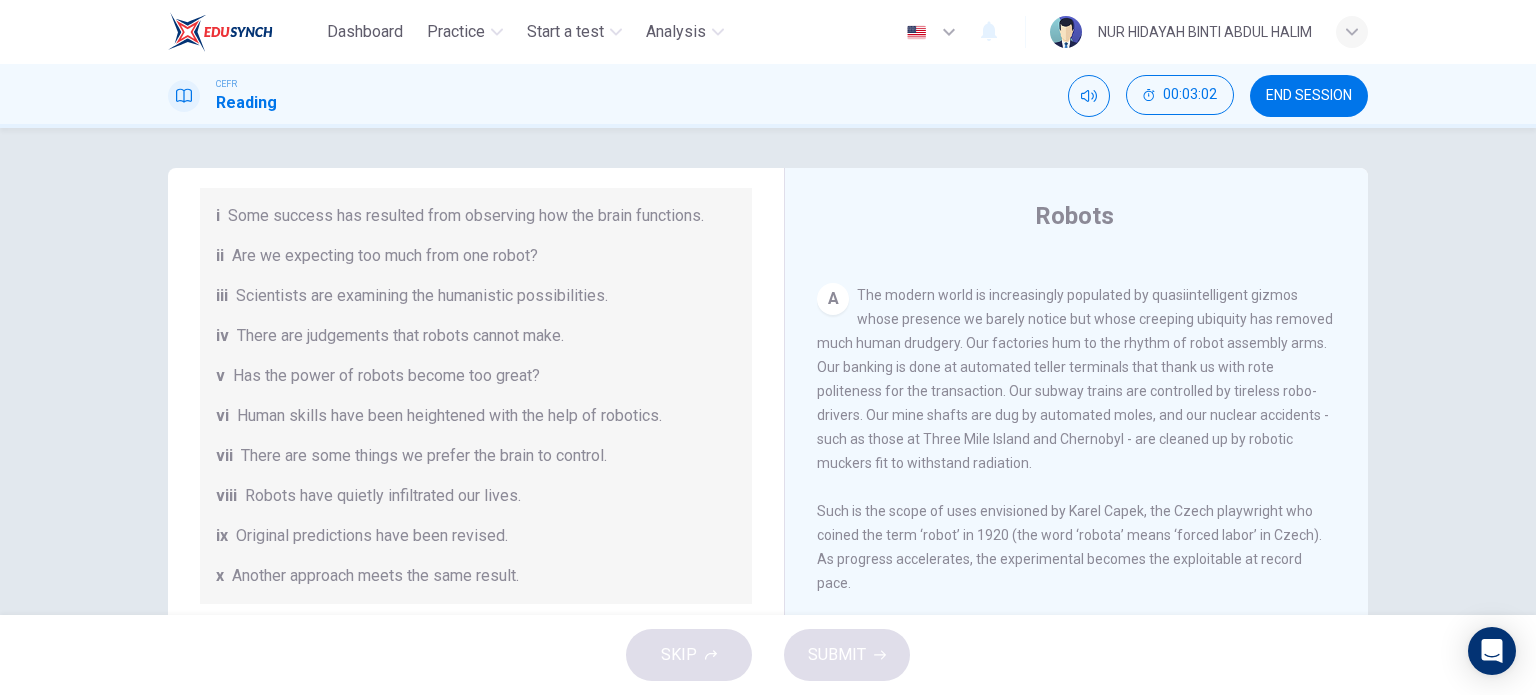 scroll, scrollTop: 251, scrollLeft: 0, axis: vertical 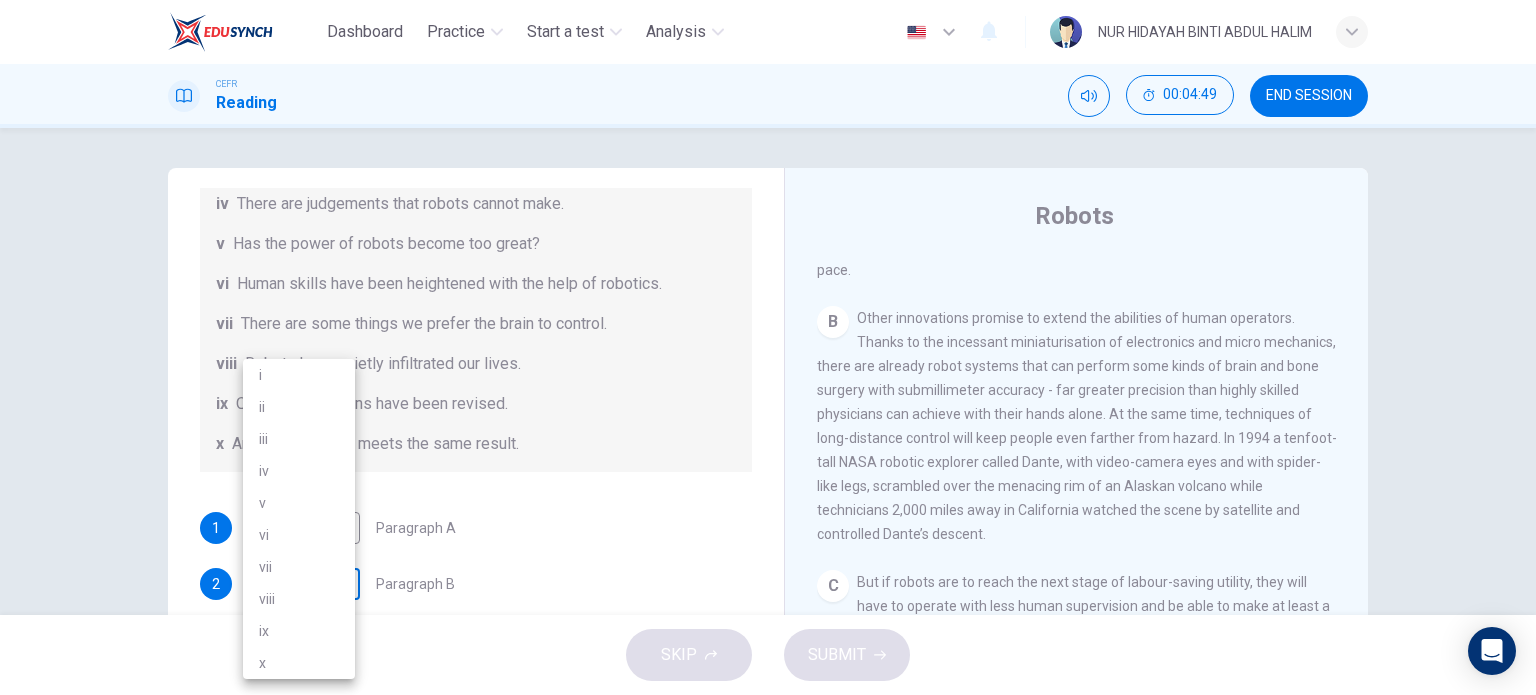click on "Dashboard Practice Start a test Analysis English en ​ [FIRST] [LAST] CEFR Reading 00:04:49 END SESSION Question 1 The Reading Passage has seven paragraphs  A-G .  From the list of headings below choose the most suitable heading for each
paragraph (A-F).
Write the appropriate numbers  (i-x)  in the boxes below. List of Headings i Some success has resulted from observing how the brain functions. ii Are we expecting too much from one robot? iii Scientists are examining the humanistic possibilities. iv There are judgements that robots cannot make. v Has the power of robots become too great? vi Human skills have been heightened with the help of robotics. vii There are some things we prefer the brain to control. viii Robots have quietly infiltrated our lives. ix Original predictions have been revised. x Another approach meets the same result. 1 viii viii ​ Paragraph A 2 ​ ​ Paragraph B 3 ​ ​ Paragraph C 4 ​ ​ Paragraph D 5 ​ ​ Paragraph E 6 ​ ​ Paragraph F Robots CLICK TO ZOOM" at bounding box center [768, 347] 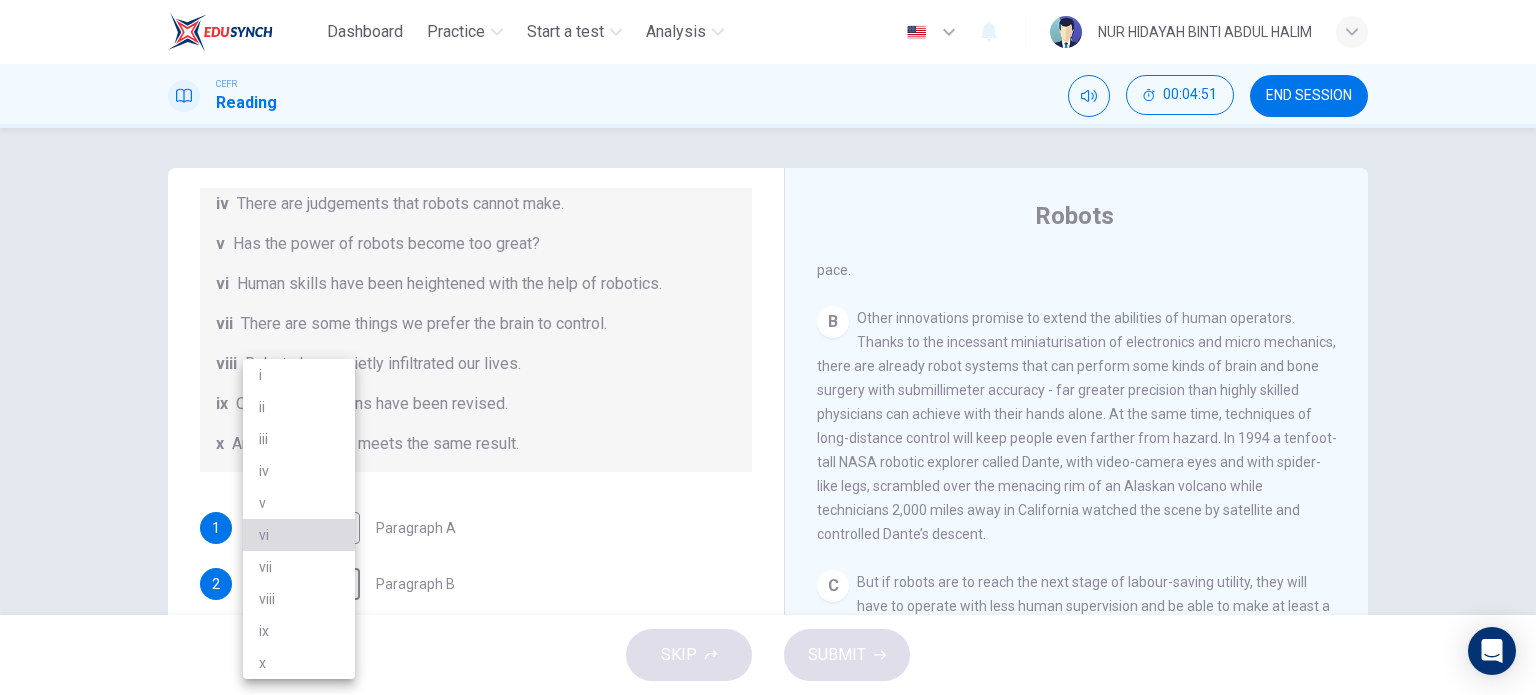 click on "vi" at bounding box center (299, 535) 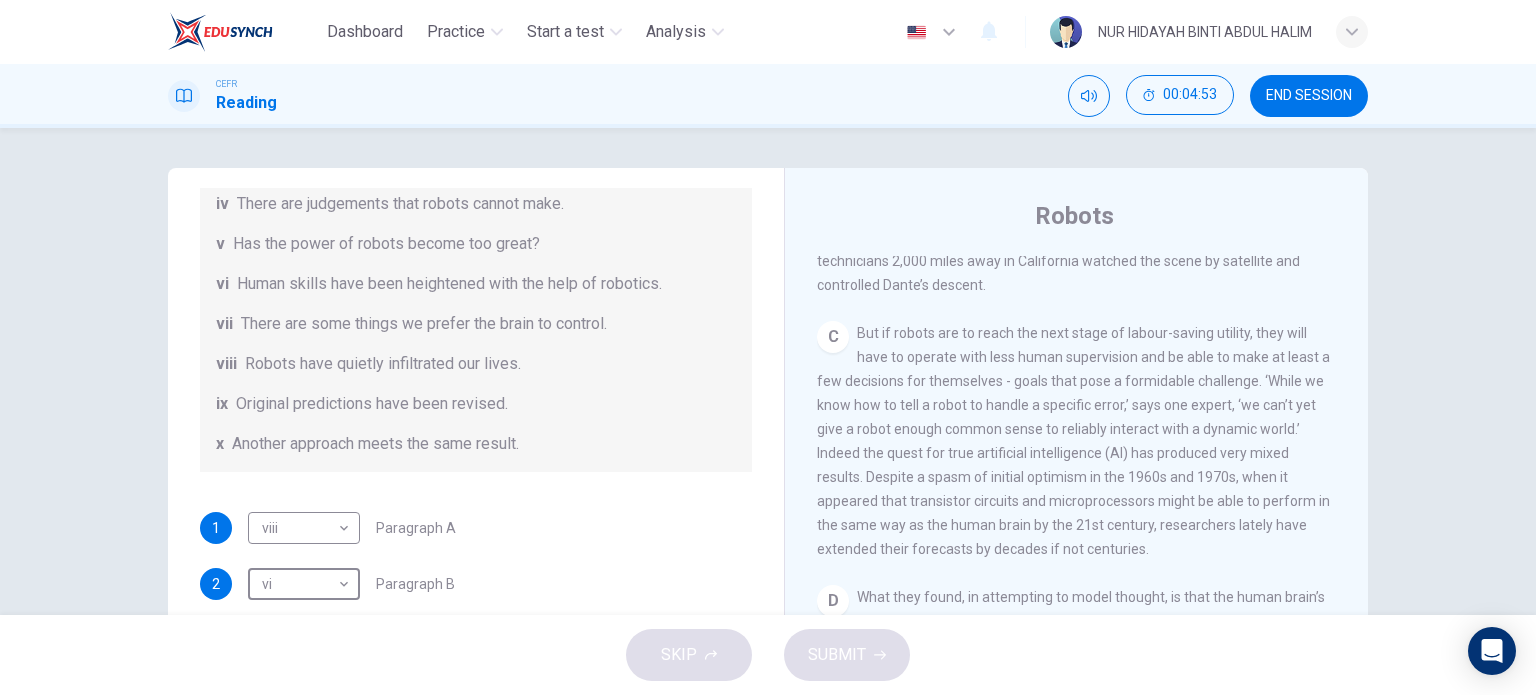 scroll, scrollTop: 1079, scrollLeft: 0, axis: vertical 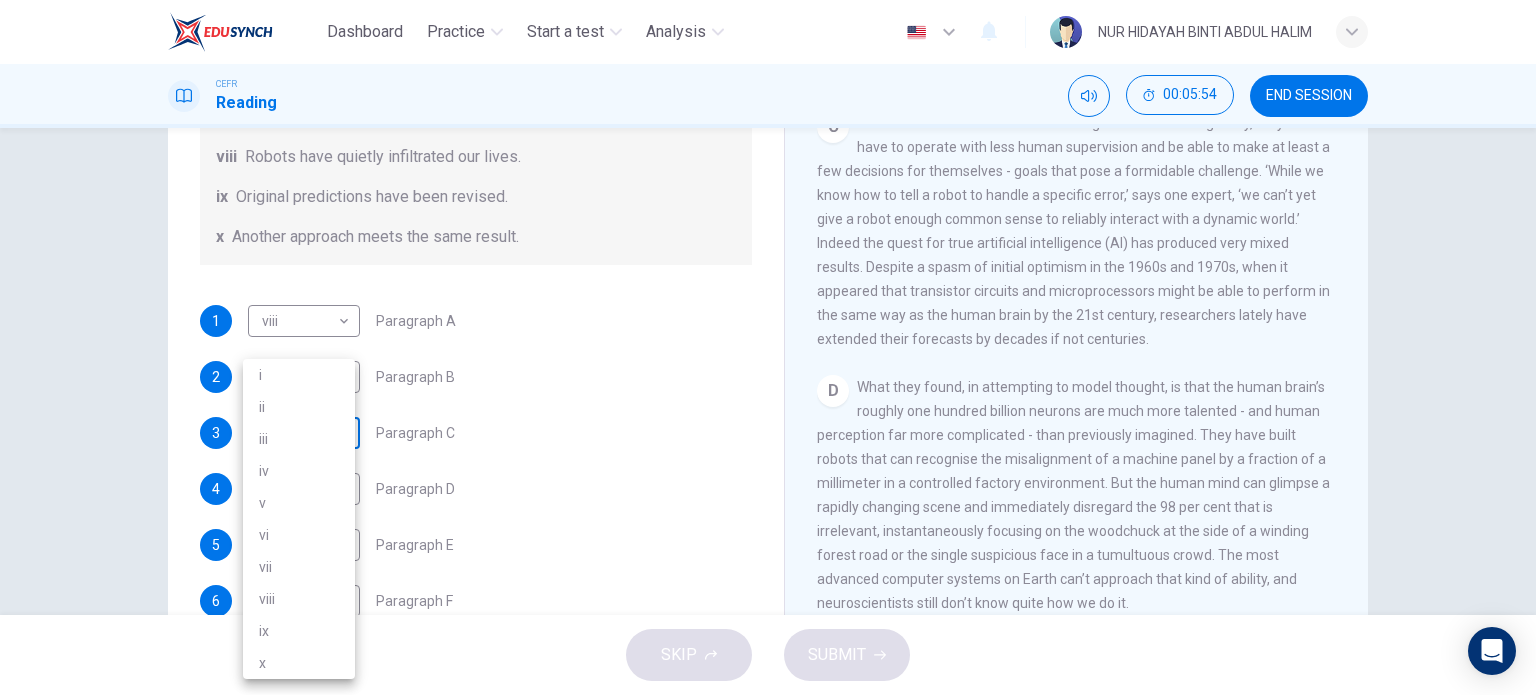 click on "Dashboard Practice Start a test Analysis English en ​ [FIRST] [LAST] CEFR Reading 00:05:54 END SESSION Question 1 The Reading Passage has seven paragraphs  A-G .  From the list of headings below choose the most suitable heading for each
paragraph (A-F).
Write the appropriate numbers  (i-x)  in the boxes below. List of Headings i Some success has resulted from observing how the brain functions. ii Are we expecting too much from one robot? iii Scientists are examining the humanistic possibilities. iv There are judgements that robots cannot make. v Has the power of robots become too great? vi Human skills have been heightened with the help of robotics. vii There are some things we prefer the brain to control. viii Robots have quietly infiltrated our lives. ix Original predictions have been revised. x Another approach meets the same result. 1 viii viii ​ Paragraph A 2 vi vi ​ Paragraph B 3 ​ ​ Paragraph C 4 ​ ​ Paragraph D 5 ​ ​ Paragraph E 6 ​ ​ Paragraph F Robots 1 A B C D E" at bounding box center (768, 347) 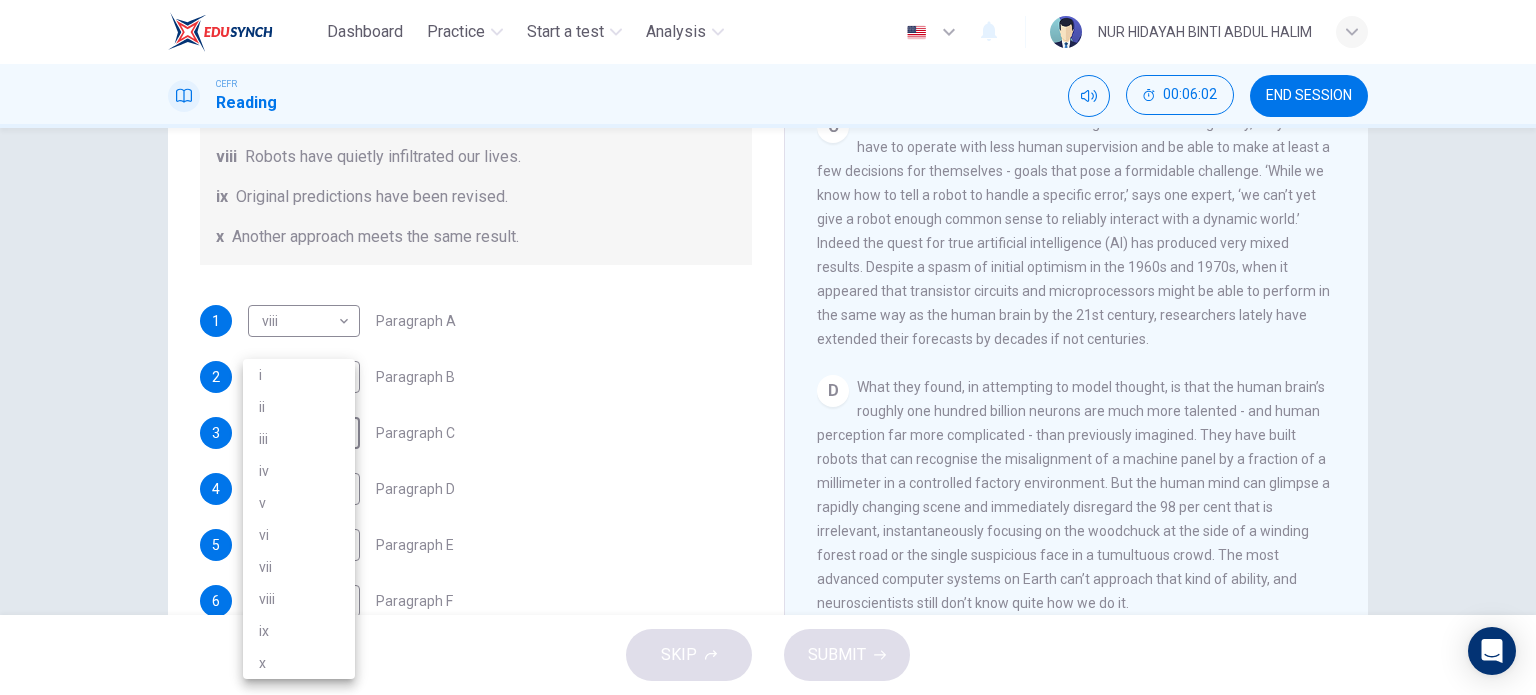 click on "iii" at bounding box center (299, 439) 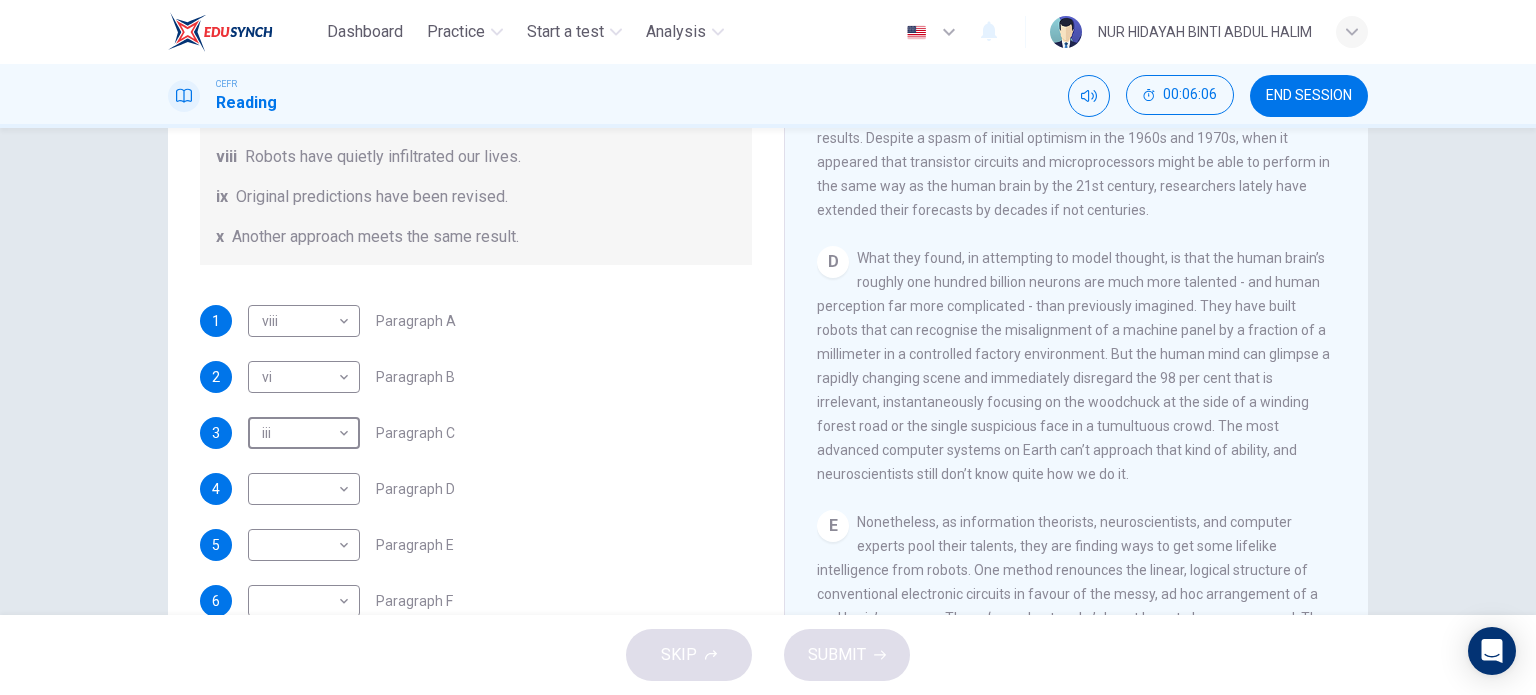 scroll, scrollTop: 1214, scrollLeft: 0, axis: vertical 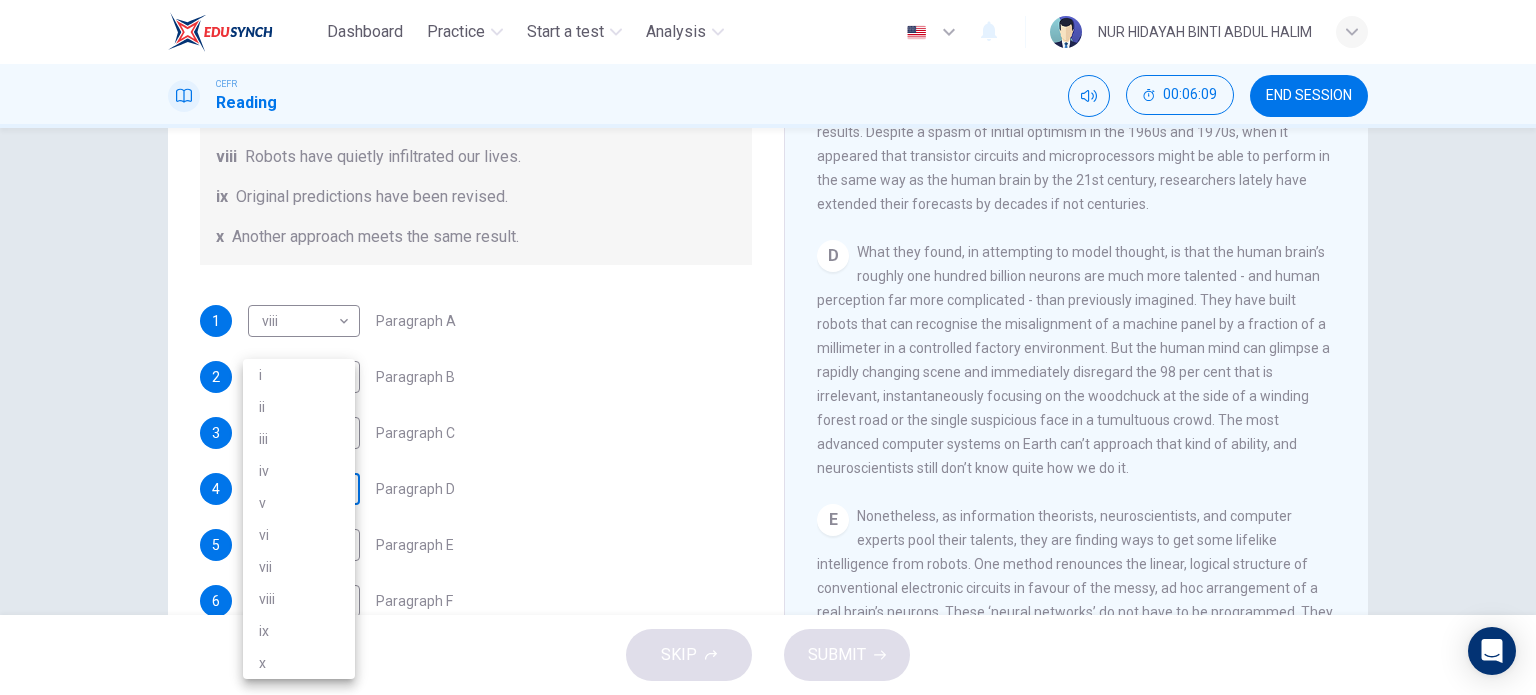 click on "Dashboard Practice Start a test Analysis English en ​ [FIRST] [LAST] CEFR Reading 00:06:09 END SESSION Question 1 The Reading Passage has seven paragraphs  A-G .  From the list of headings below choose the most suitable heading for each
paragraph (A-F).
Write the appropriate numbers  (i-x)  in the boxes below. List of Headings i Some success has resulted from observing how the brain functions. ii Are we expecting too much from one robot? iii Scientists are examining the humanistic possibilities. iv There are judgements that robots cannot make. v Has the power of robots become too great? vi Human skills have been heightened with the help of robotics. vii There are some things we prefer the brain to control. viii Robots have quietly infiltrated our lives. ix Original predictions have been revised. x Another approach meets the same result. 1 viii viii ​ Paragraph A 2 vi vi ​ Paragraph B 3 iii iii ​ Paragraph C 4 ​ ​ Paragraph D 5 ​ ​ Paragraph E 6 ​ ​ Paragraph F Robots 1 A B C" at bounding box center [768, 347] 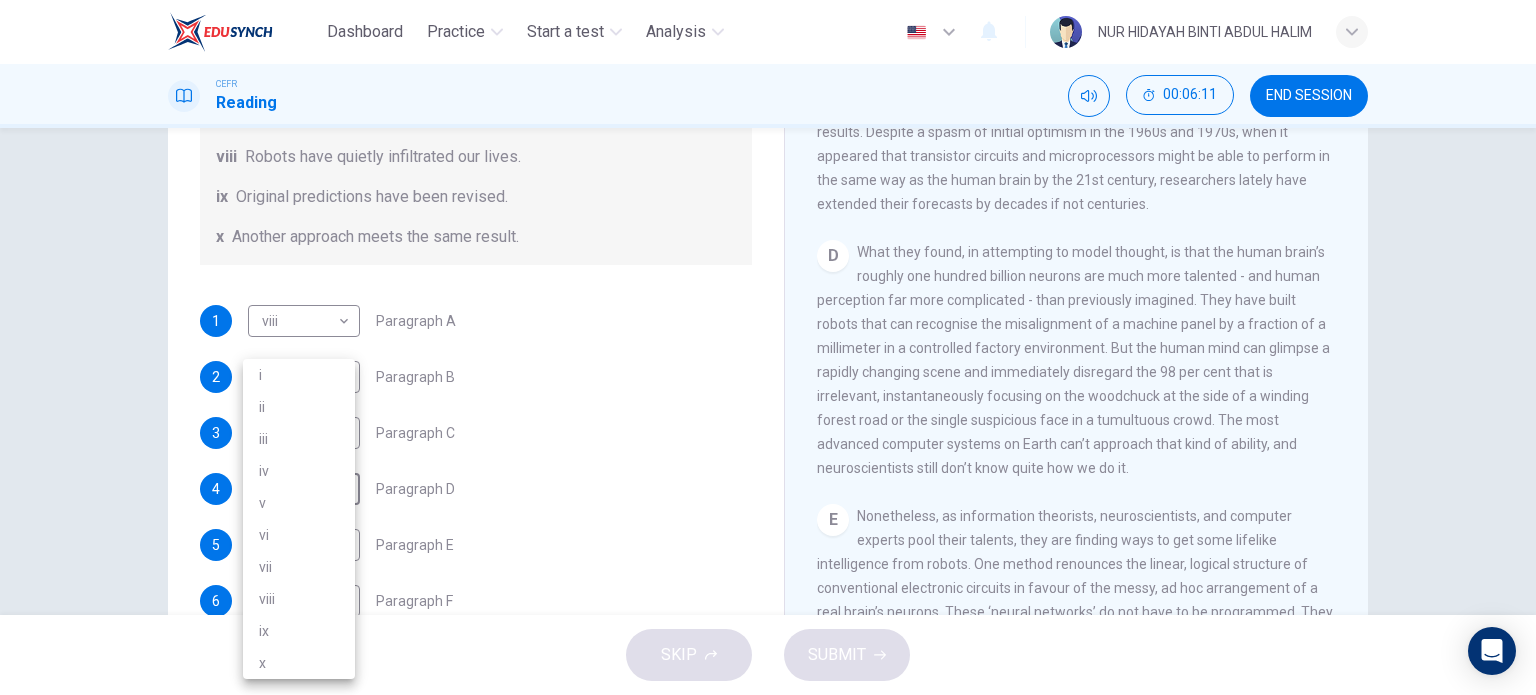 click at bounding box center [768, 347] 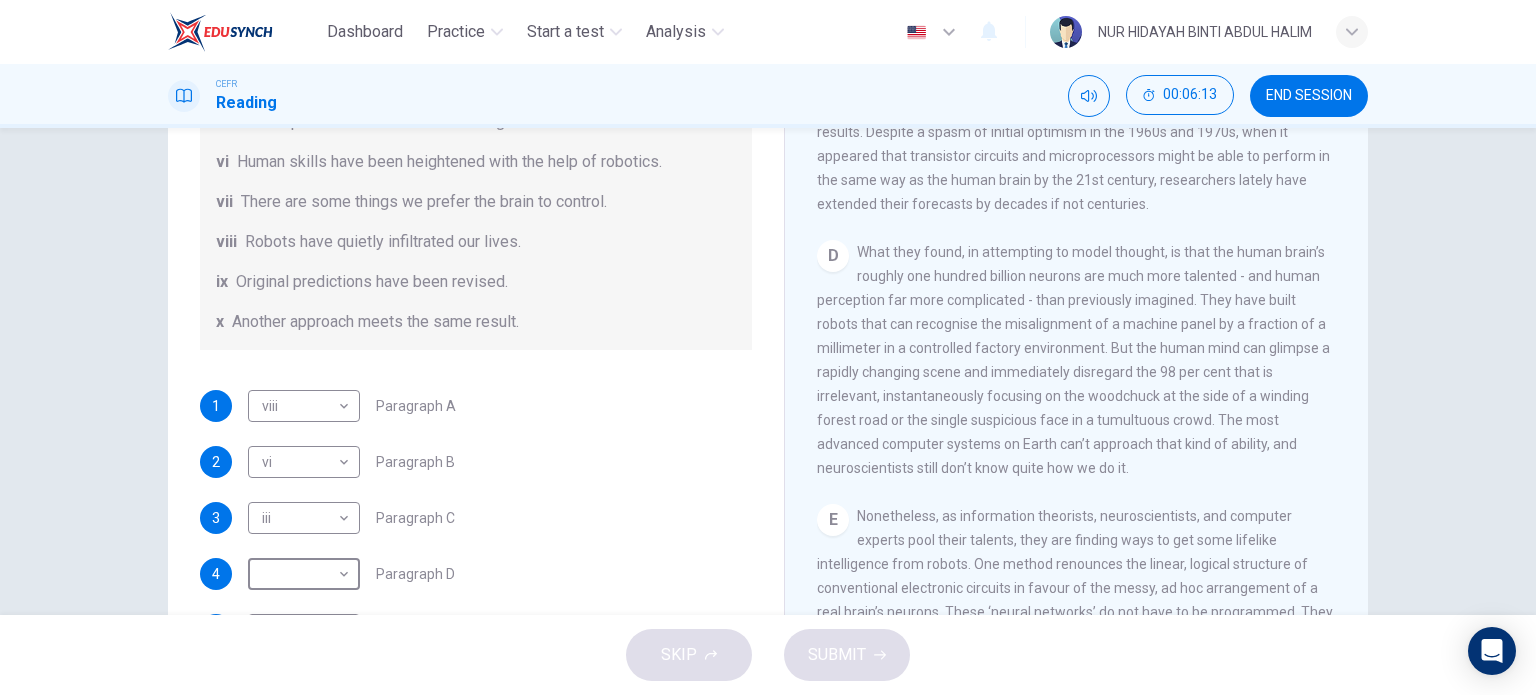 scroll, scrollTop: 297, scrollLeft: 0, axis: vertical 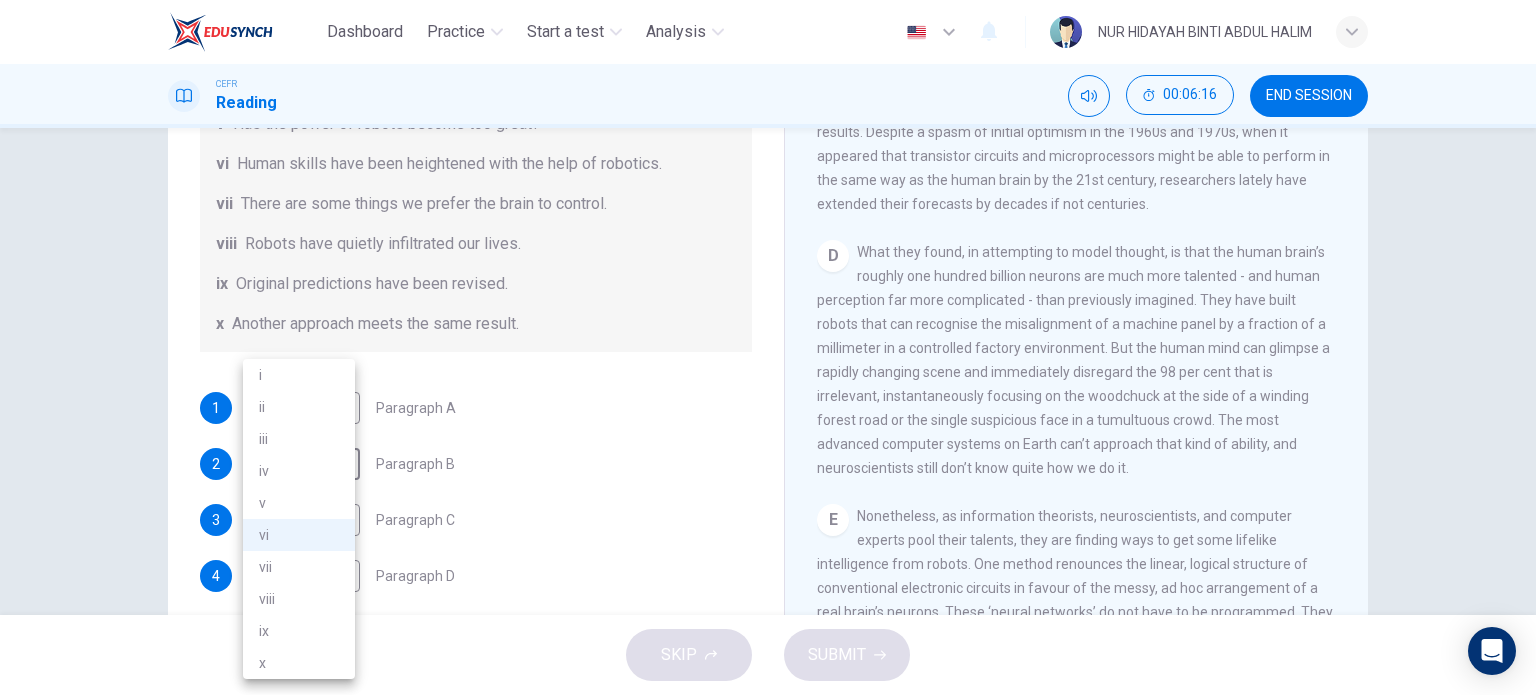 drag, startPoint x: 324, startPoint y: 474, endPoint x: 464, endPoint y: 524, distance: 148.66069 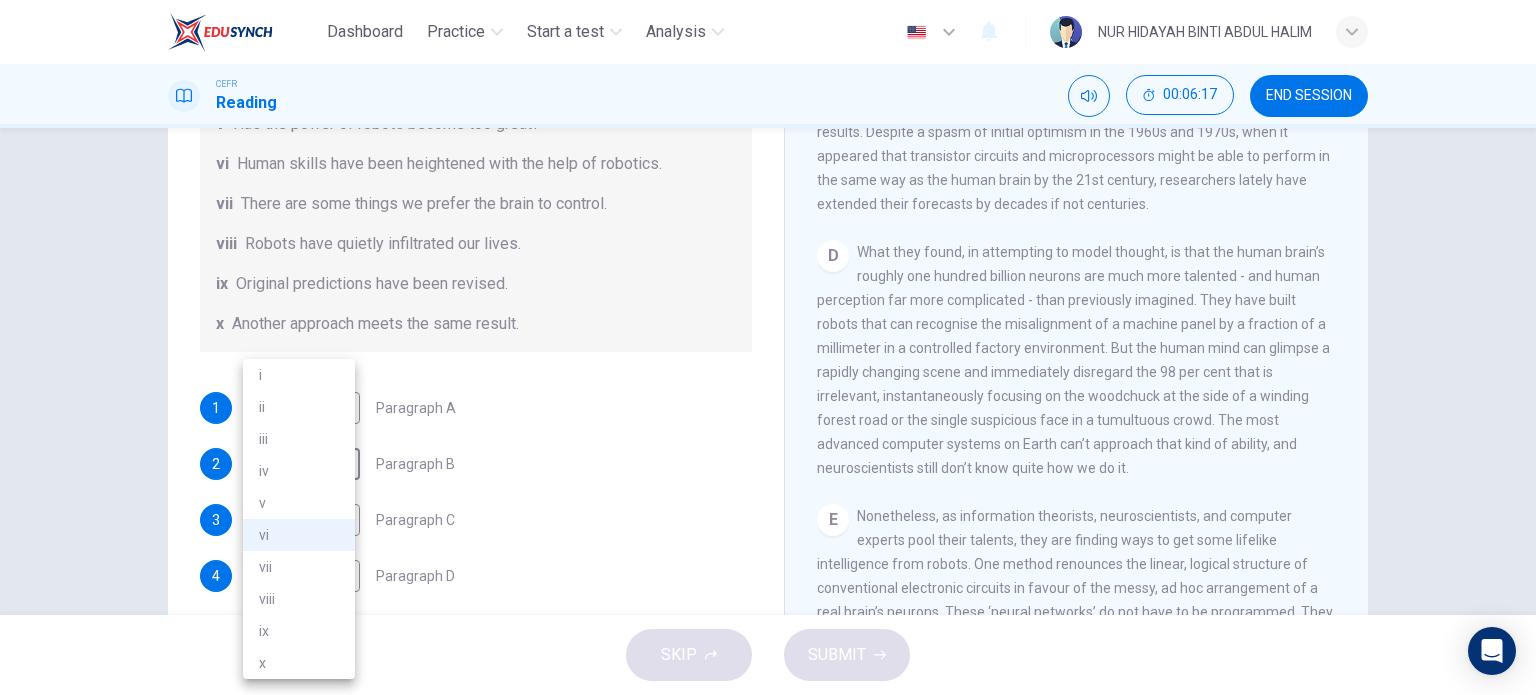 click at bounding box center (768, 347) 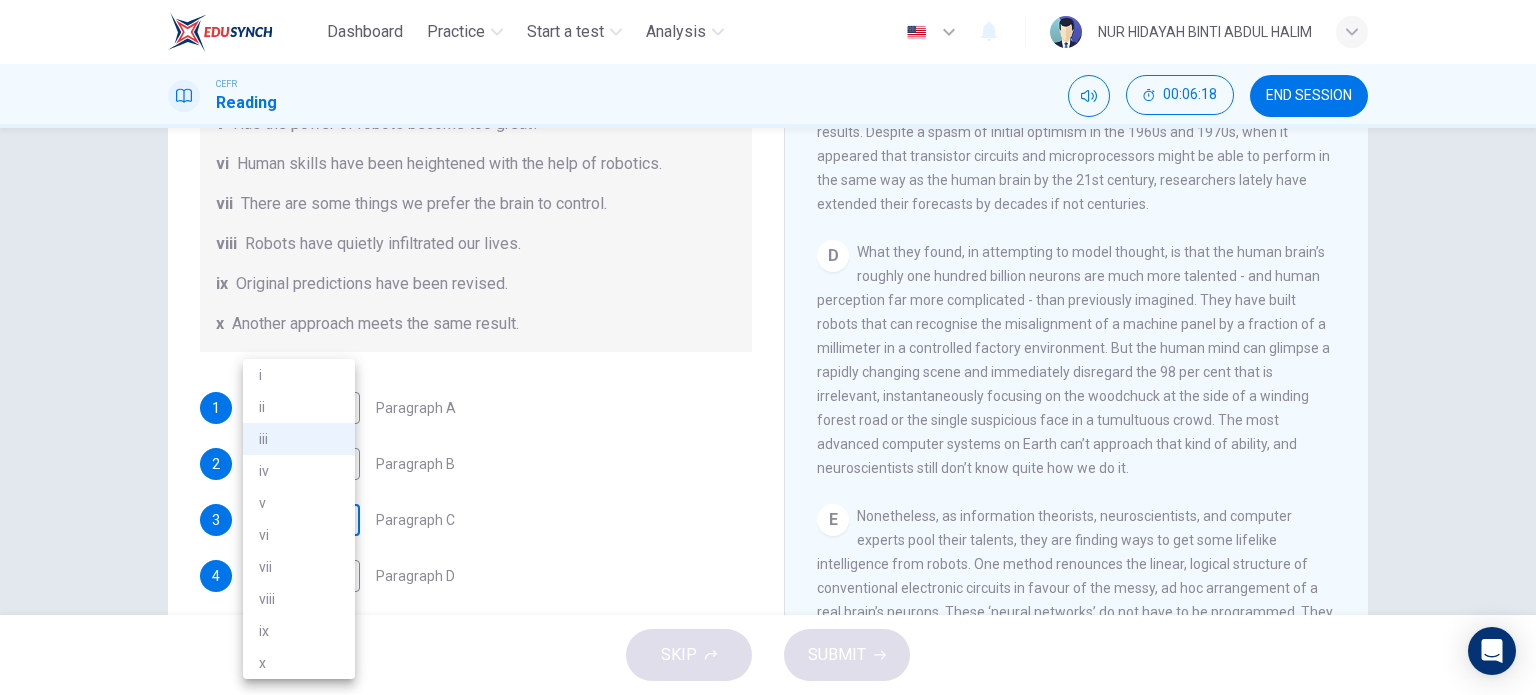 click on "Dashboard Practice Start a test Analysis English en ​ [FIRST] [LAST] CEFR Reading 00:06:18 END SESSION Question 1 The Reading Passage has seven paragraphs  A-G .  From the list of headings below choose the most suitable heading for each
paragraph (A-F).
Write the appropriate numbers  (i-x)  in the boxes below. List of Headings i Some success has resulted from observing how the brain functions. ii Are we expecting too much from one robot? iii Scientists are examining the humanistic possibilities. iv There are judgements that robots cannot make. v Has the power of robots become too great? vi Human skills have been heightened with the help of robotics. vii There are some things we prefer the brain to control. viii Robots have quietly infiltrated our lives. ix Original predictions have been revised. x Another approach meets the same result. 1 viii viii ​ Paragraph A 2 vi vi ​ Paragraph B 3 iii iii ​ Paragraph C 4 ​ ​ Paragraph D 5 ​ ​ Paragraph E 6 ​ ​ Paragraph F Robots 1 A B C" at bounding box center (768, 347) 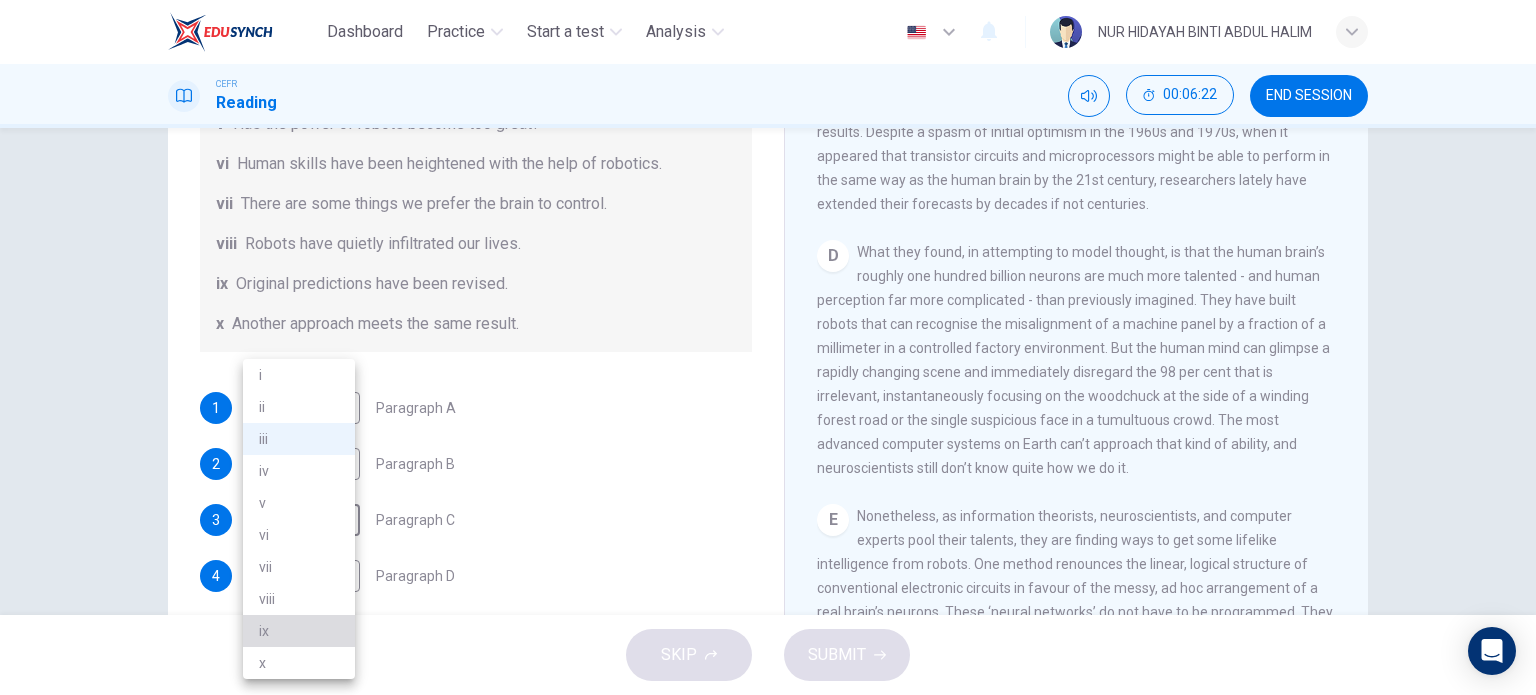 click on "ix" at bounding box center [299, 631] 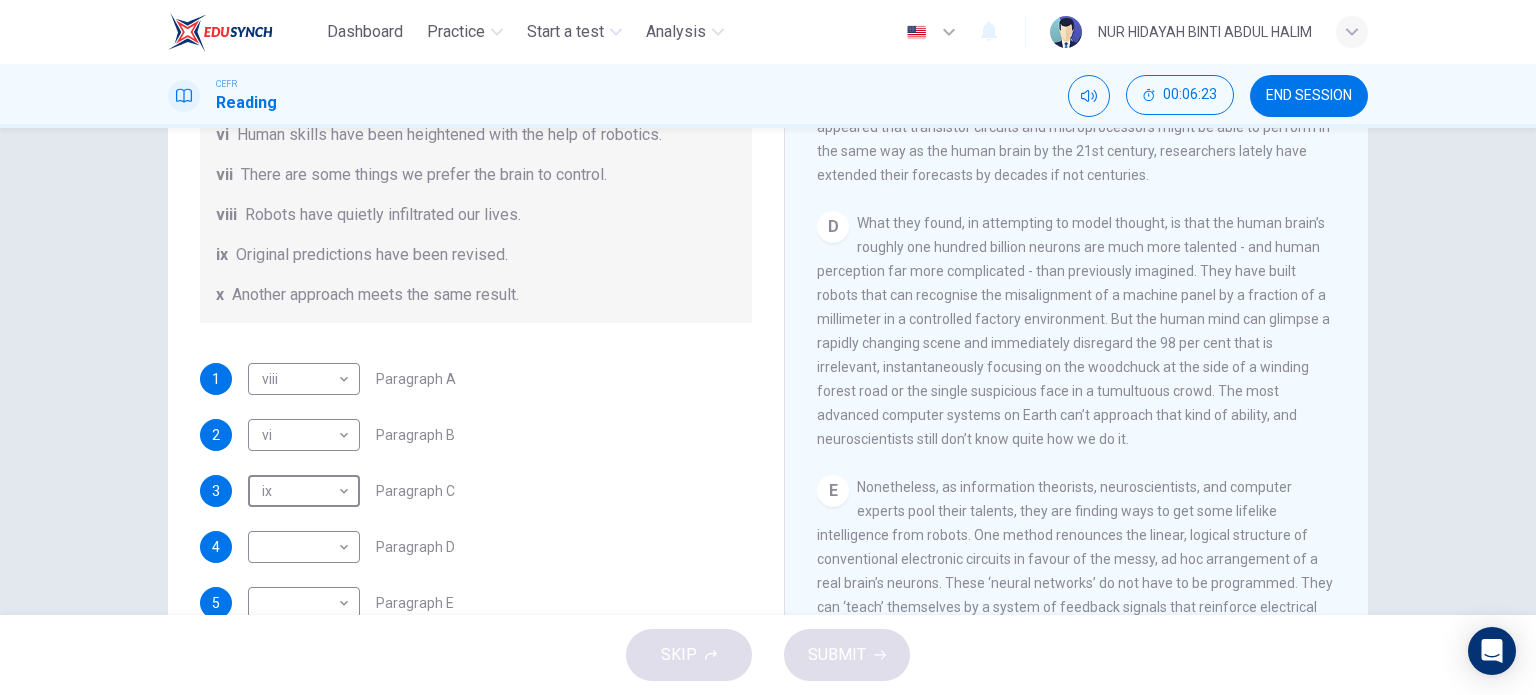 scroll, scrollTop: 288, scrollLeft: 0, axis: vertical 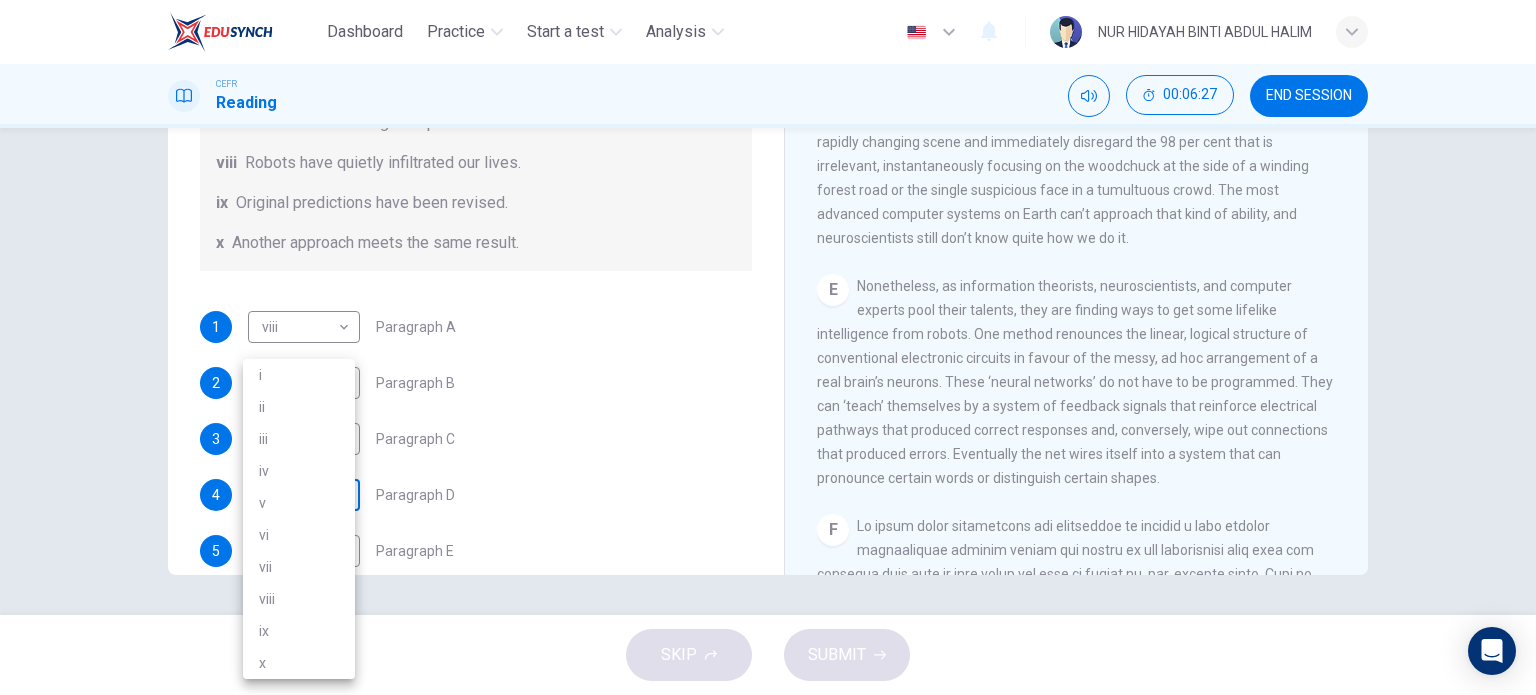 click on "Dashboard Practice Start a test Analysis English en ​ [FIRST] [LAST] CEFR Reading 00:06:27 END SESSION Question 1 The Reading Passage has seven paragraphs  A-G .  From the list of headings below choose the most suitable heading for each
paragraph (A-F).
Write the appropriate numbers  (i-x)  in the boxes below. List of Headings i Some success has resulted from observing how the brain functions. ii Are we expecting too much from one robot? iii Scientists are examining the humanistic possibilities. iv There are judgements that robots cannot make. v Has the power of robots become too great? vi Human skills have been heightened with the help of robotics. vii There are some things we prefer the brain to control. viii Robots have quietly infiltrated our lives. ix Original predictions have been revised. x Another approach meets the same result. 1 viii viii ​ Paragraph A 2 vi vi ​ Paragraph B 3 ix ix ​ Paragraph C 4 ​ ​ Paragraph D 5 ​ ​ Paragraph E 6 ​ ​ Paragraph F Robots 1 A B C D" at bounding box center [768, 347] 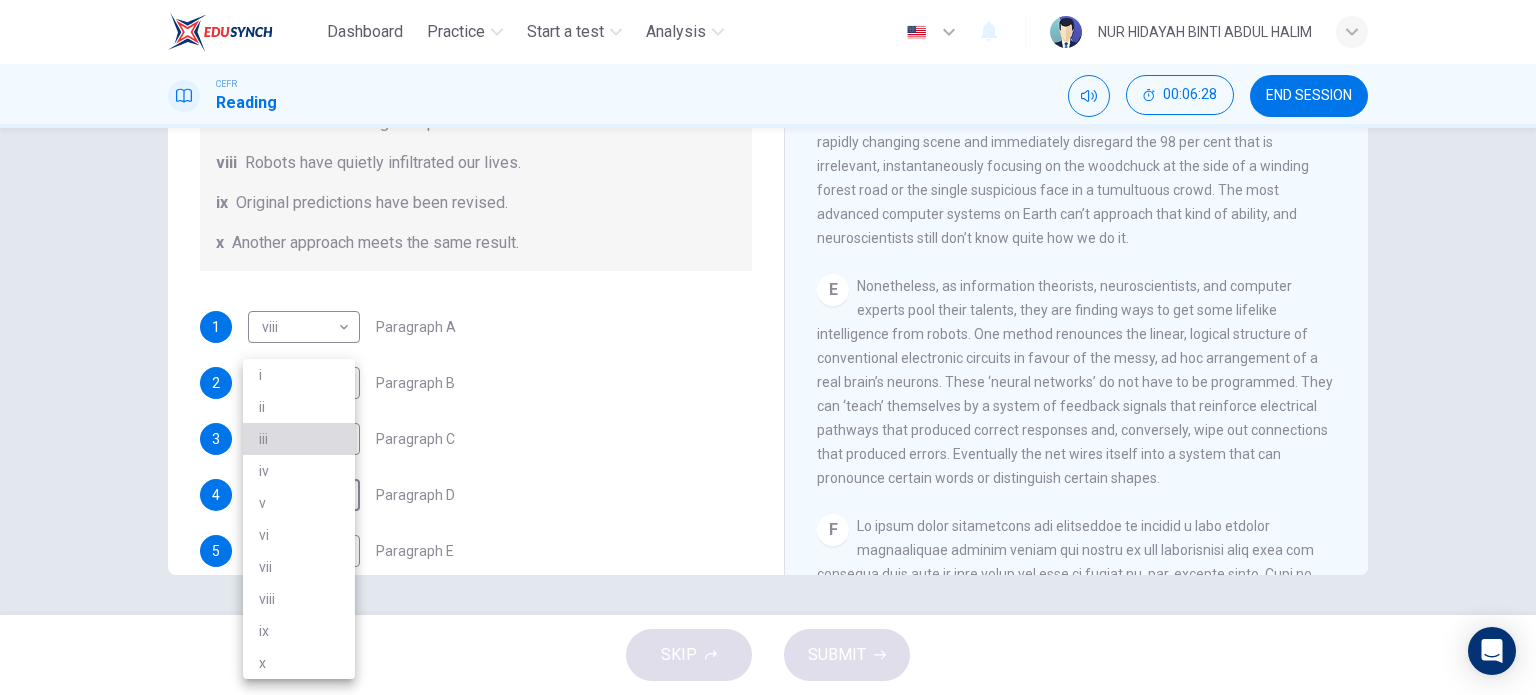 click on "iii" at bounding box center (299, 439) 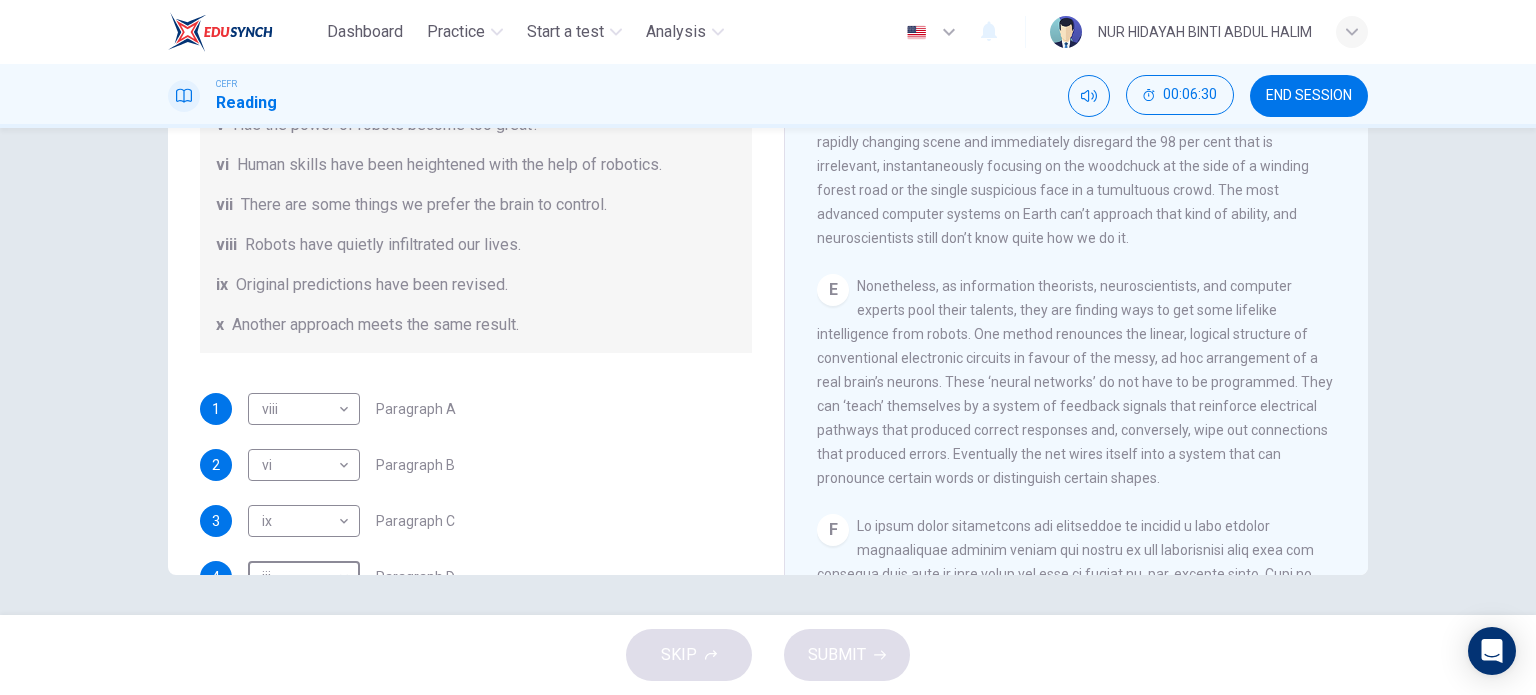scroll, scrollTop: 300, scrollLeft: 0, axis: vertical 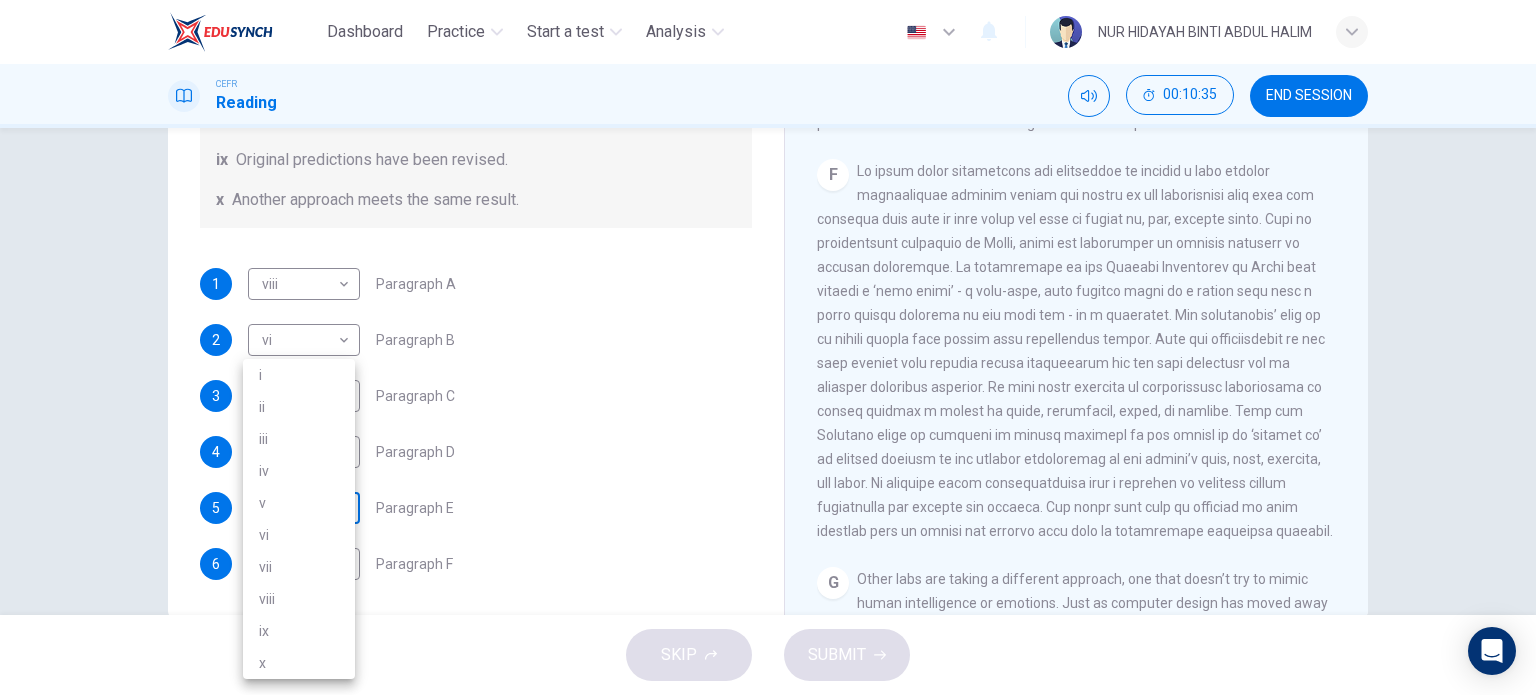 click on "Dashboard Practice Start a test Analysis English en ​ [FIRST] [LAST] CEFR Reading 00:10:35 END SESSION Question 1 The Reading Passage has seven paragraphs  A-G .  From the list of headings below choose the most suitable heading for each
paragraph (A-F).
Write the appropriate numbers  (i-x)  in the boxes below. List of Headings i Some success has resulted from observing how the brain functions. ii Are we expecting too much from one robot? iii Scientists are examining the humanistic possibilities. iv There are judgements that robots cannot make. v Has the power of robots become too great? vi Human skills have been heightened with the help of robotics. vii There are some things we prefer the brain to control. viii Robots have quietly infiltrated our lives. ix Original predictions have been revised. x Another approach meets the same result. 1 viii viii ​ Paragraph A 2 vi vi ​ Paragraph B 3 ix ix ​ Paragraph C 4 iii iii ​ Paragraph D 5 ​ ​ Paragraph E 6 ​ ​ Paragraph F Robots 1 A B" at bounding box center (768, 347) 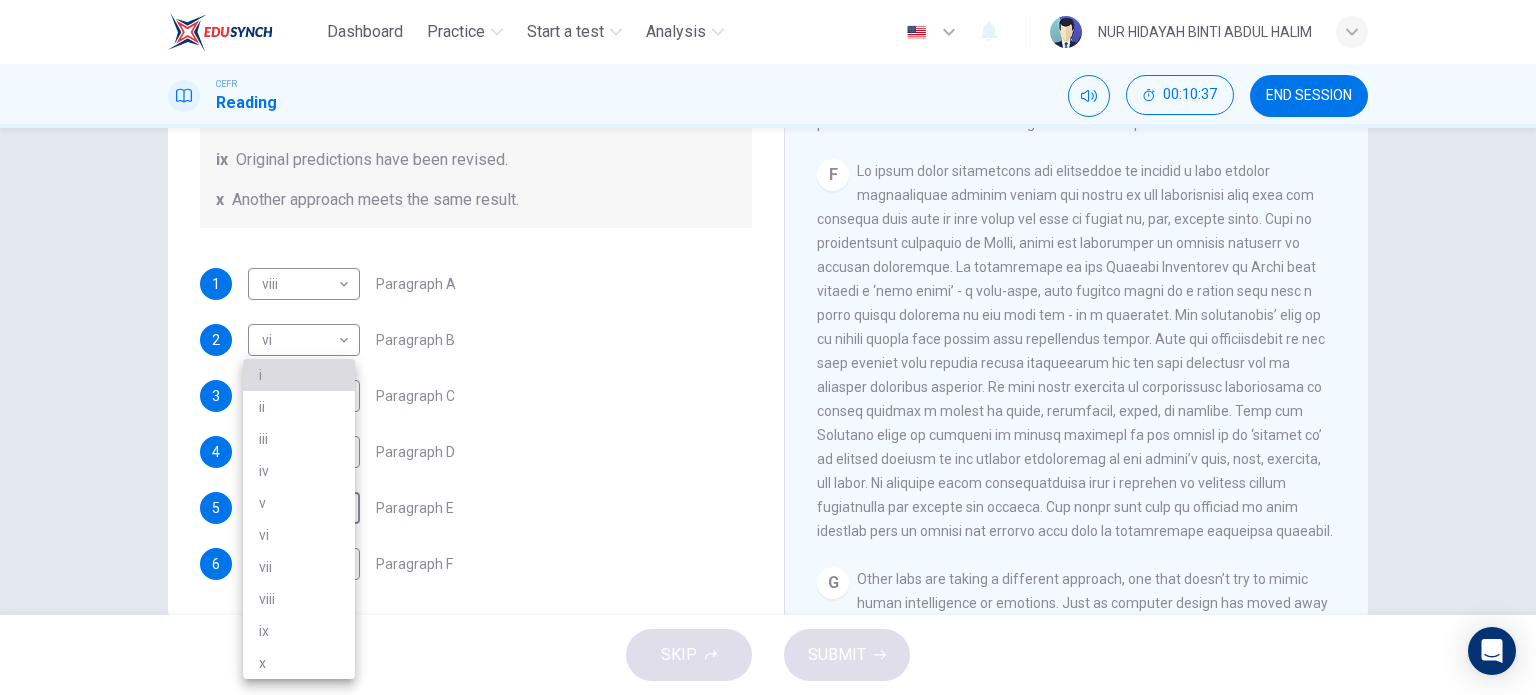 click on "i" at bounding box center (299, 375) 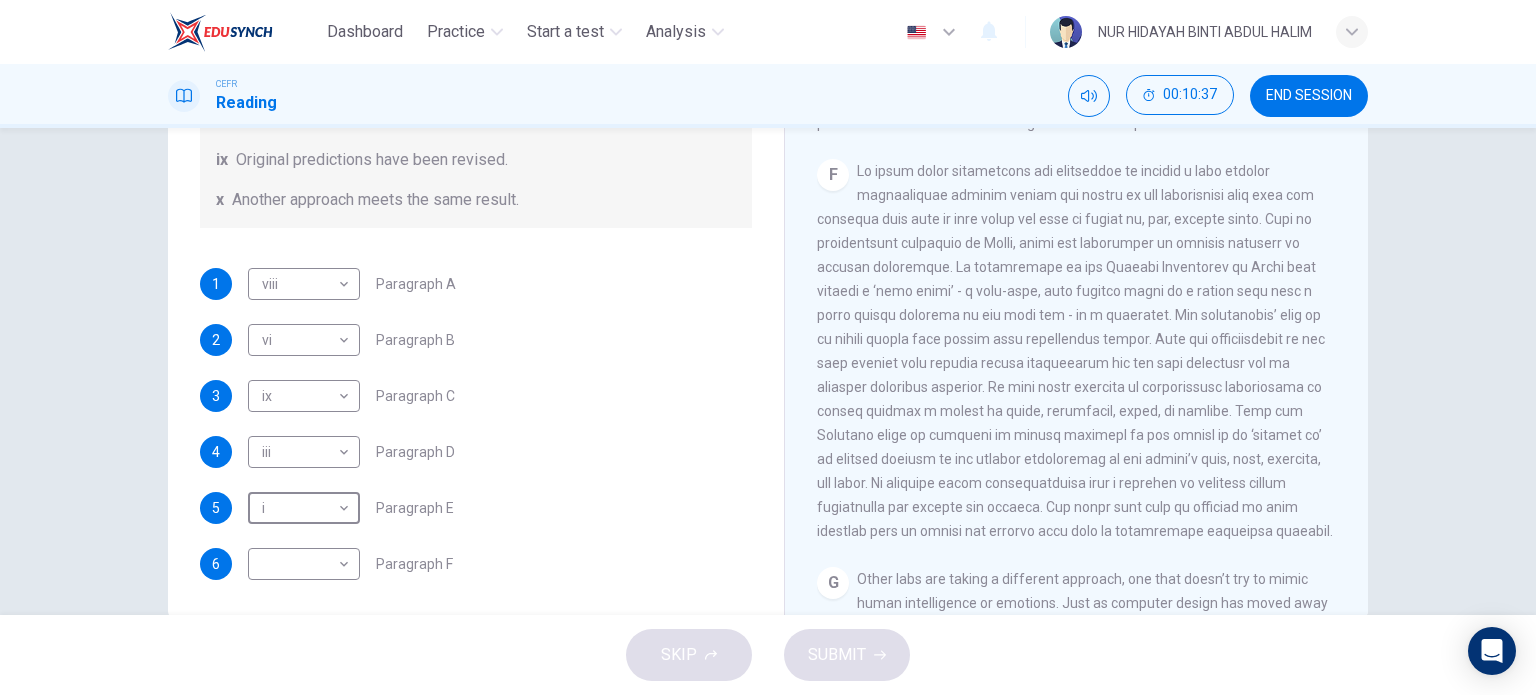 scroll, scrollTop: 2039, scrollLeft: 0, axis: vertical 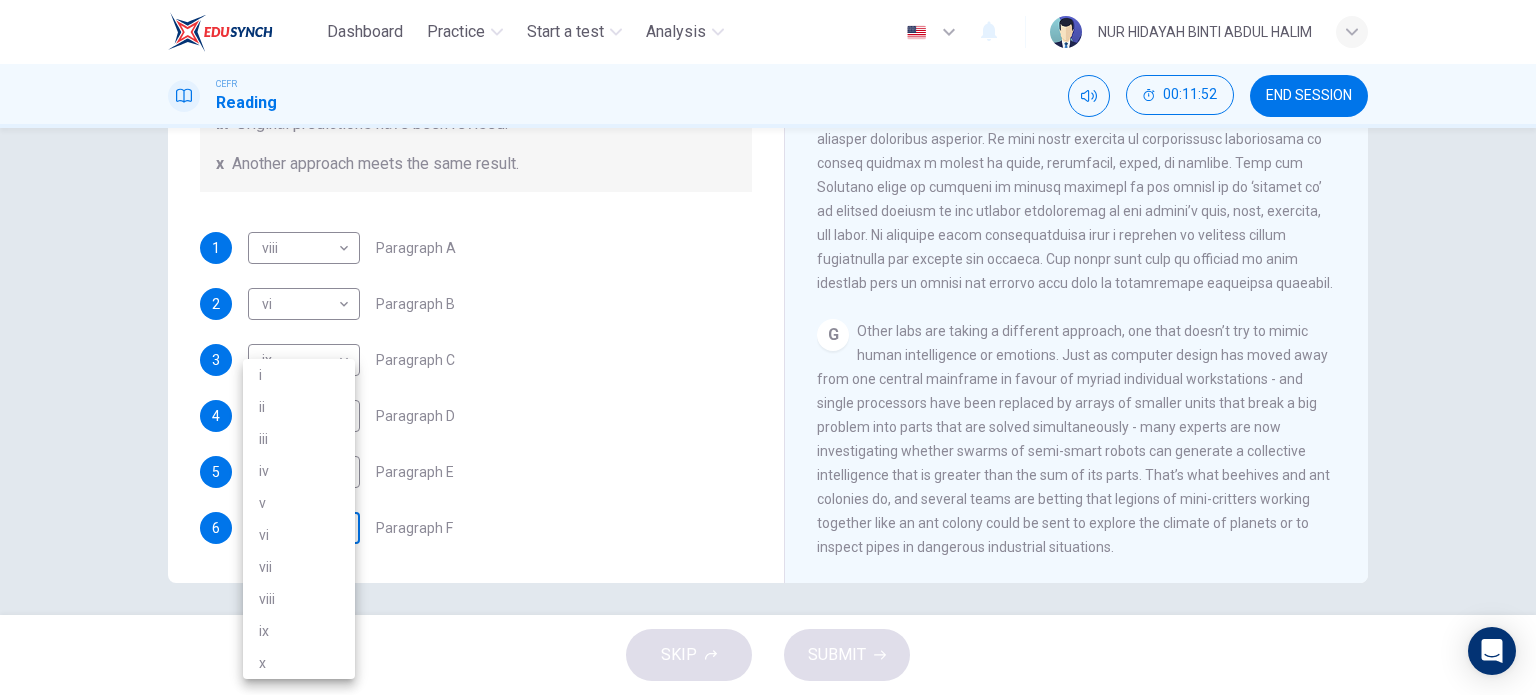 click on "Dashboard Practice Start a test Analysis English en ​ [FIRST] [LAST] CEFR Reading 00:11:52 END SESSION Question 1 The Reading Passage has seven paragraphs  A-G .  From the list of headings below choose the most suitable heading for each
paragraph (A-F).
Write the appropriate numbers  (i-x)  in the boxes below. List of Headings i Some success has resulted from observing how the brain functions. ii Are we expecting too much from one robot? iii Scientists are examining the humanistic possibilities. iv There are judgements that robots cannot make. v Has the power of robots become too great? vi Human skills have been heightened with the help of robotics. vii There are some things we prefer the brain to control. viii Robots have quietly infiltrated our lives. ix Original predictions have been revised. x Another approach meets the same result. 1 viii viii ​ Paragraph A 2 vi vi ​ Paragraph B 3 ix ix ​ Paragraph C 4 iii iii ​ Paragraph D 5 i i ​ Paragraph E 6 ​ ​ Paragraph F Robots 1 A B" at bounding box center [768, 347] 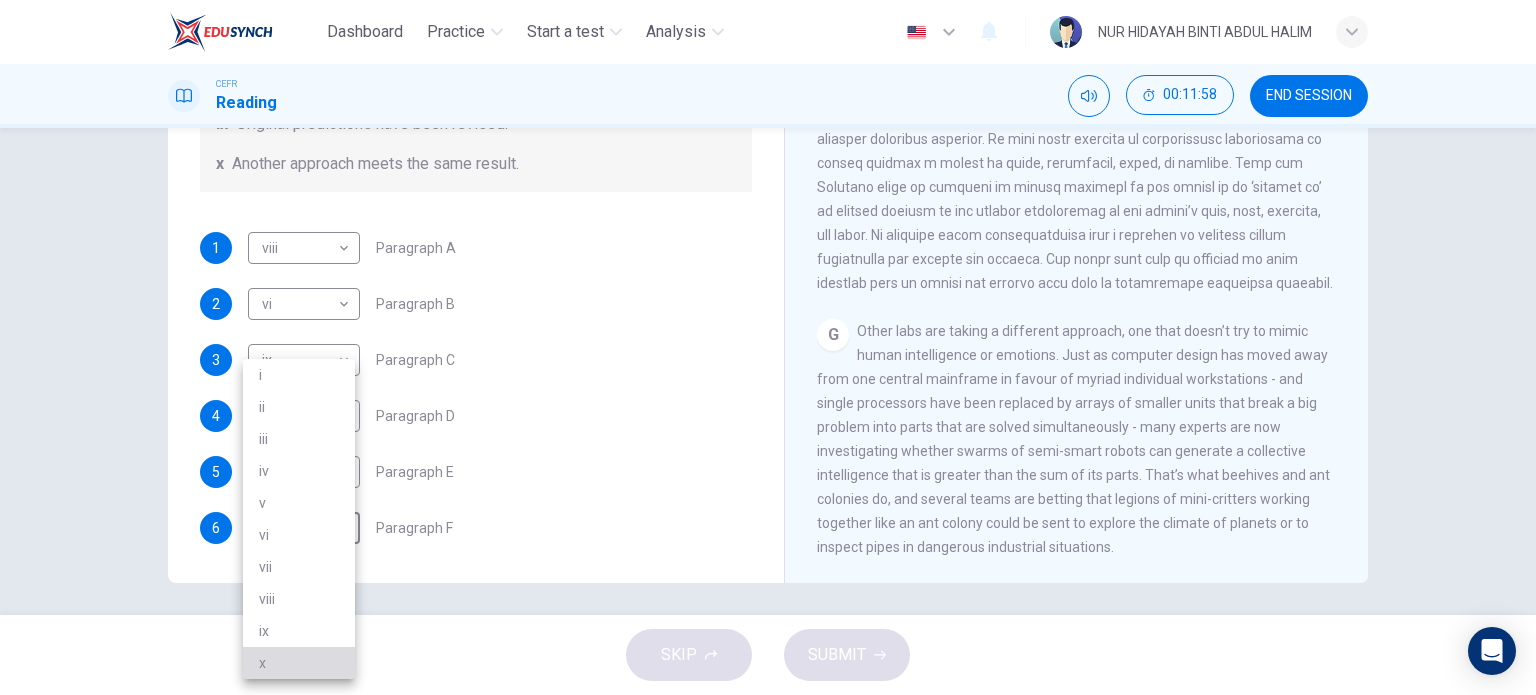 click on "x" at bounding box center (299, 663) 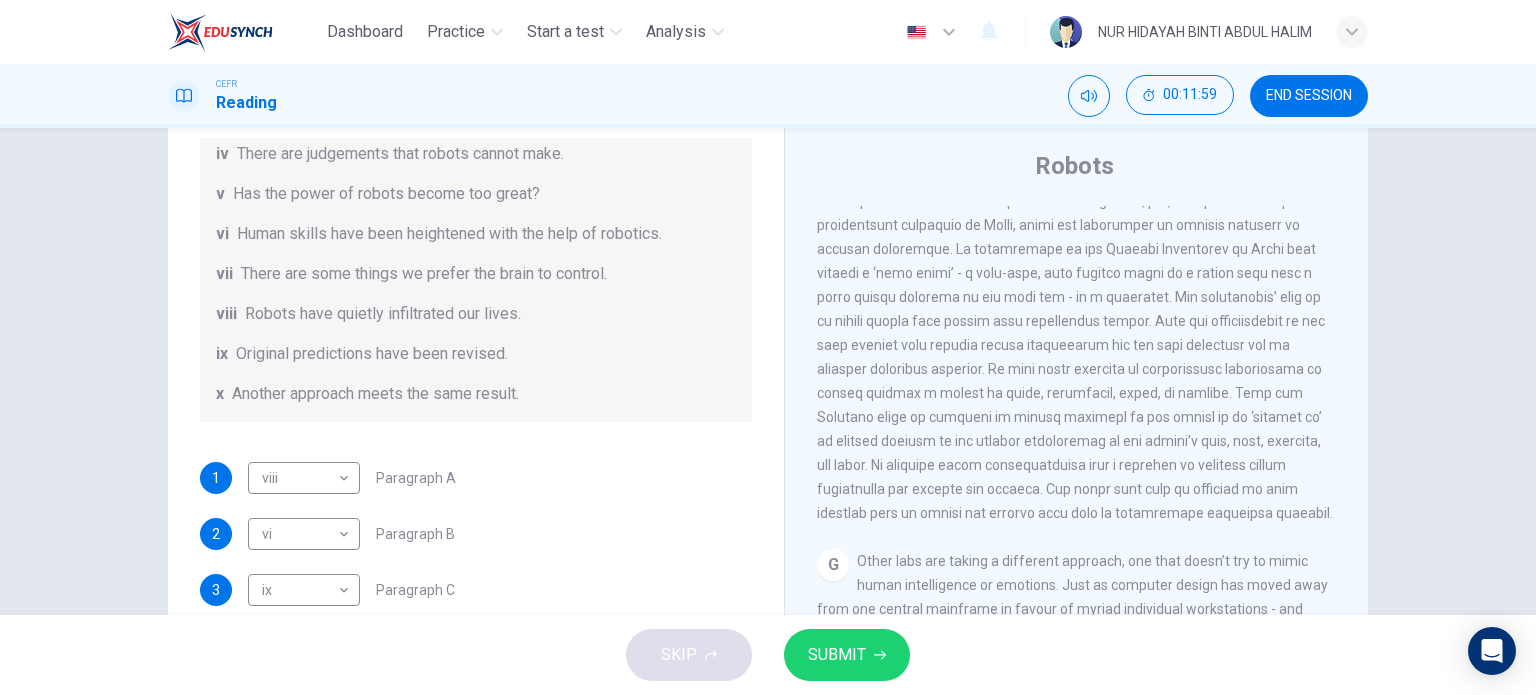 scroll, scrollTop: 0, scrollLeft: 0, axis: both 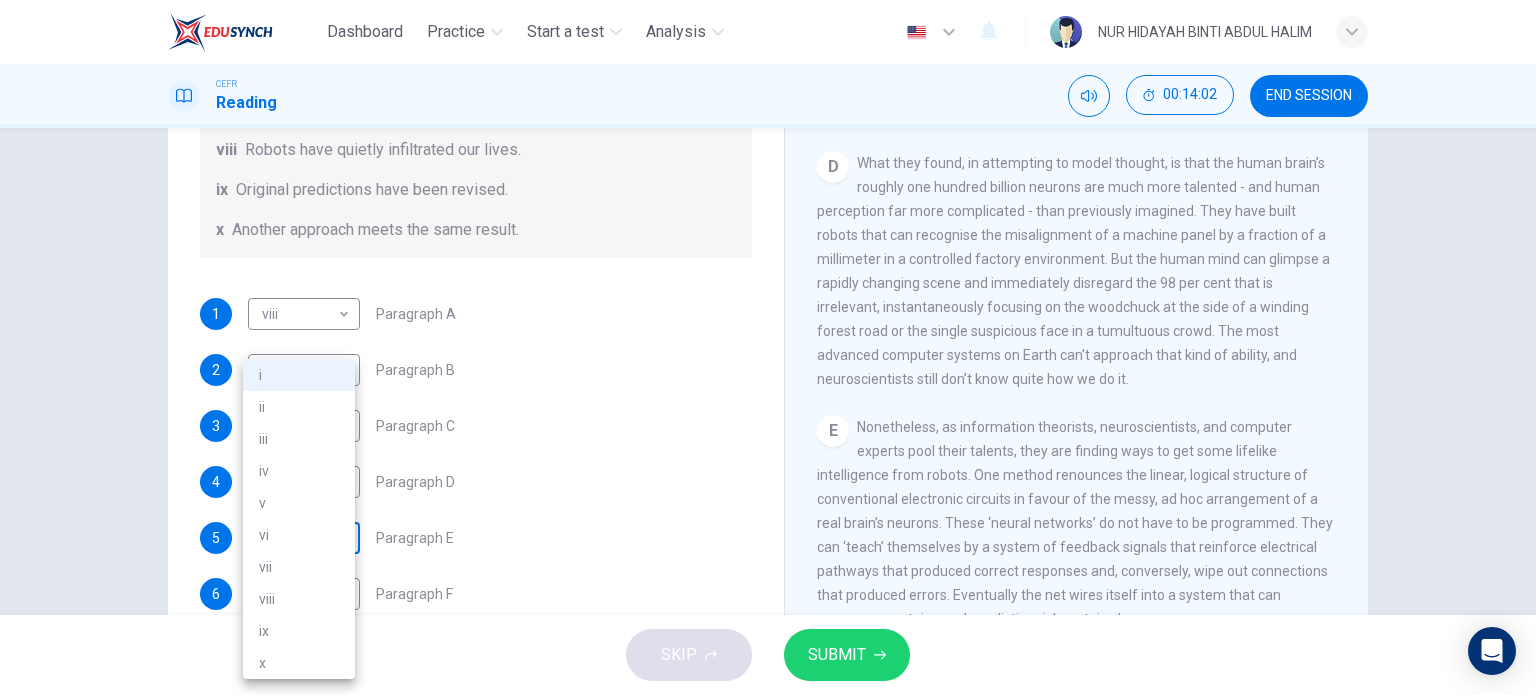 click on "Dashboard Practice Start a test Analysis English en ​ [FIRST] [LAST] CEFR Reading 00:14:02 END SESSION Question 1 The Reading Passage has seven paragraphs  A-G .  From the list of headings below choose the most suitable heading for each
paragraph (A-F).
Write the appropriate numbers  (i-x)  in the boxes below. List of Headings i Some success has resulted from observing how the brain functions. ii Are we expecting too much from one robot? iii Scientists are examining the humanistic possibilities. iv There are judgements that robots cannot make. v Has the power of robots become too great? vi Human skills have been heightened with the help of robotics. vii There are some things we prefer the brain to control. viii Robots have quietly infiltrated our lives. ix Original predictions have been revised. x Another approach meets the same result. 1 viii viii ​ Paragraph A 2 vi vi ​ Paragraph B 3 ix ix ​ Paragraph C 4 iii iii ​ Paragraph D 5 i i ​ Paragraph E 6 x x ​ Paragraph F Robots 1 A B" at bounding box center (768, 347) 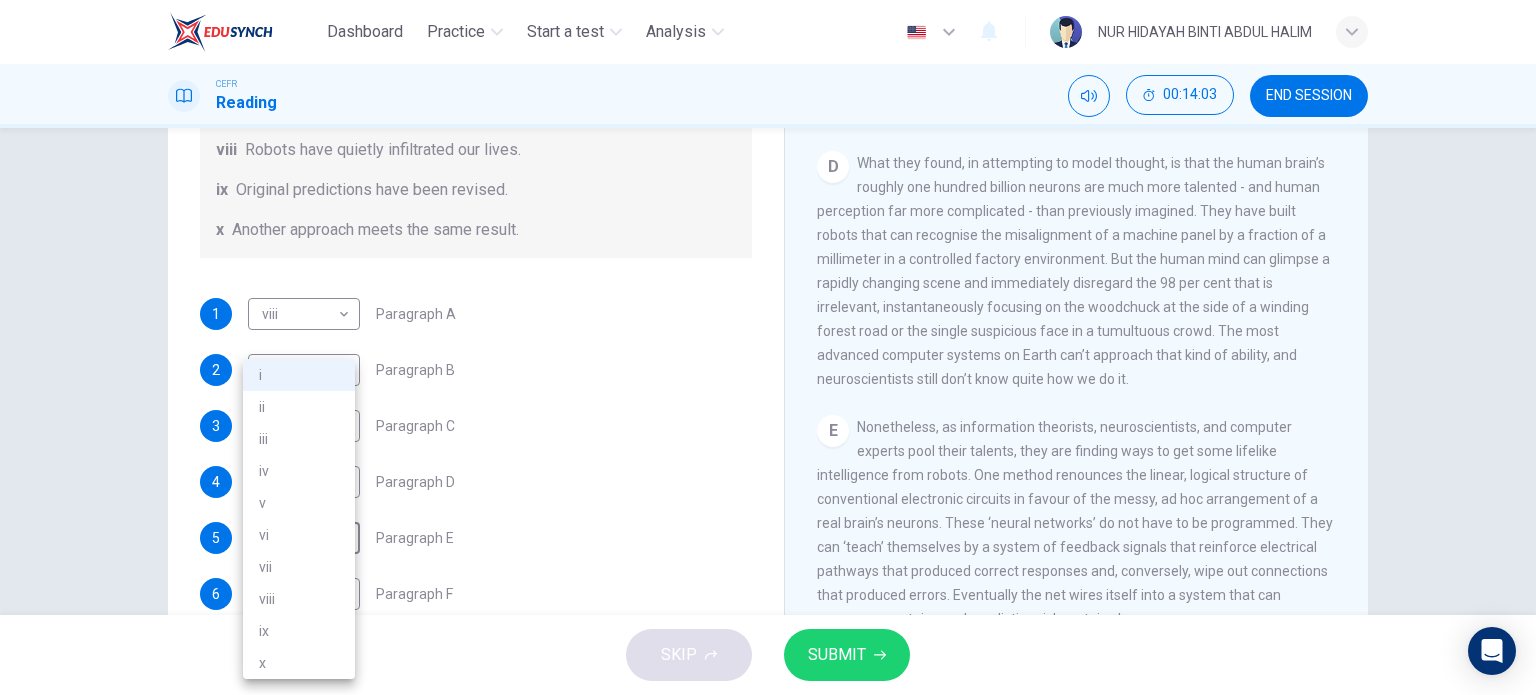 click on "iii" at bounding box center (299, 439) 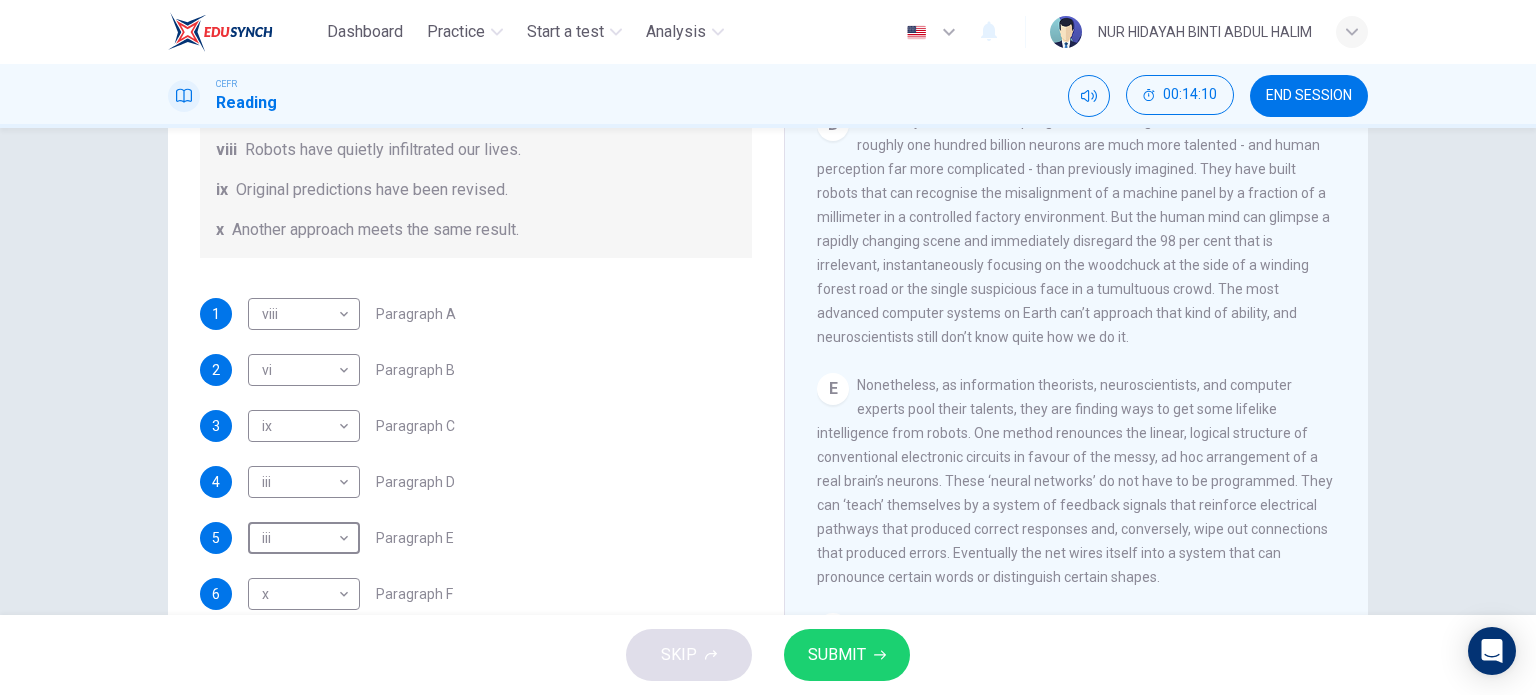 scroll, scrollTop: 1334, scrollLeft: 0, axis: vertical 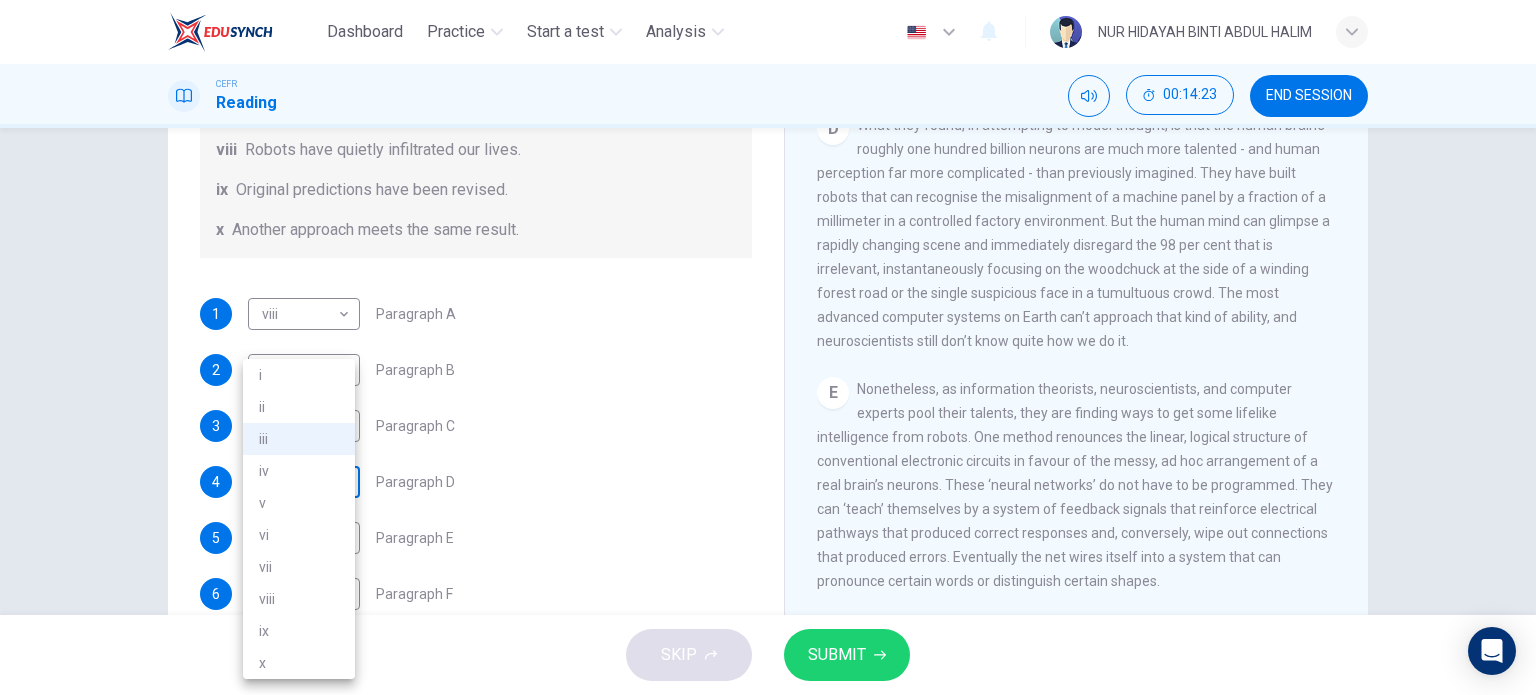 click on "Dashboard Practice Start a test Analysis English en ​ [FIRST] [LAST] CEFR Reading 00:14:23 END SESSION Question 1 The Reading Passage has seven paragraphs  A-G .  From the list of headings below choose the most suitable heading for each
paragraph (A-F).
Write the appropriate numbers  (i-x)  in the boxes below. List of Headings i Some success has resulted from observing how the brain functions. ii Are we expecting too much from one robot? iii Scientists are examining the humanistic possibilities. iv There are judgements that robots cannot make. v Has the power of robots become too great? vi Human skills have been heightened with the help of robotics. vii There are some things we prefer the brain to control. viii Robots have quietly infiltrated our lives. ix Original predictions have been revised. x Another approach meets the same result. 1 viii viii ​ Paragraph A 2 vi vi ​ Paragraph B 3 ix ix ​ Paragraph C 4 iii iii ​ Paragraph D 5 iii iii ​ Paragraph E 6 x x ​ Paragraph F Robots 1" at bounding box center [768, 347] 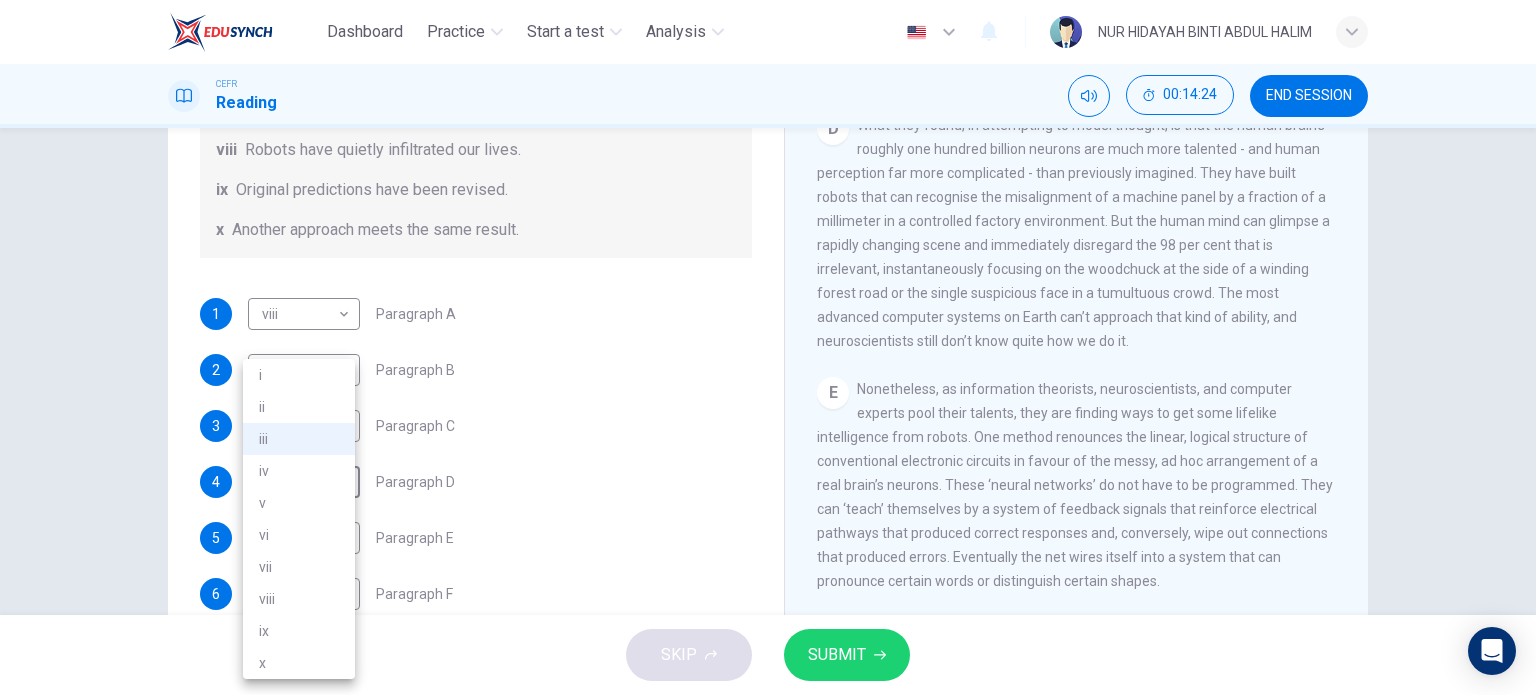 click on "iv" at bounding box center [299, 471] 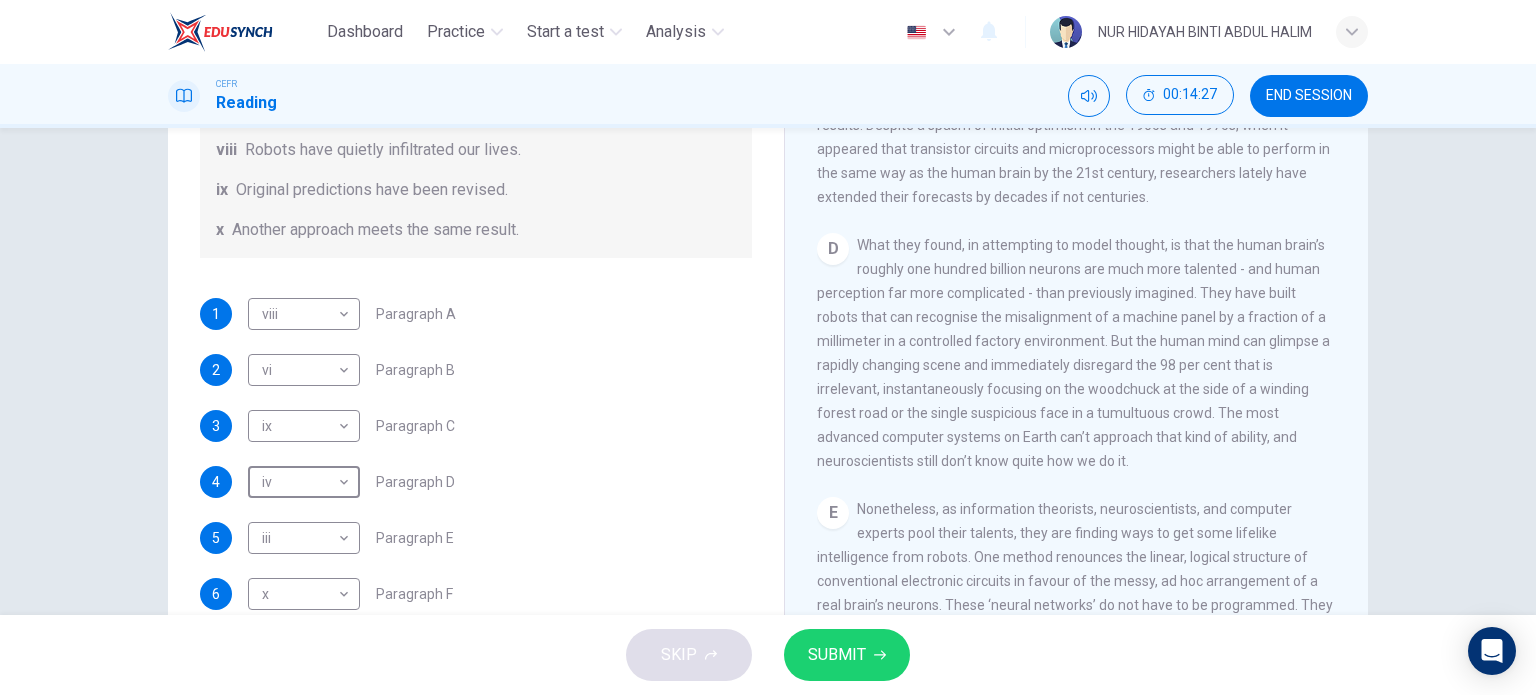 scroll, scrollTop: 1215, scrollLeft: 0, axis: vertical 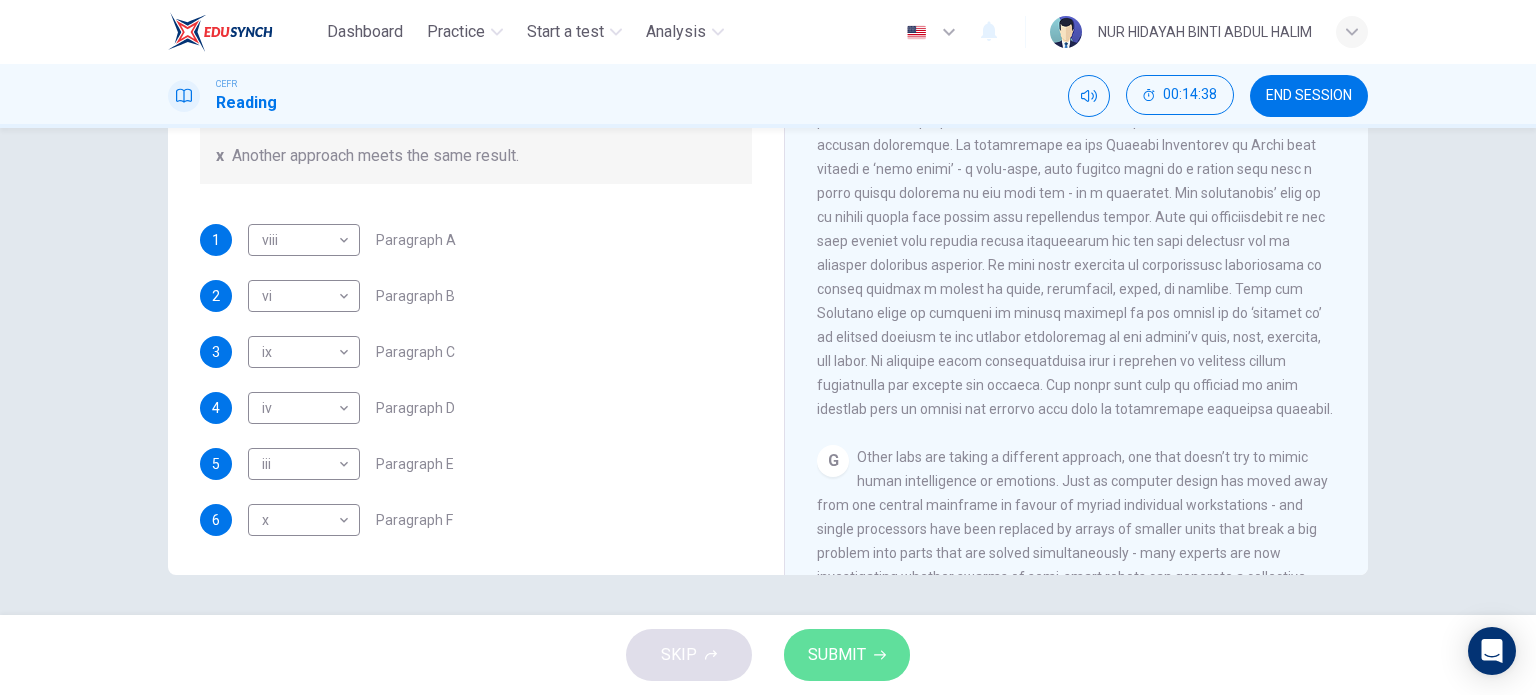 click on "SUBMIT" at bounding box center (837, 655) 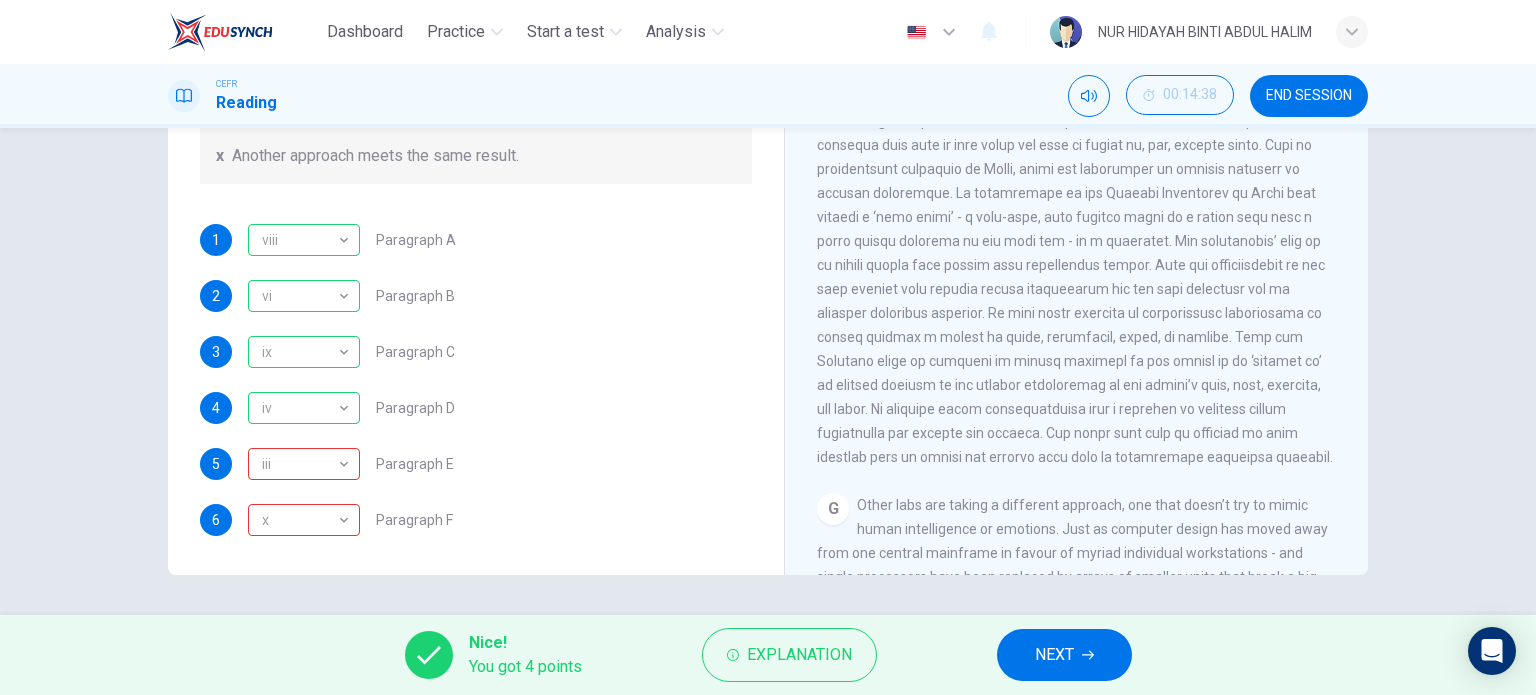 scroll, scrollTop: 1840, scrollLeft: 0, axis: vertical 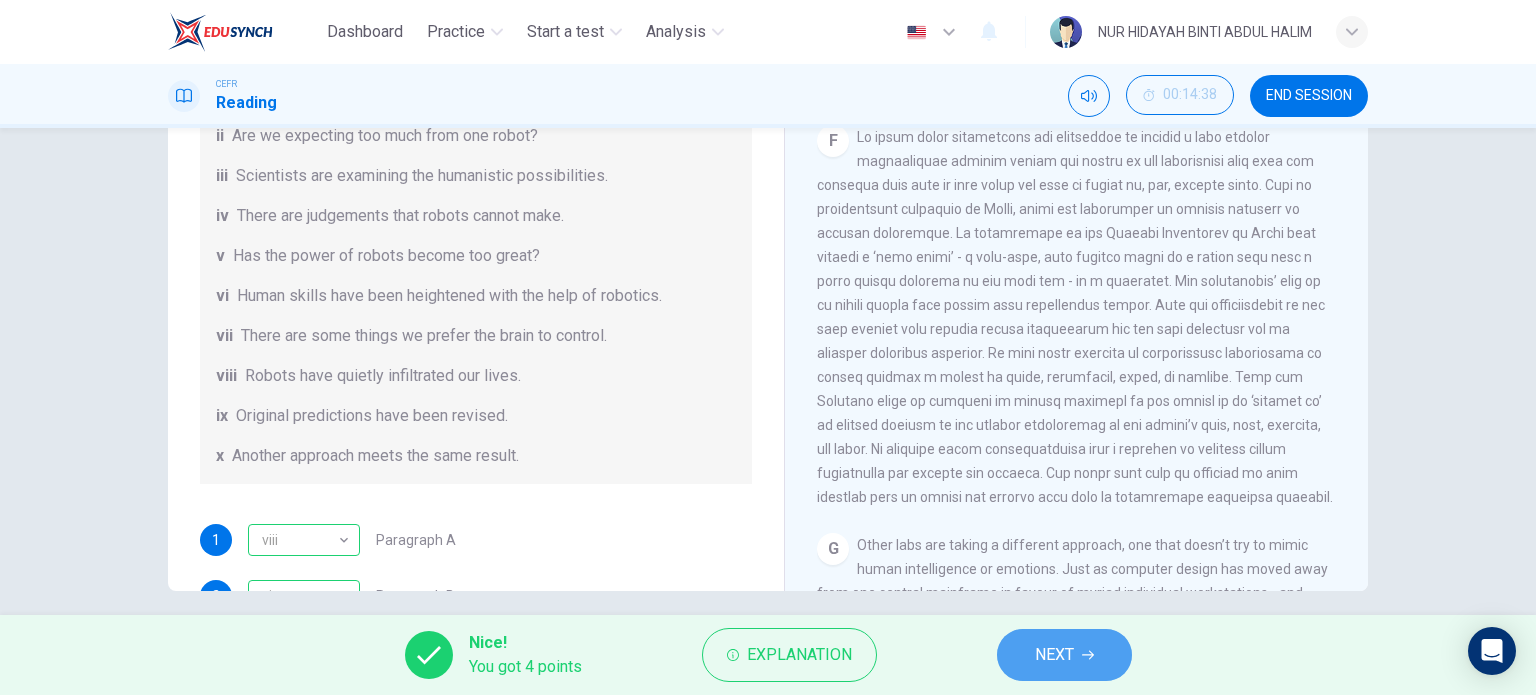 click on "NEXT" at bounding box center [1054, 655] 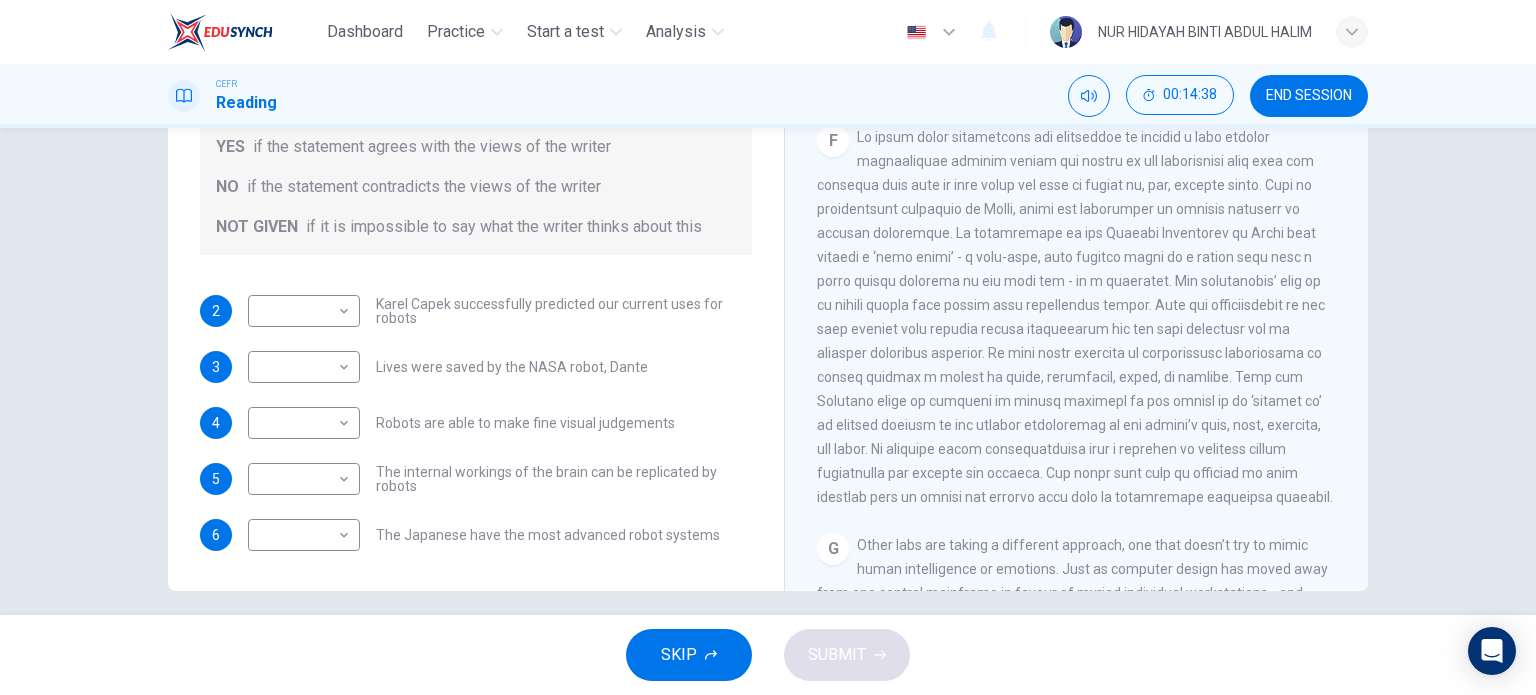 scroll, scrollTop: 24, scrollLeft: 0, axis: vertical 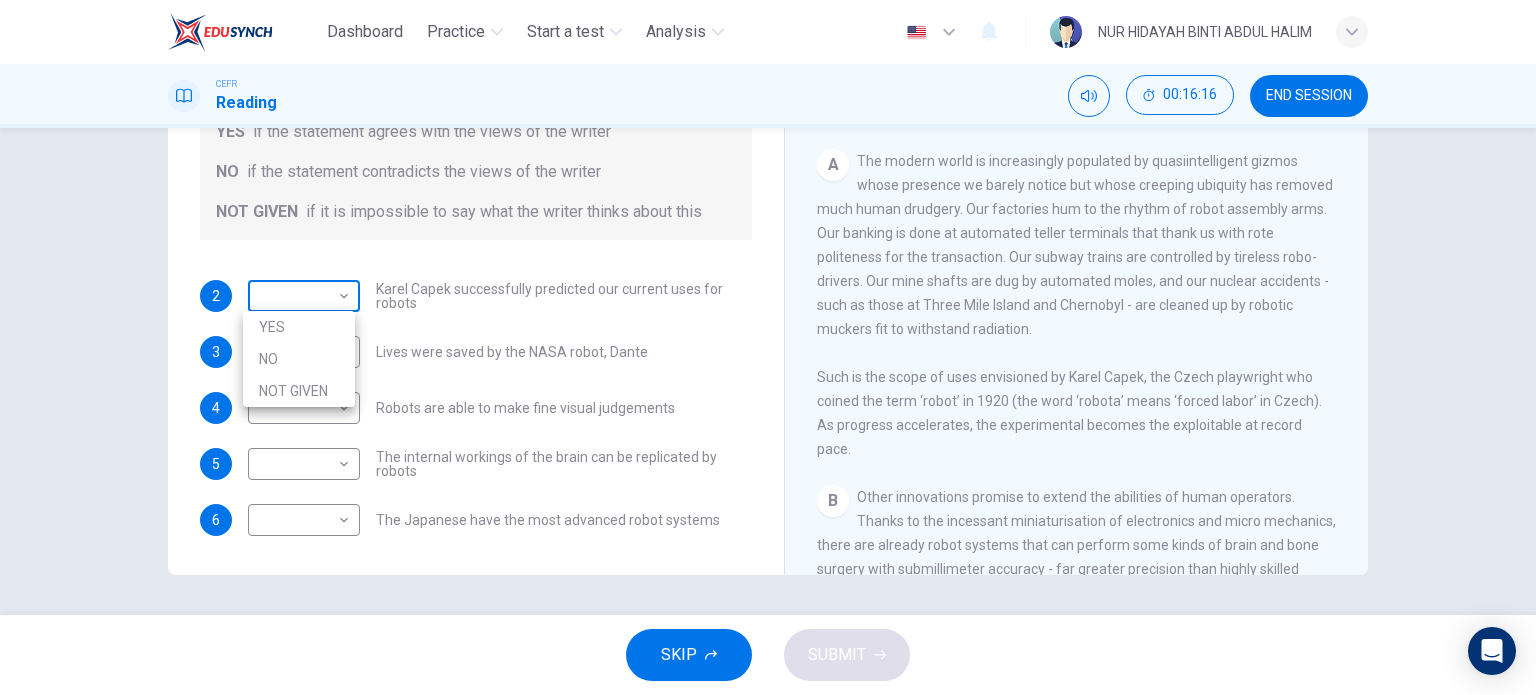 click on "Dashboard Practice Start a test Analysis English en ​ [FIRST] [LAST] CEFR Reading 00:16:16 END SESSION Questions 2 - 6 Do the following statements agree with the information given in the Reading Passage?  In the boxes below, write YES if the statement agrees with the views of the writer NO if the statement contradicts the views of the writer NOT GIVEN if it is impossible to say what the writer thinks about this 2 ​ ​ Karel Capek successfully predicted our current uses for robots 3 ​ ​ Lives were saved by the NASA robot, Dante 4 ​ ​ Robots are able to make fine visual judgements 5 ​ ​ The internal workings of the brain can be replicated by robots 6 ​ ​ The Japanese have the most advanced robot systems Robots CLICK TO ZOOM Click to Zoom 1 A B C D E F G SKIP SUBMIT EduSynch - Online Language Proficiency Testing
Dashboard Practice Start a test Analysis Notifications © Copyright  2025 YES NO NOT GIVEN" at bounding box center [768, 347] 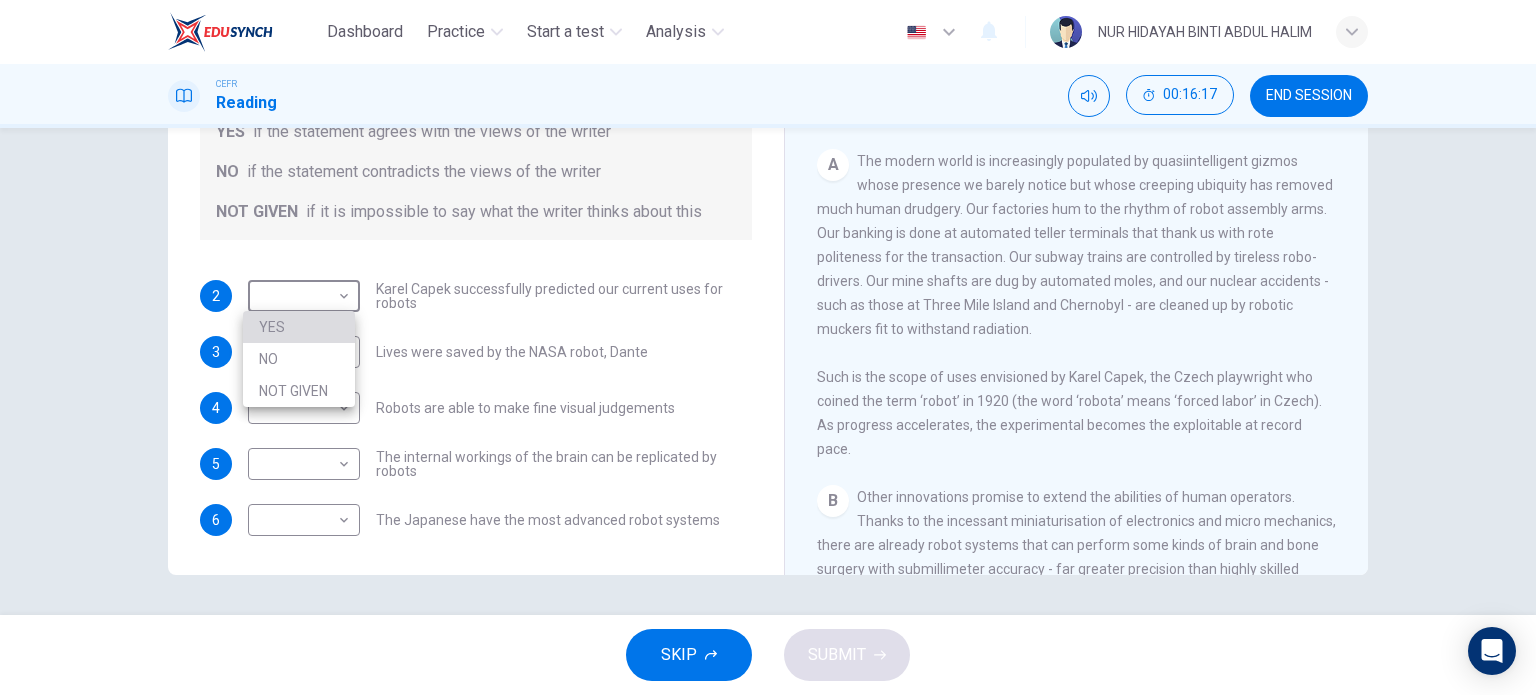 click on "YES" at bounding box center [299, 327] 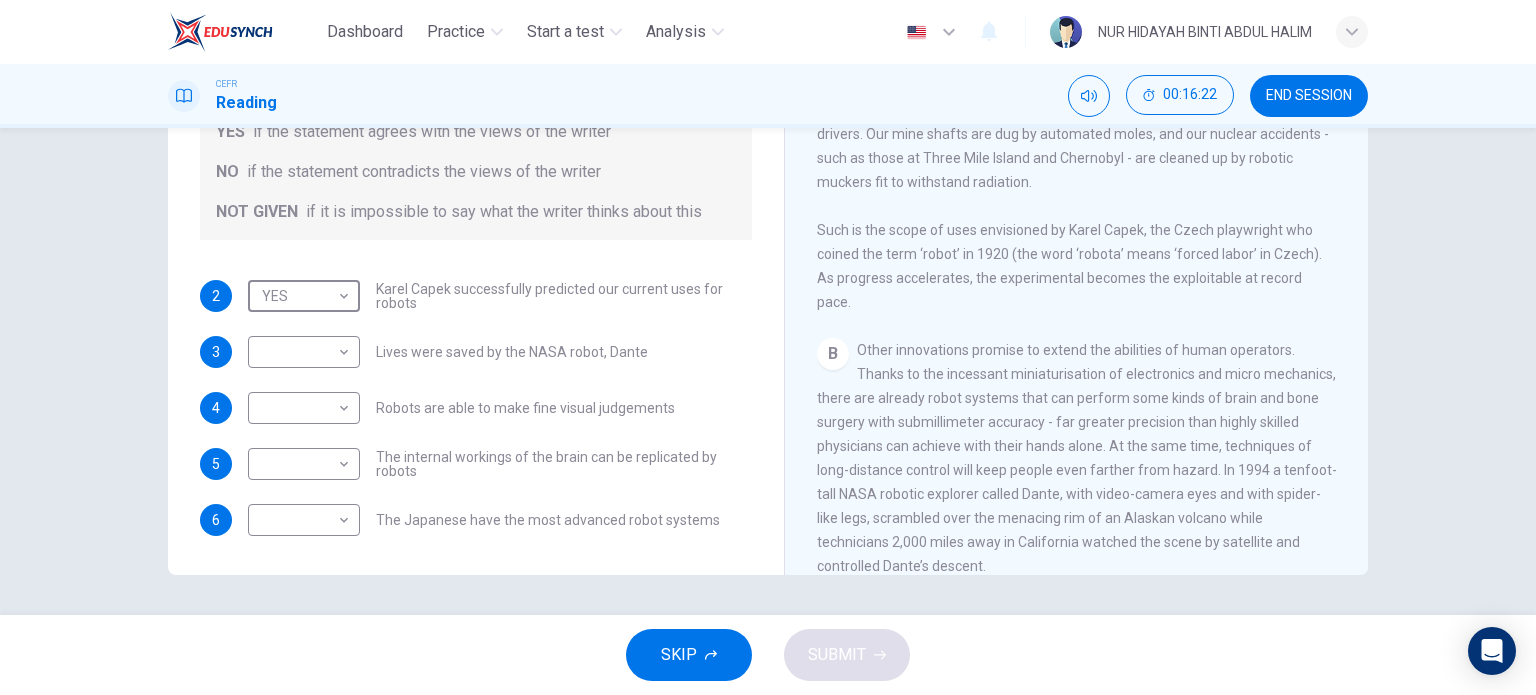 scroll, scrollTop: 542, scrollLeft: 0, axis: vertical 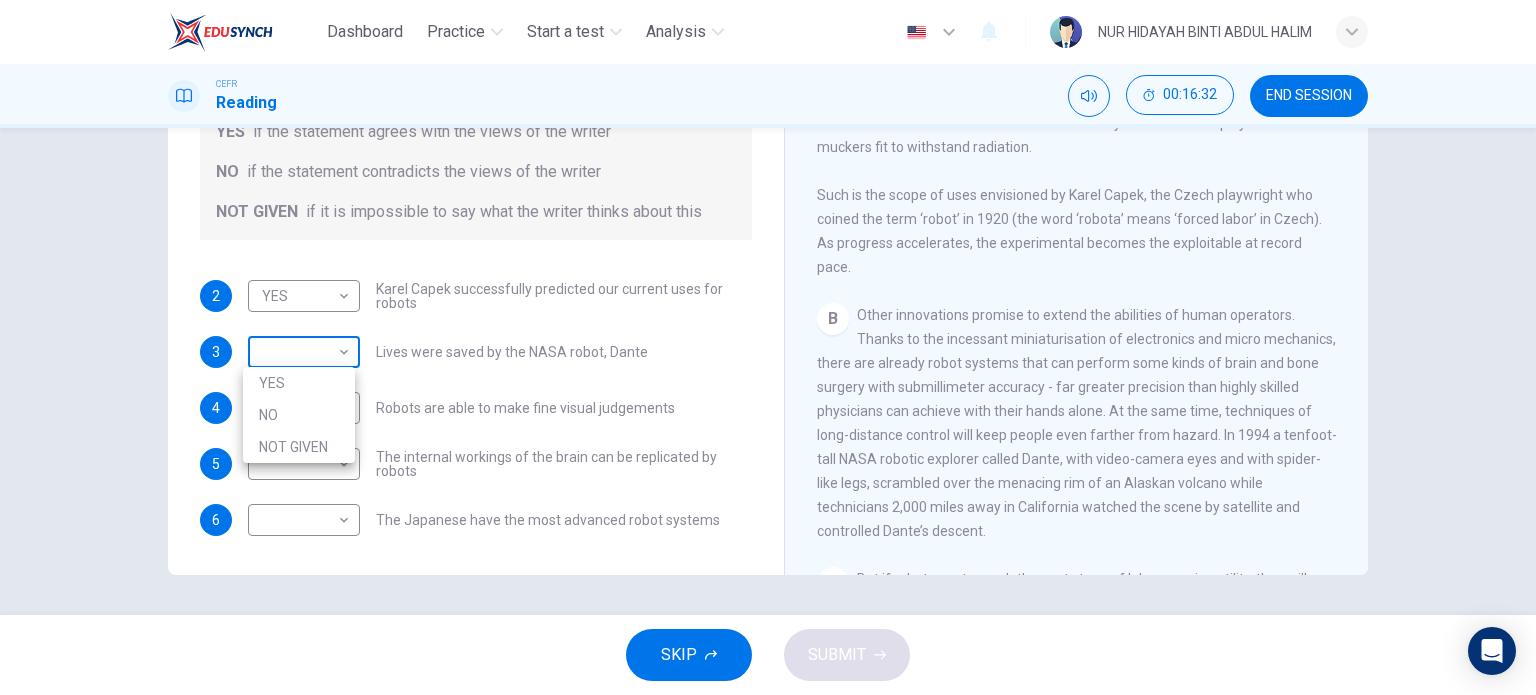click on "Dashboard Practice Start a test Analysis English en ​ [FIRST] [LAST] CEFR Reading 00:16:32 END SESSION Questions 2 - 6 Do the following statements agree with the information given in the Reading Passage?  In the boxes below, write YES if the statement agrees with the views of the writer NO if the statement contradicts the views of the writer NOT GIVEN if it is impossible to say what the writer thinks about this 2 YES YES ​ Karel Capek successfully predicted our current uses for robots 3 ​ ​ Lives were saved by the NASA robot, Dante 4 ​ ​ Robots are able to make fine visual judgements 5 ​ ​ The internal workings of the brain can be replicated by robots 6 ​ ​ The Japanese have the most advanced robot systems Robots CLICK TO ZOOM Click to Zoom 1 A B C D E F G SKIP SUBMIT EduSynch - Online Language Proficiency Testing
Dashboard Practice Start a test Analysis Notifications © Copyright  2025 YES NO NOT GIVEN" at bounding box center [768, 347] 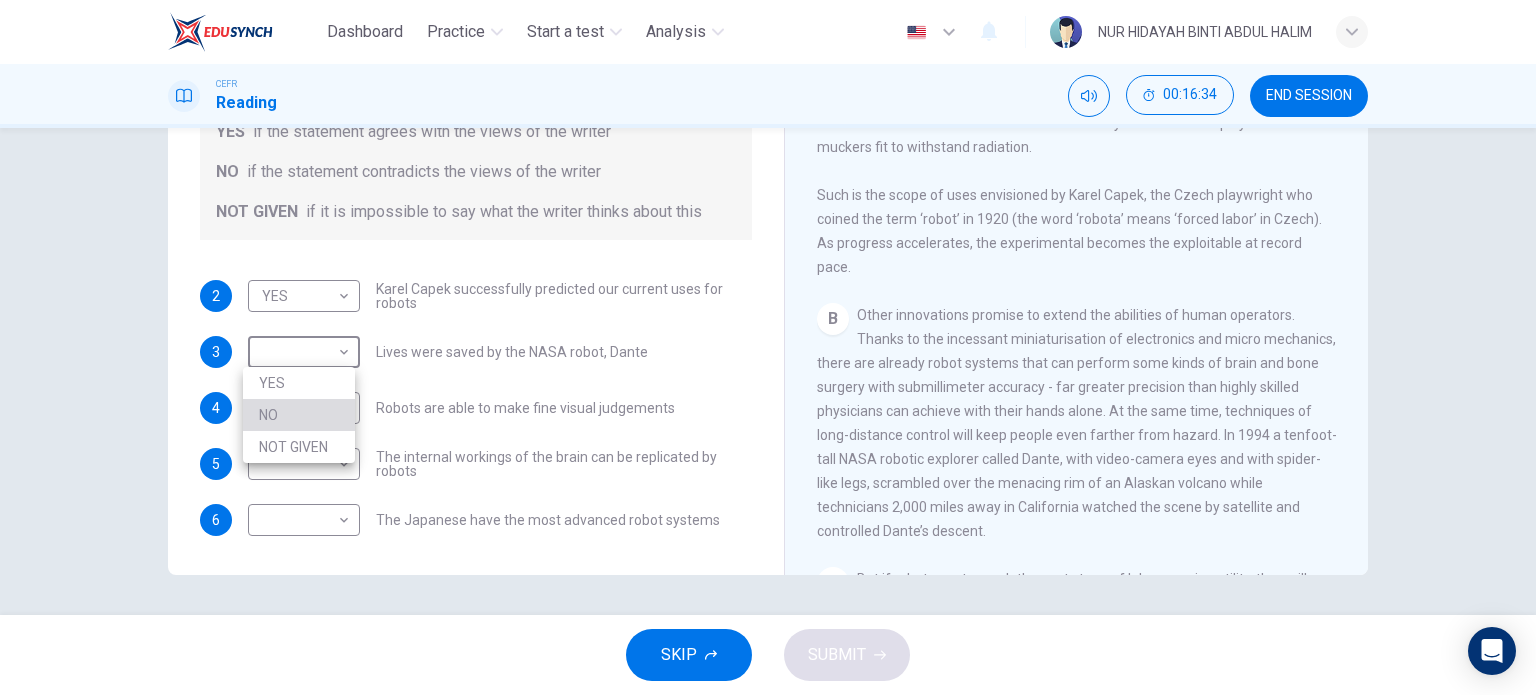 click on "NO" at bounding box center (299, 415) 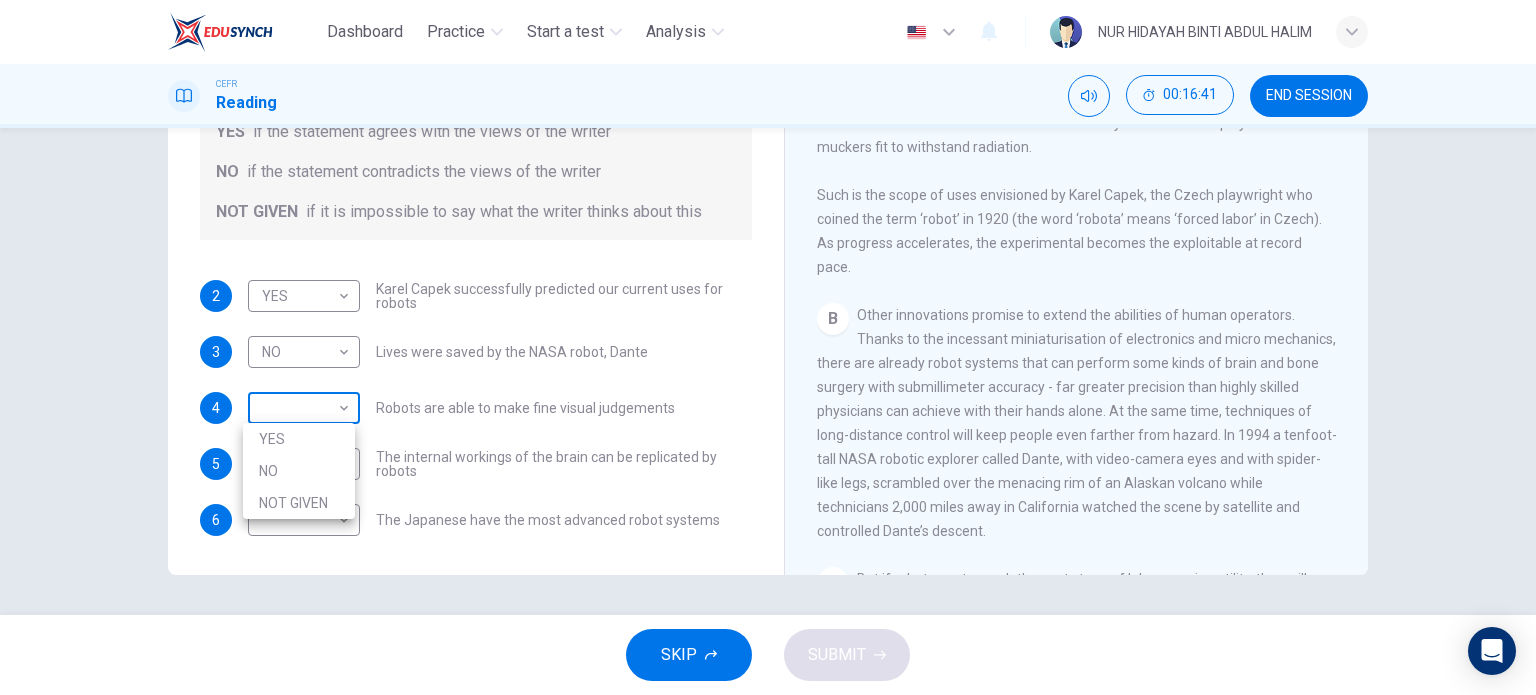 click on "Dashboard Practice Start a test Analysis English en ​ [FIRST] [LAST] CEFR Reading 00:16:41 END SESSION Questions 2 - 6 Do the following statements agree with the information given in the Reading Passage?  In the boxes below, write YES if the statement agrees with the views of the writer NO if the statement contradicts the views of the writer NOT GIVEN if it is impossible to say what the writer thinks about this 2 YES YES ​ Karel Capek successfully predicted our current uses for robots 3 NO NO ​ Lives were saved by the NASA robot, Dante 4 ​ ​ Robots are able to make fine visual judgements 5 ​ ​ The internal workings of the brain can be replicated by robots 6 ​ ​ The Japanese have the most advanced robot systems Robots CLICK TO ZOOM Click to Zoom 1 A B C D E F G SKIP SUBMIT EduSynch - Online Language Proficiency Testing
Dashboard Practice Start a test Analysis Notifications © Copyright  2025 YES NO NOT GIVEN" at bounding box center (768, 347) 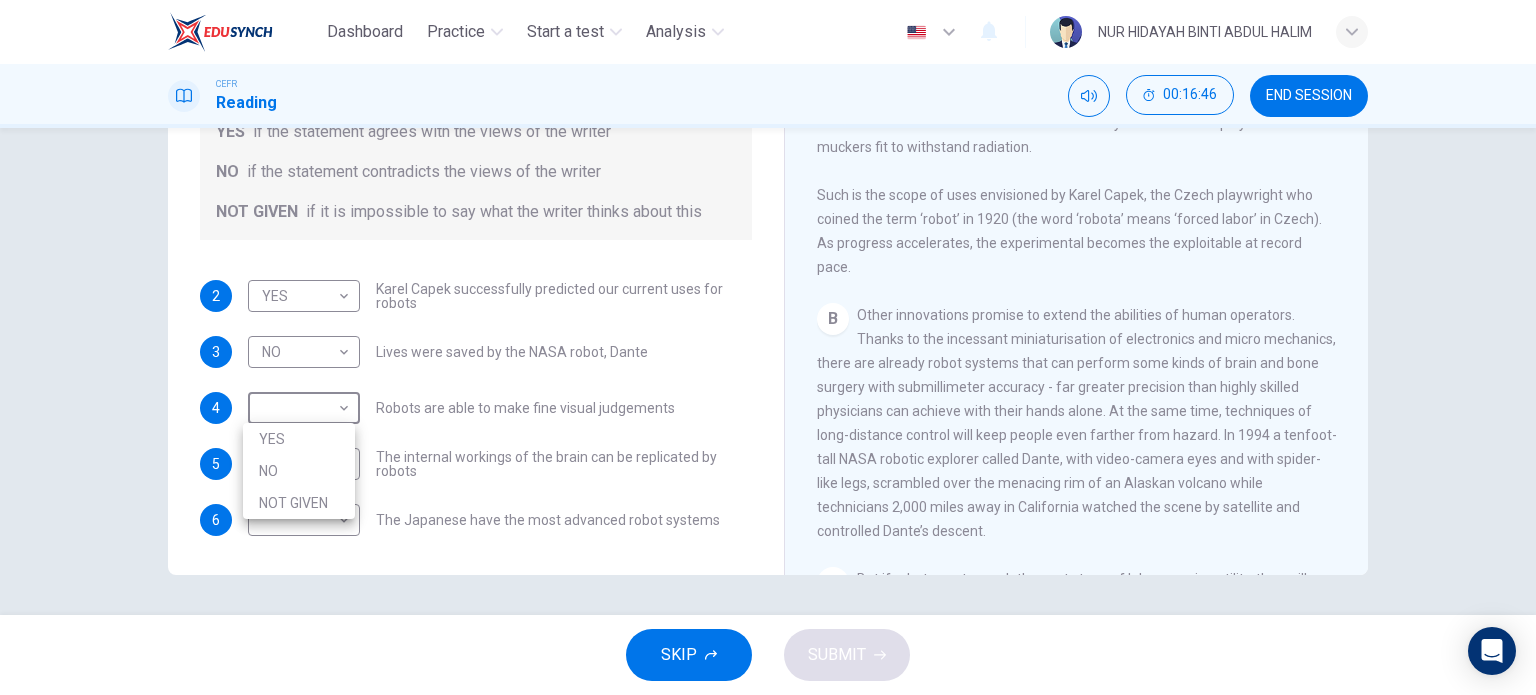 click on "NO" at bounding box center (299, 471) 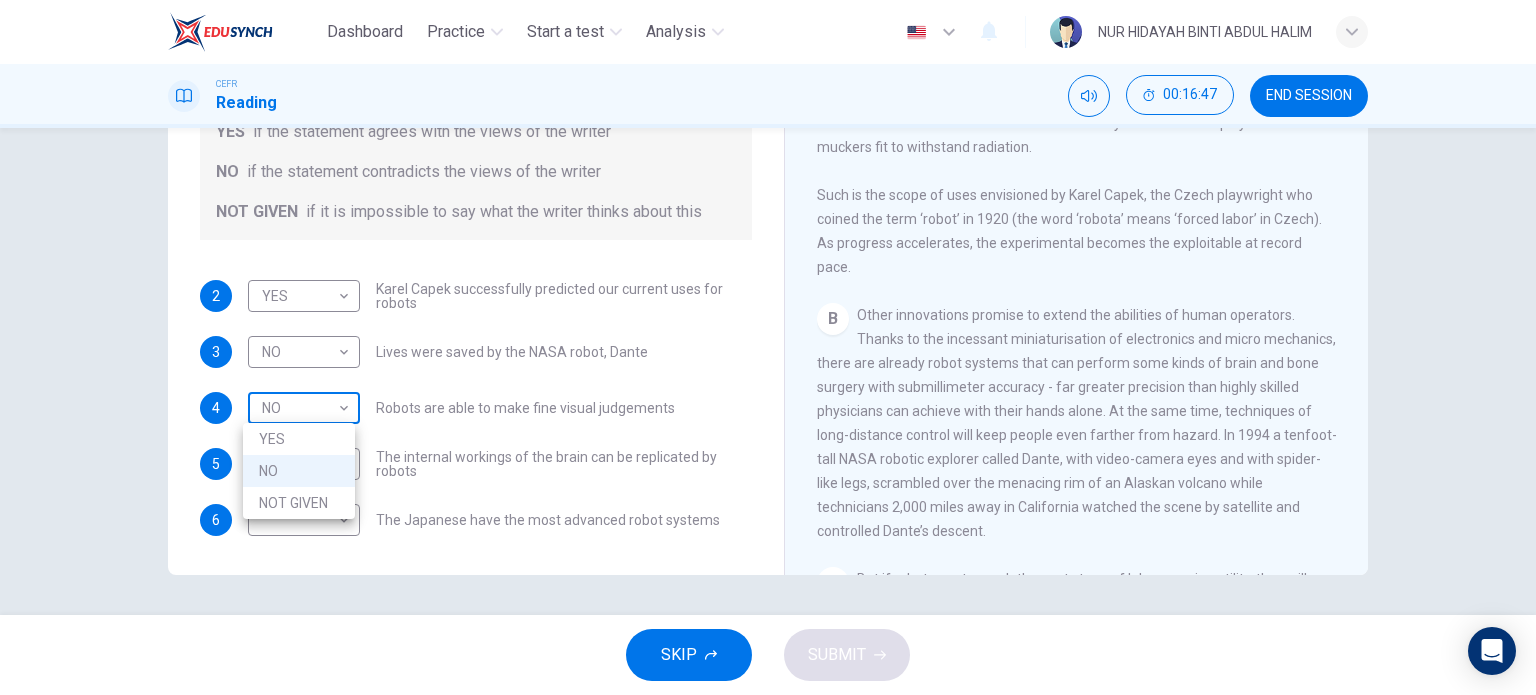 click on "Dashboard Practice Start a test Analysis English en ​ [FIRST] [LAST] CEFR Reading 00:16:47 END SESSION Questions 2 - 6 Do the following statements agree with the information given in the Reading Passage?  In the boxes below, write YES if the statement agrees with the views of the writer NO if the statement contradicts the views of the writer NOT GIVEN if it is impossible to say what the writer thinks about this 2 YES YES ​ Karel Capek successfully predicted our current uses for robots 3 NO NO ​ Lives were saved by the NASA robot, Dante 4 NO NO ​ Robots are able to make fine visual judgements 5 ​ ​ The internal workings of the brain can be replicated by robots 6 ​ ​ The Japanese have the most advanced robot systems Robots CLICK TO ZOOM Click to Zoom 1 A B C D E F G SKIP SUBMIT EduSynch - Online Language Proficiency Testing
Dashboard Practice Start a test Analysis Notifications © Copyright  2025 YES NO NOT GIVEN" at bounding box center [768, 347] 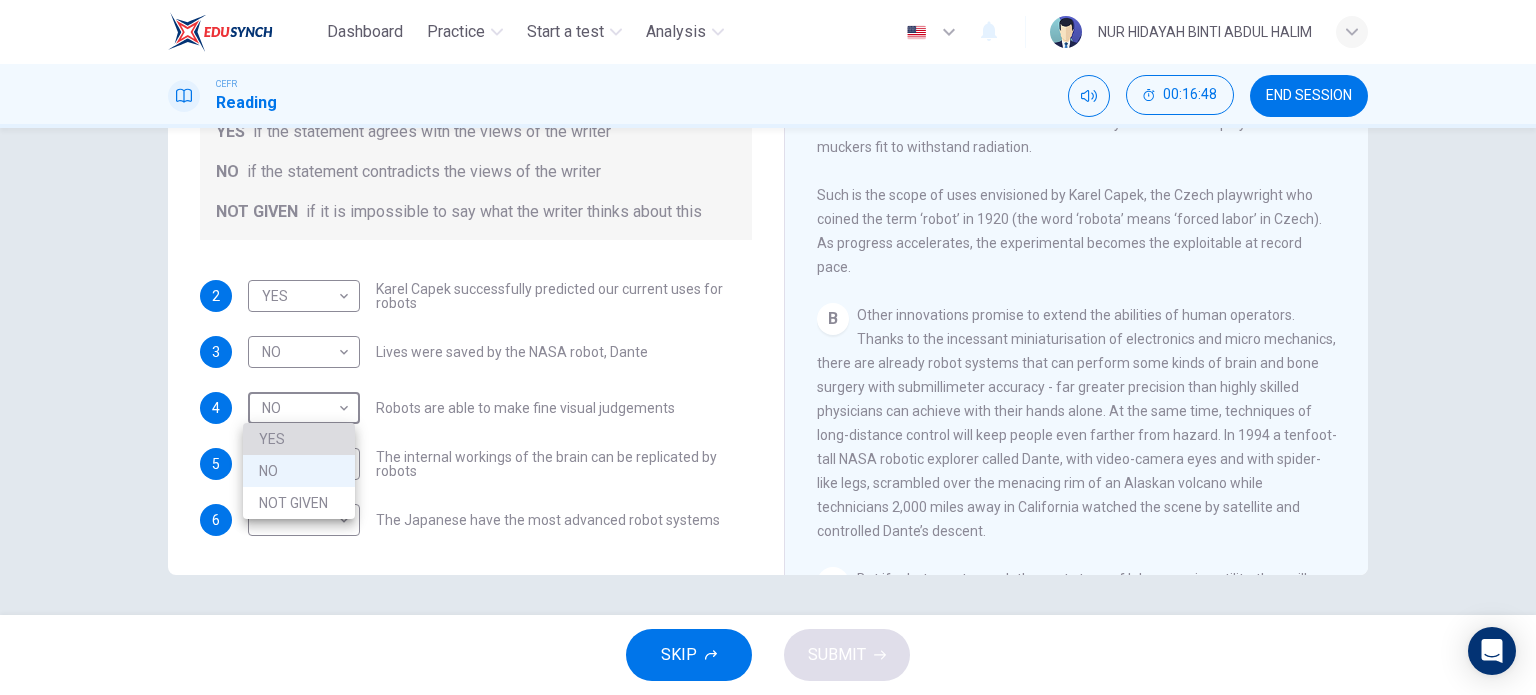 click on "YES" at bounding box center (299, 439) 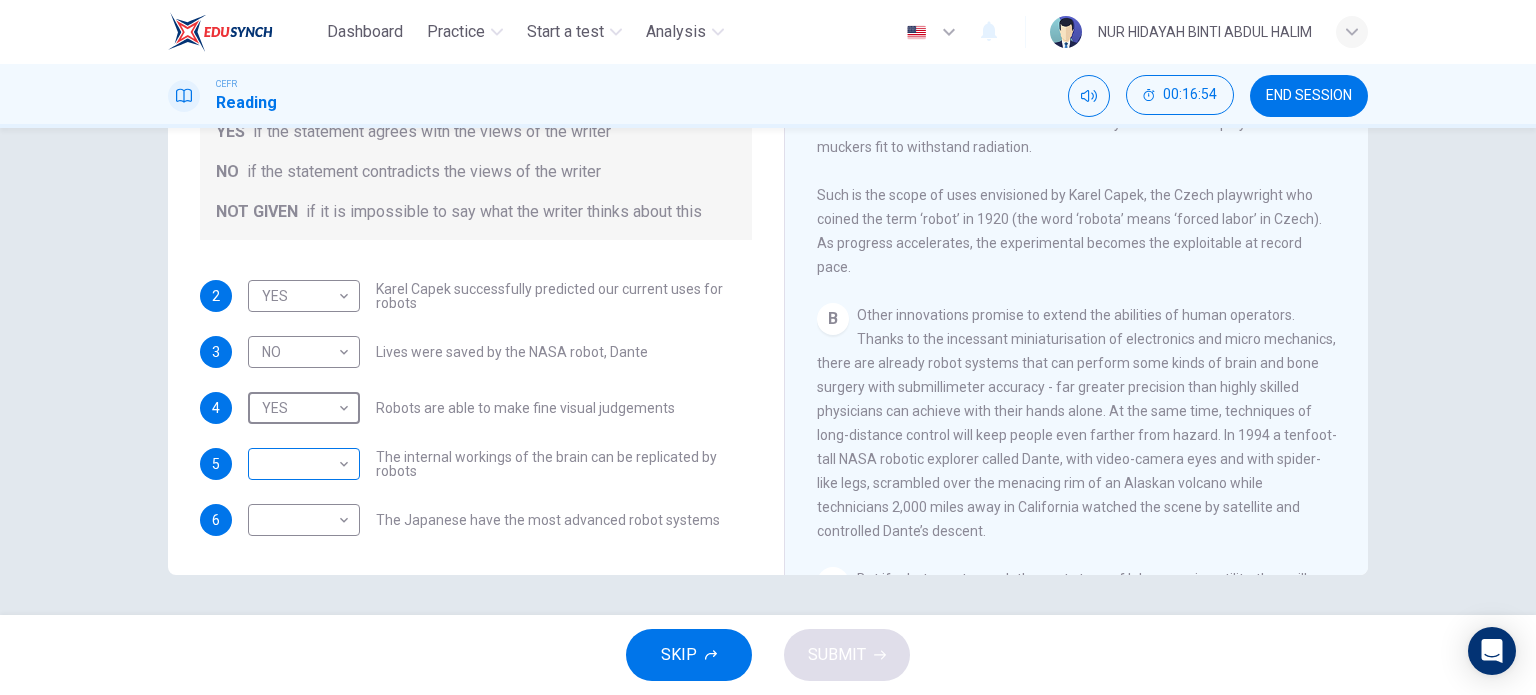 click on "Dashboard Practice Start a test Analysis English en ​ [FIRST] [LAST] CEFR Reading 00:16:54 END SESSION Questions 2 - 6 Do the following statements agree with the information given in the Reading Passage?  In the boxes below, write YES if the statement agrees with the views of the writer NO if the statement contradicts the views of the writer NOT GIVEN if it is impossible to say what the writer thinks about this 2 YES YES ​ Karel Capek successfully predicted our current uses for robots 3 NO NO ​ Lives were saved by the NASA robot, Dante 4 YES YES ​ Robots are able to make fine visual judgements 5 ​ ​ The internal workings of the brain can be replicated by robots 6 ​ ​ The Japanese have the most advanced robot systems Robots CLICK TO ZOOM Click to Zoom 1 A B C D E F G SKIP SUBMIT EduSynch - Online Language Proficiency Testing
Dashboard Practice Start a test Analysis Notifications © Copyright  2025" at bounding box center (768, 347) 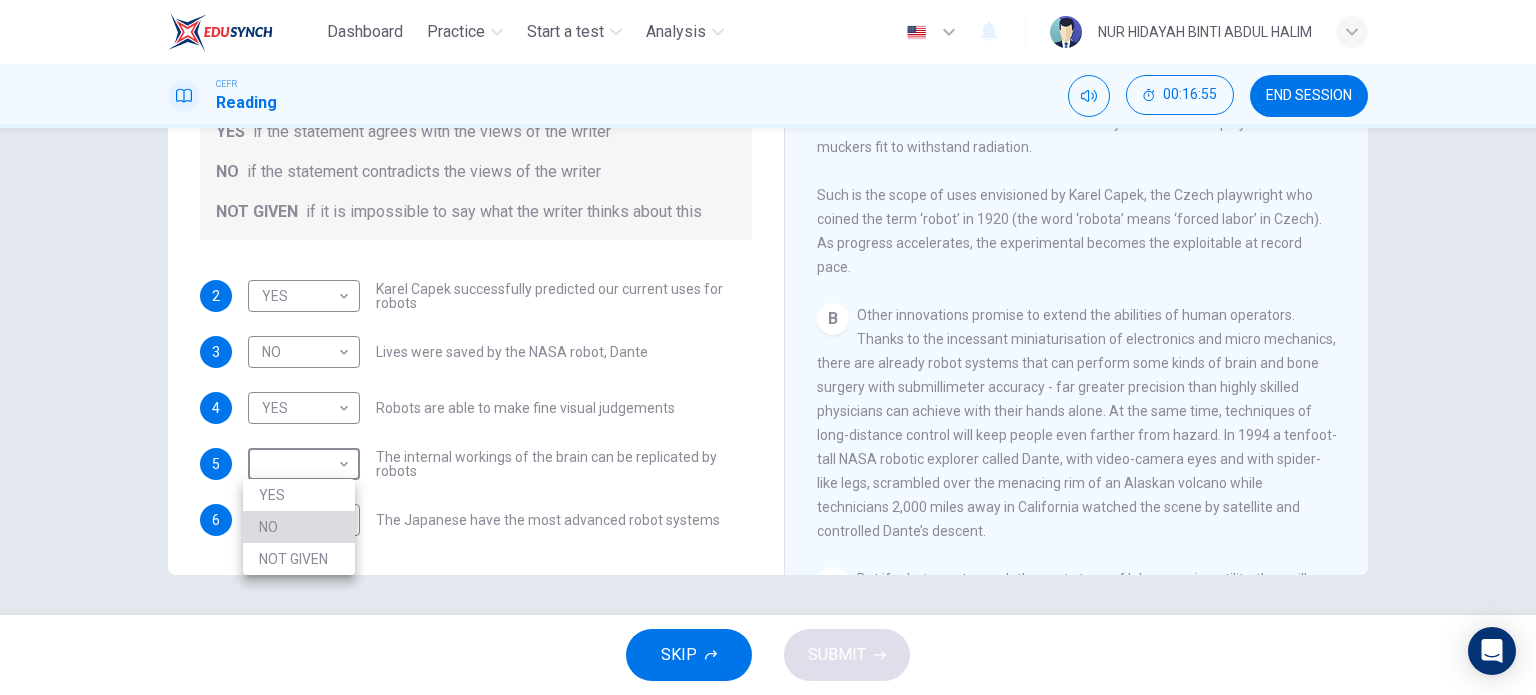 click on "NO" at bounding box center [299, 527] 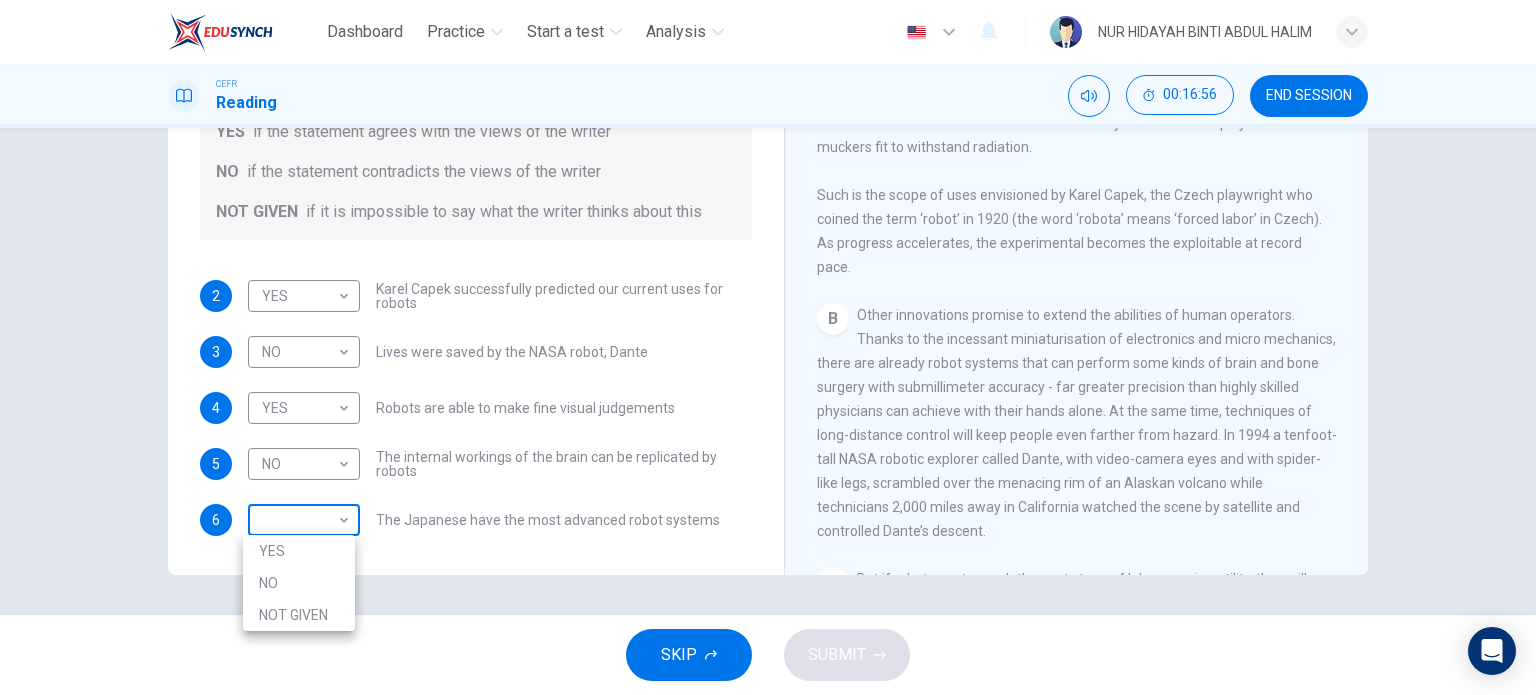 click on "Dashboard Practice Start a test Analysis English en ​ [FIRST] [LAST] CEFR Reading 00:16:56 END SESSION Questions 2 - 6 Do the following statements agree with the information given in the Reading Passage?  In the boxes below, write YES if the statement agrees with the views of the writer NO if the statement contradicts the views of the writer NOT GIVEN if it is impossible to say what the writer thinks about this 2 YES YES ​ Karel Capek successfully predicted our current uses for robots 3 NO NO ​ Lives were saved by the NASA robot, Dante 4 YES YES ​ Robots are able to make fine visual judgements 5 NO NO ​ The internal workings of the brain can be replicated by robots 6 ​ ​ The Japanese have the most advanced robot systems Robots CLICK TO ZOOM Click to Zoom 1 A B C D E F G SKIP SUBMIT EduSynch - Online Language Proficiency Testing
Dashboard Practice Start a test Analysis Notifications © Copyright  2025 YES NO NOT GIVEN" at bounding box center (768, 347) 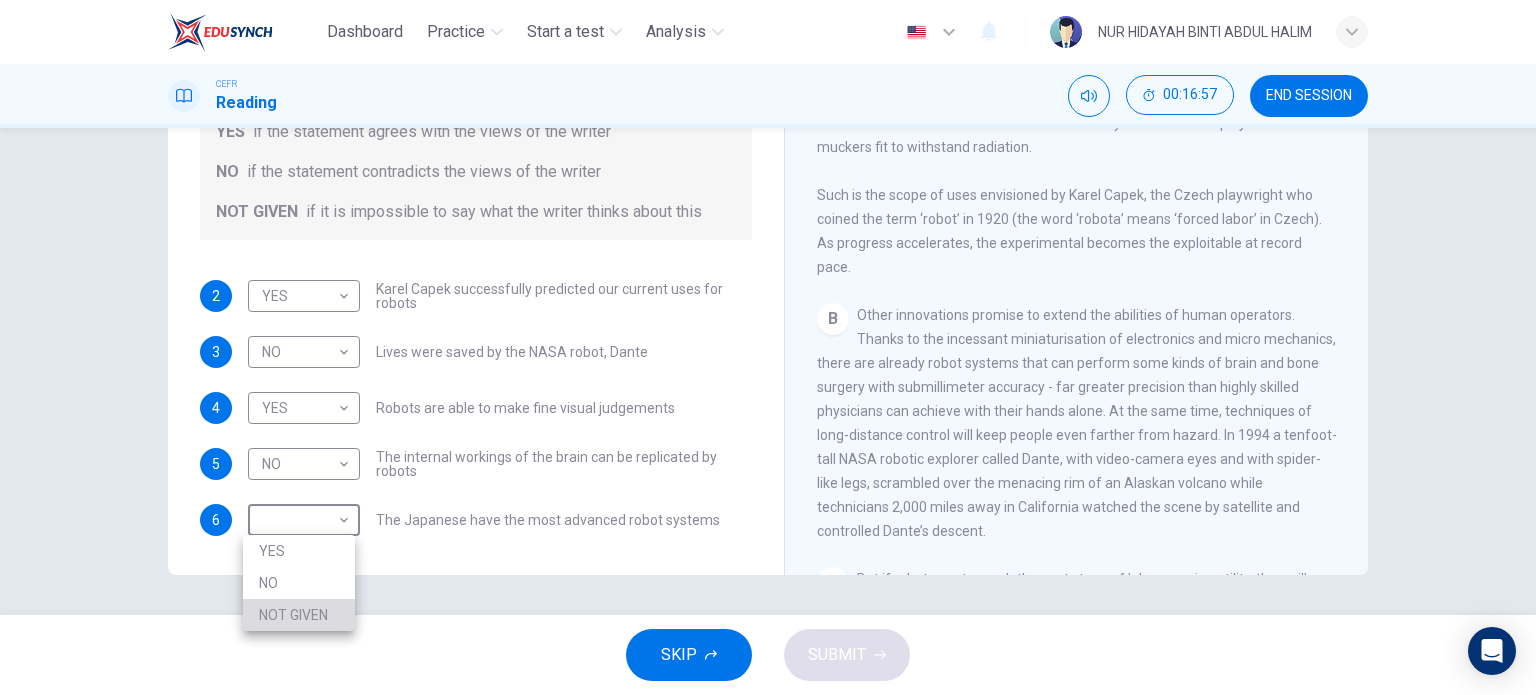 click on "NOT GIVEN" at bounding box center [299, 615] 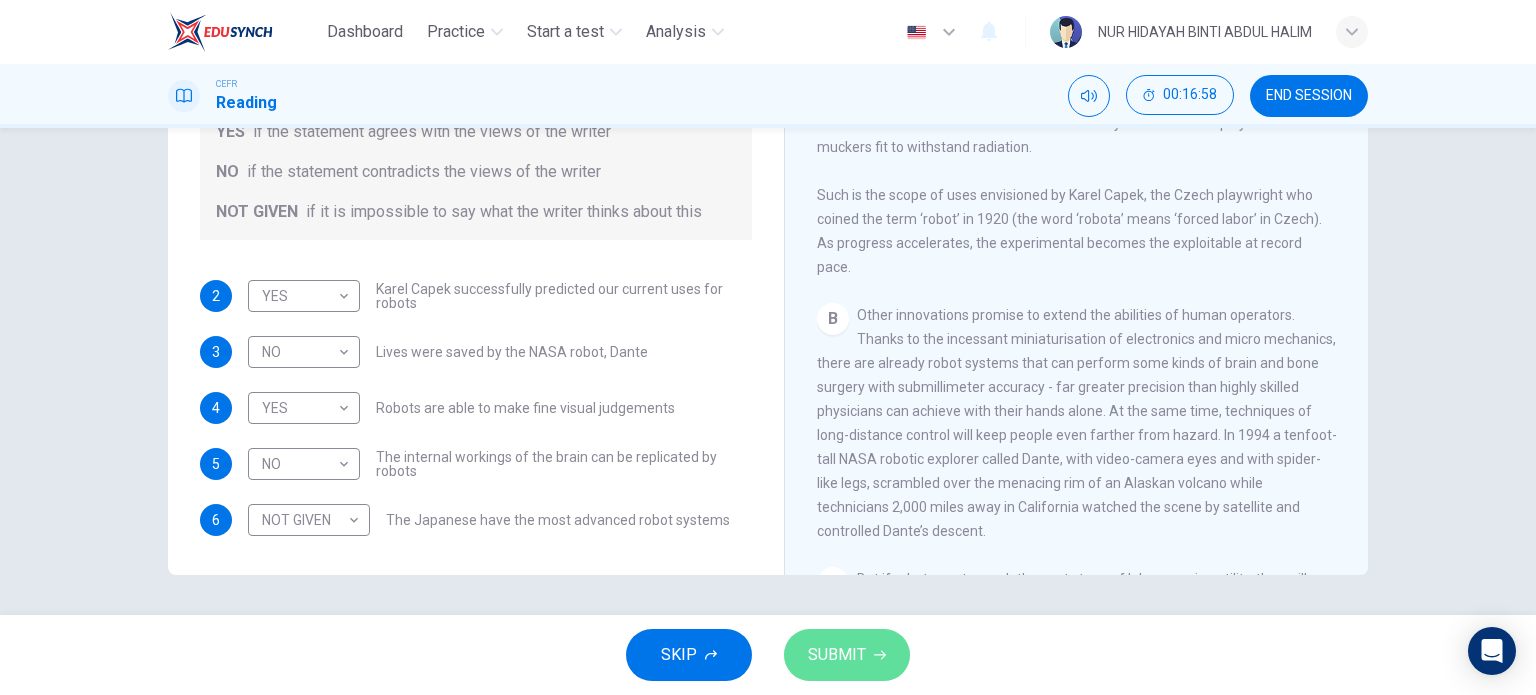 click on "SUBMIT" at bounding box center [847, 655] 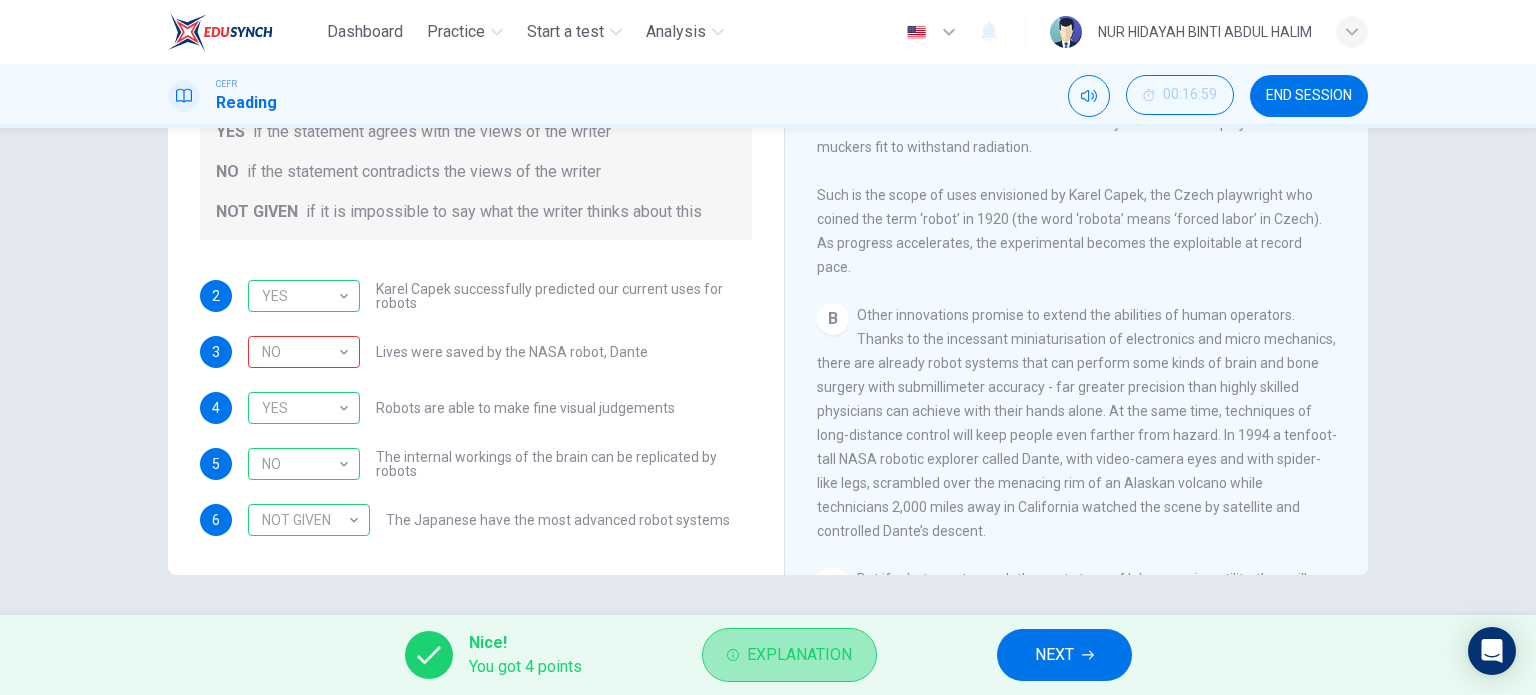 click at bounding box center [733, 655] 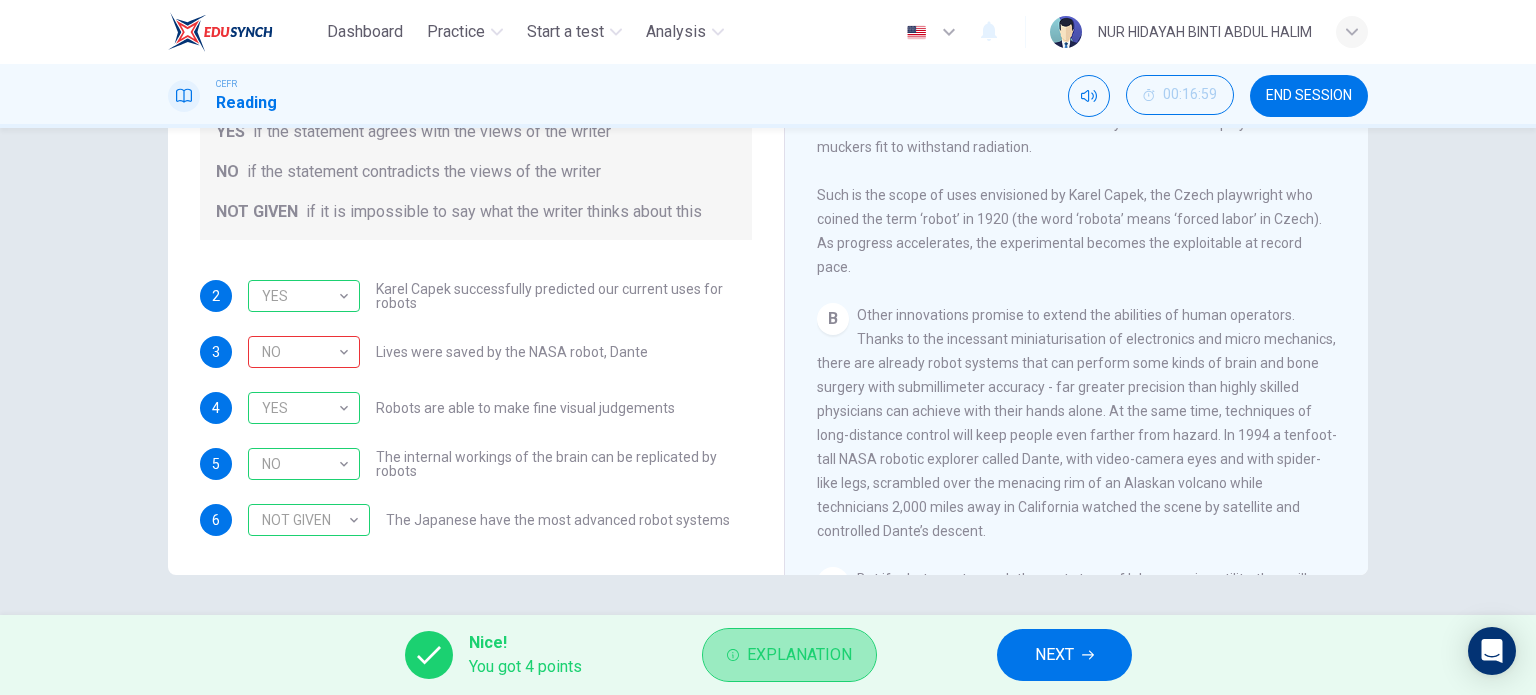 click at bounding box center [733, 655] 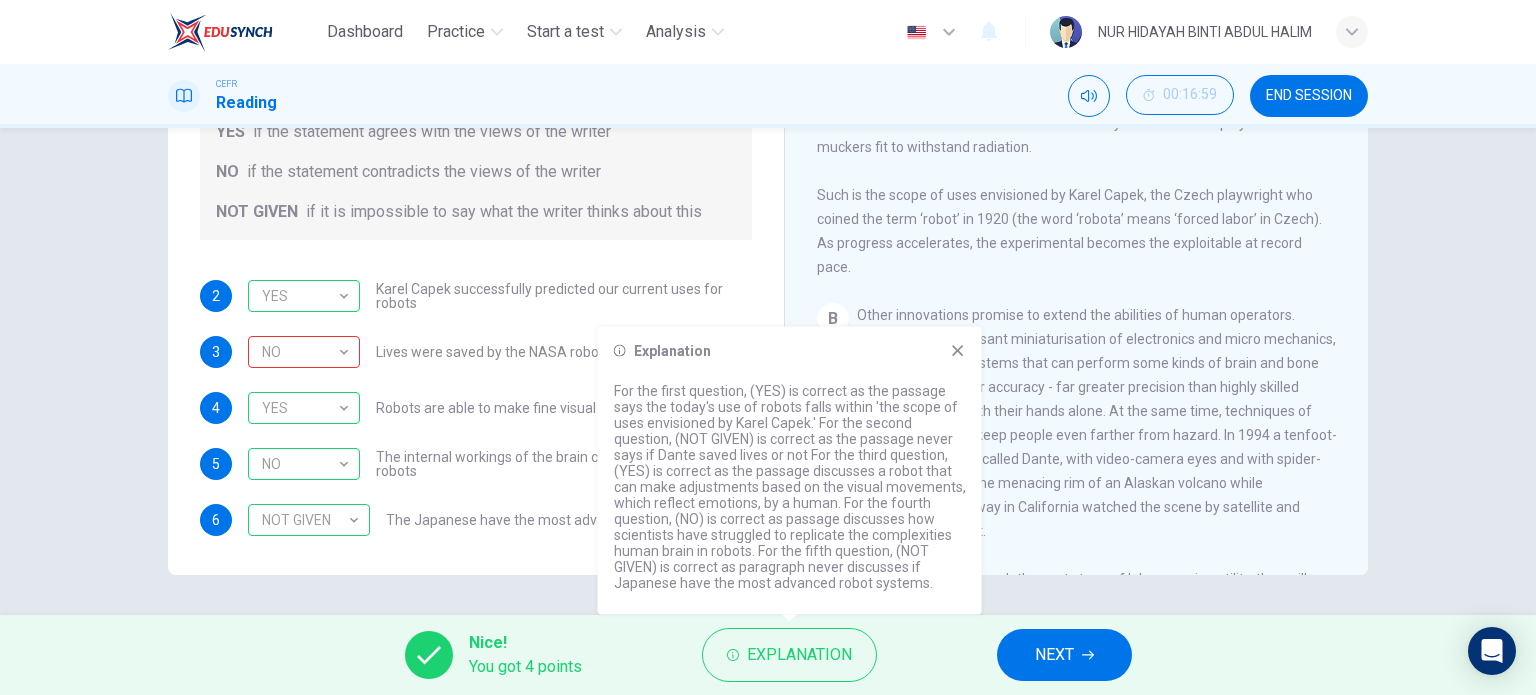 click on "2 YES YES ​ Karel Capek successfully predicted our current uses for robots 3 NO NO ​ Lives were saved by the NASA robot, Dante 4 YES YES ​ Robots are able to make fine visual judgements 5 NO NO ​ The internal workings of the brain can be replicated by robots 6 NOT GIVEN NOT GIVEN ​ The Japanese have the most advanced robot systems" at bounding box center [476, 408] 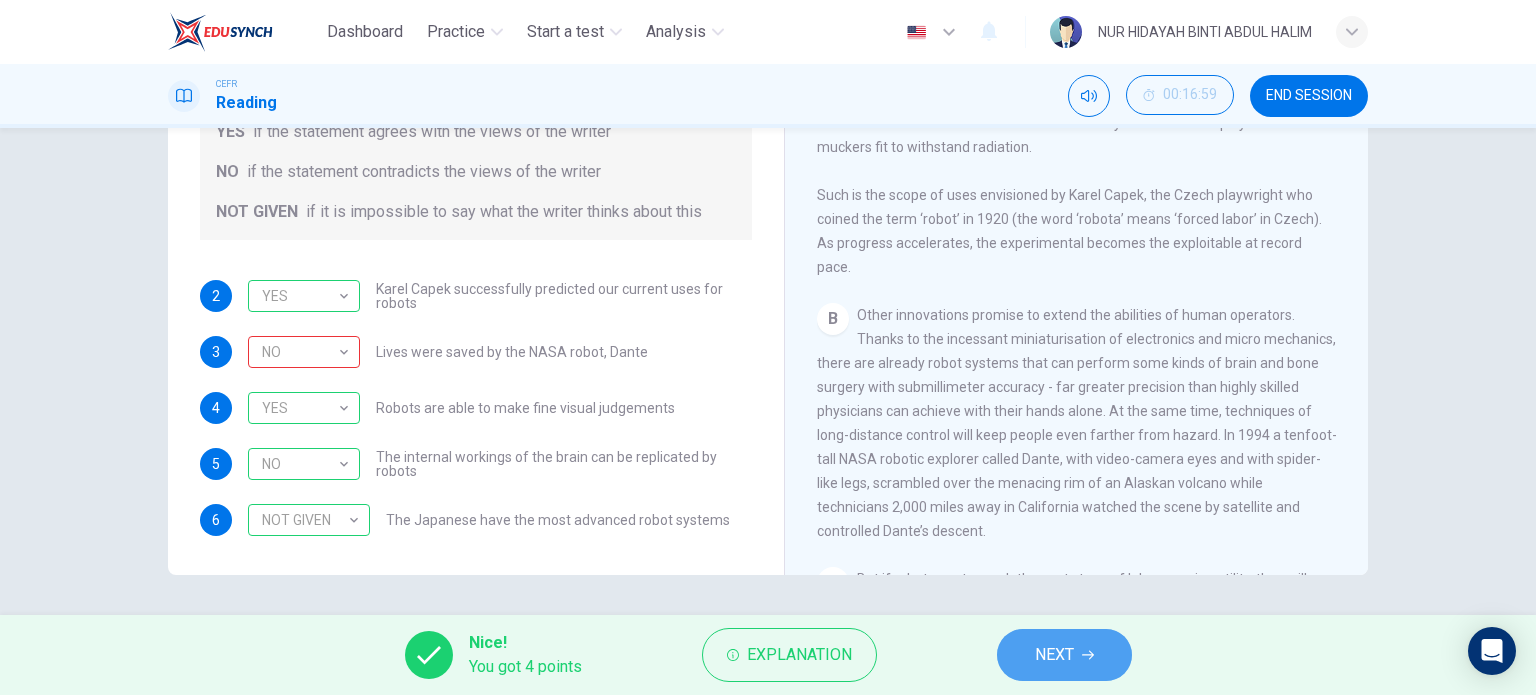 click on "NEXT" at bounding box center [1064, 655] 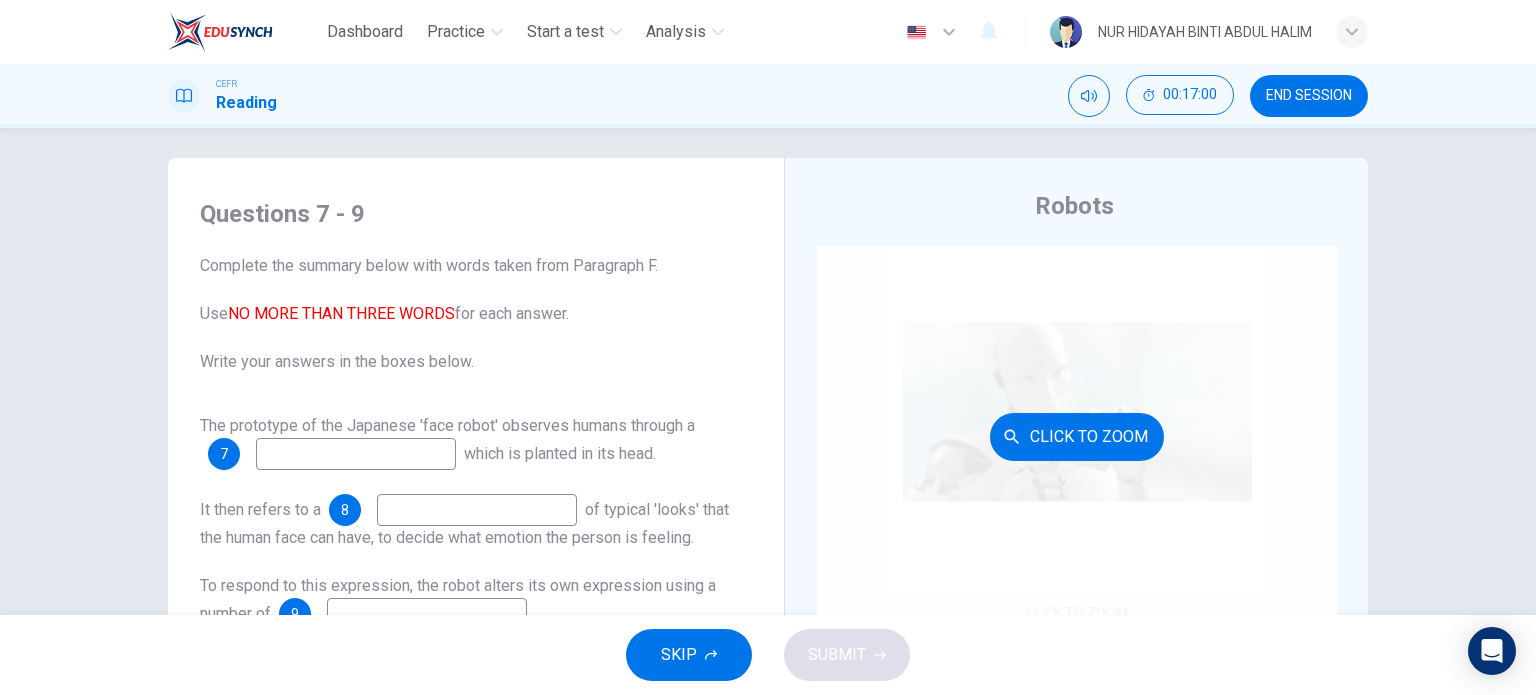 scroll, scrollTop: 0, scrollLeft: 0, axis: both 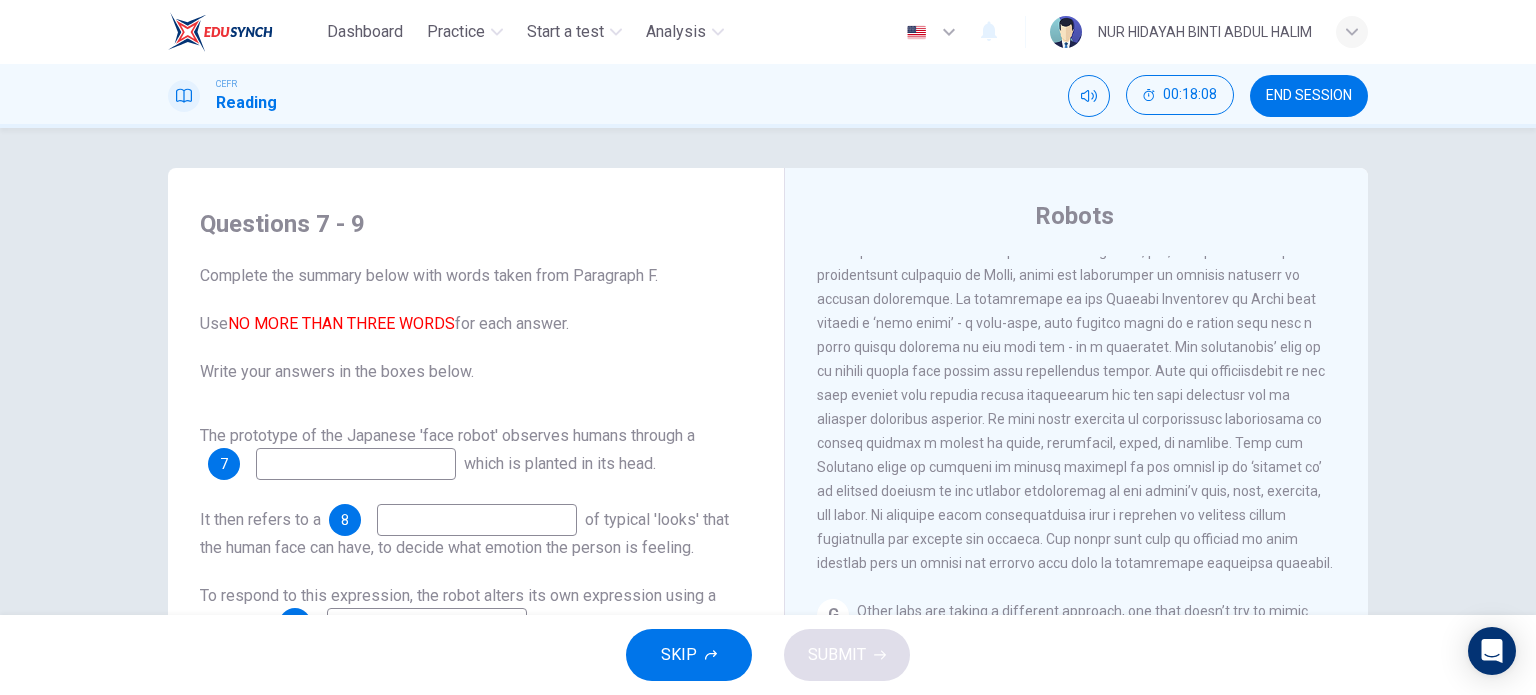 click at bounding box center (356, 464) 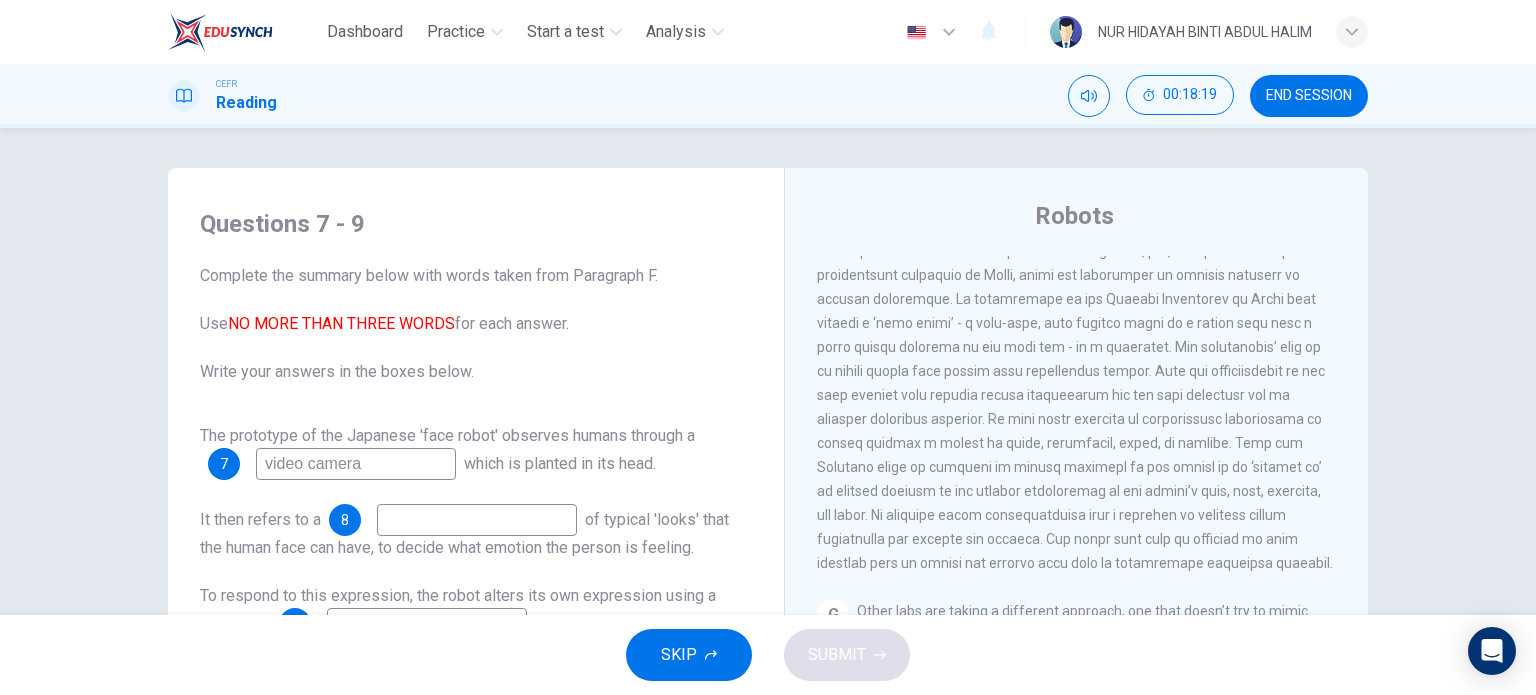type on "video camera" 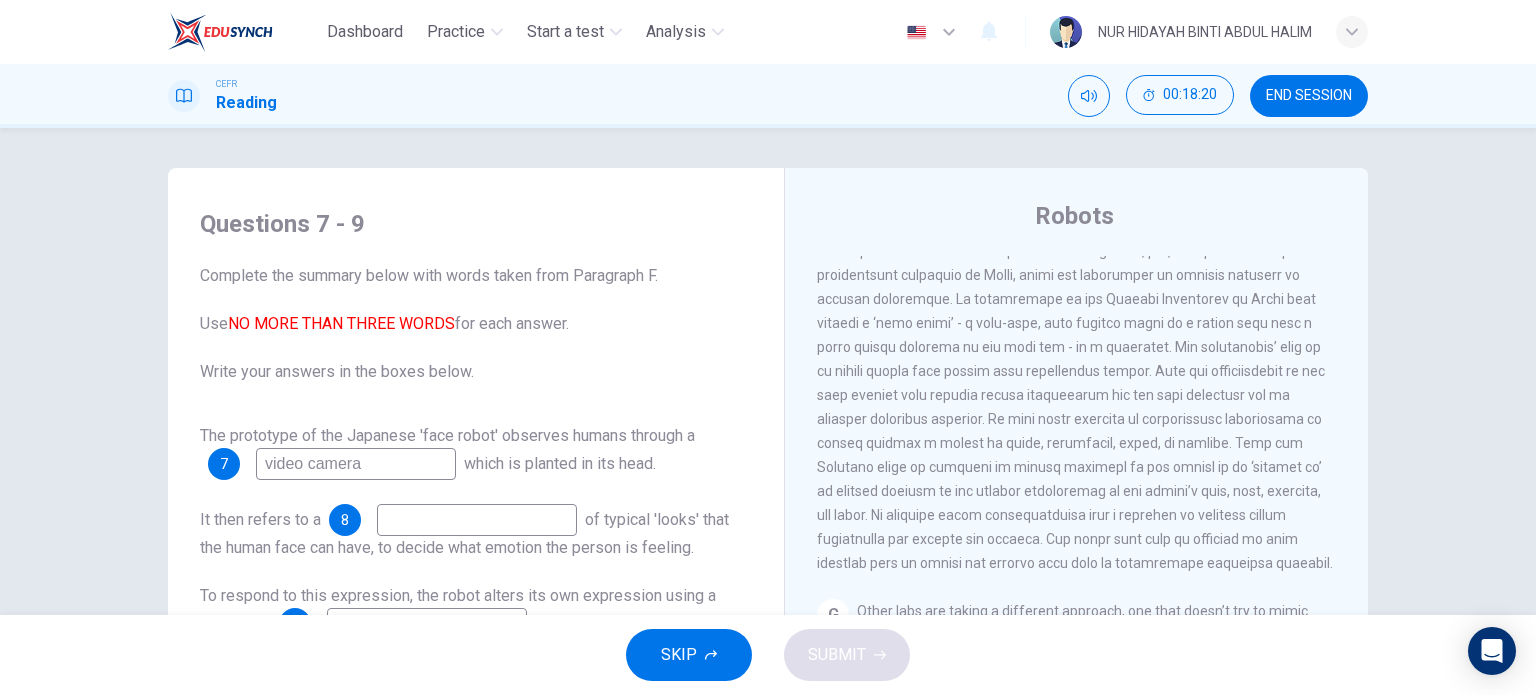 click at bounding box center [356, 464] 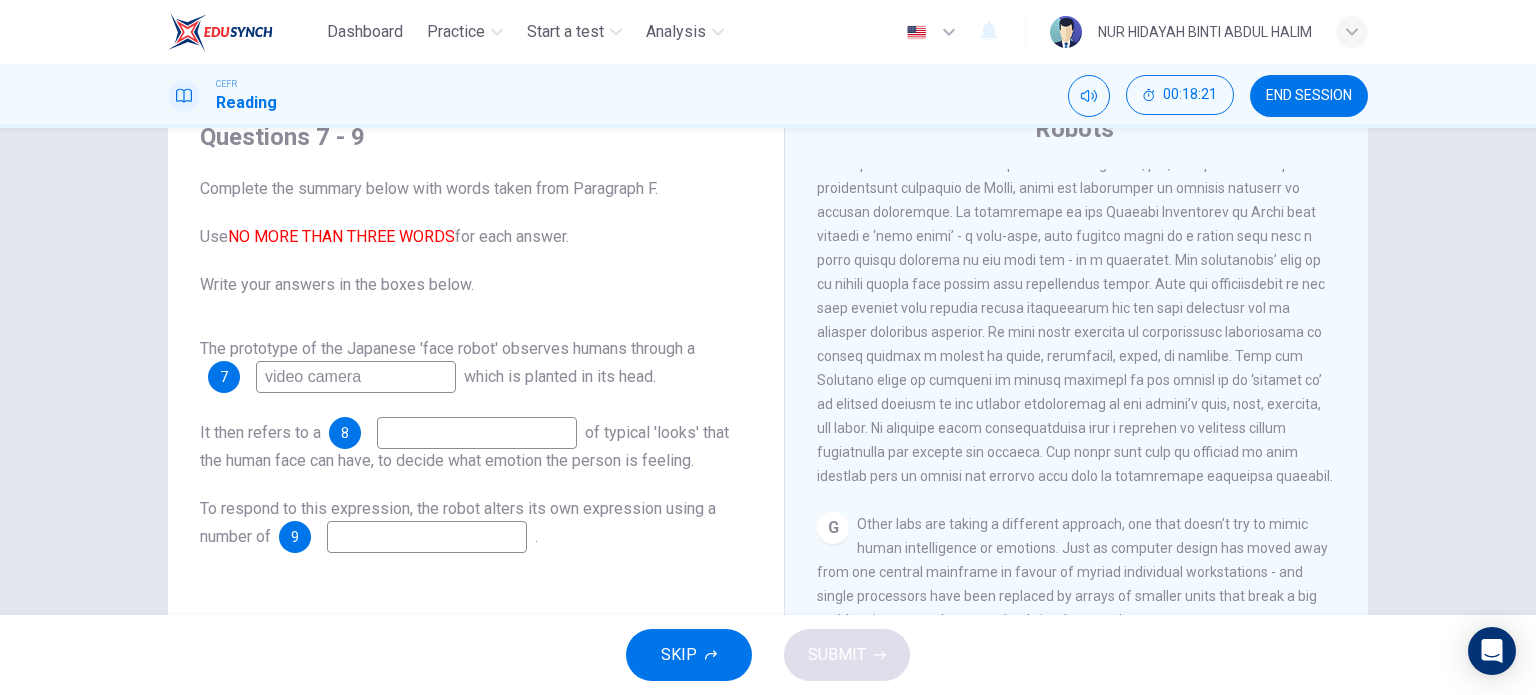 scroll, scrollTop: 100, scrollLeft: 0, axis: vertical 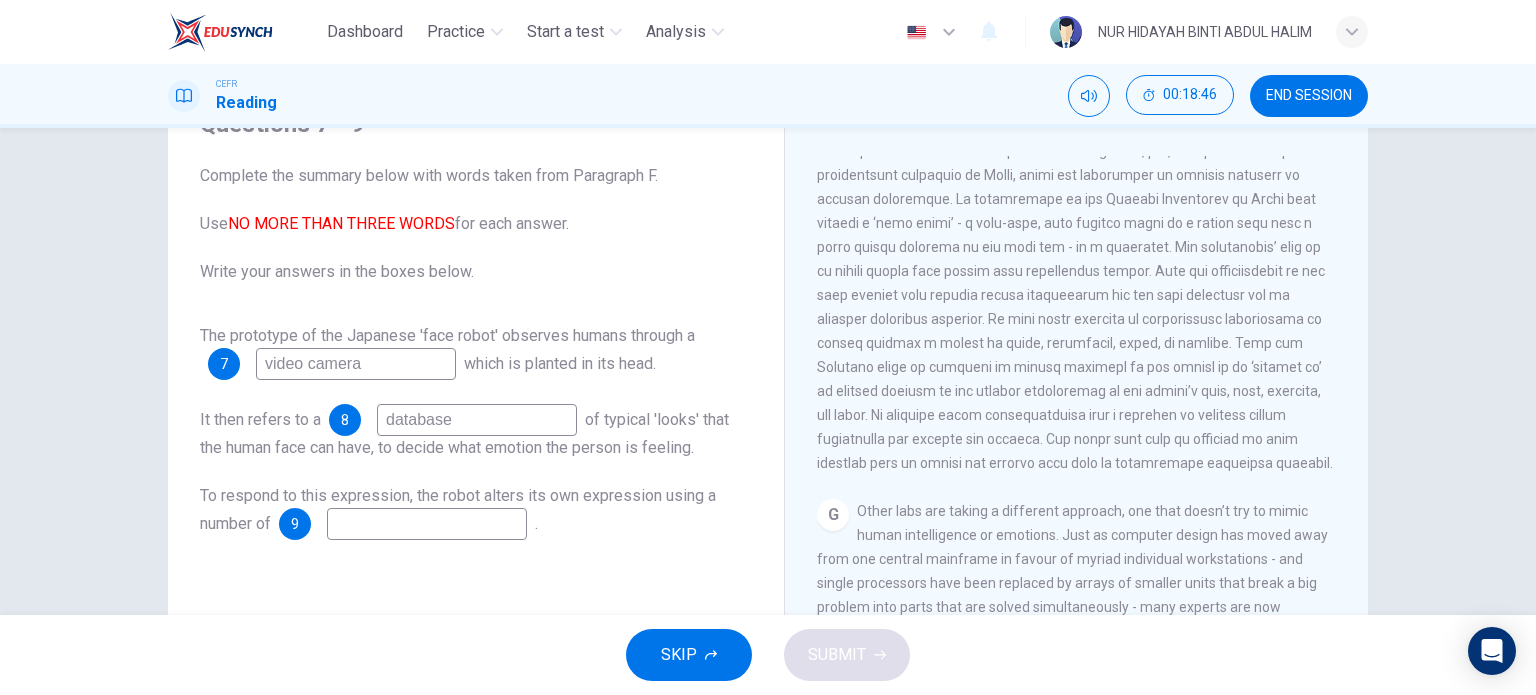 type on "database" 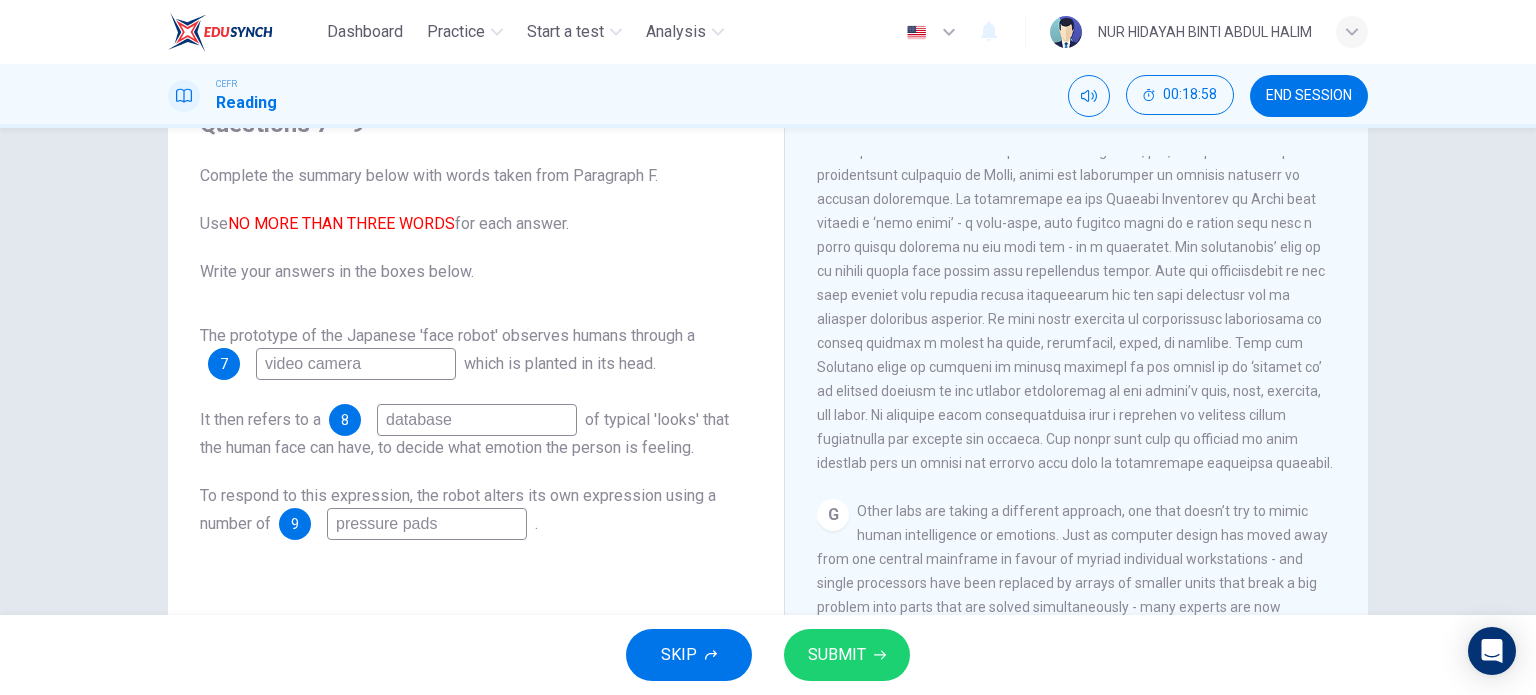 type on "pressure pads" 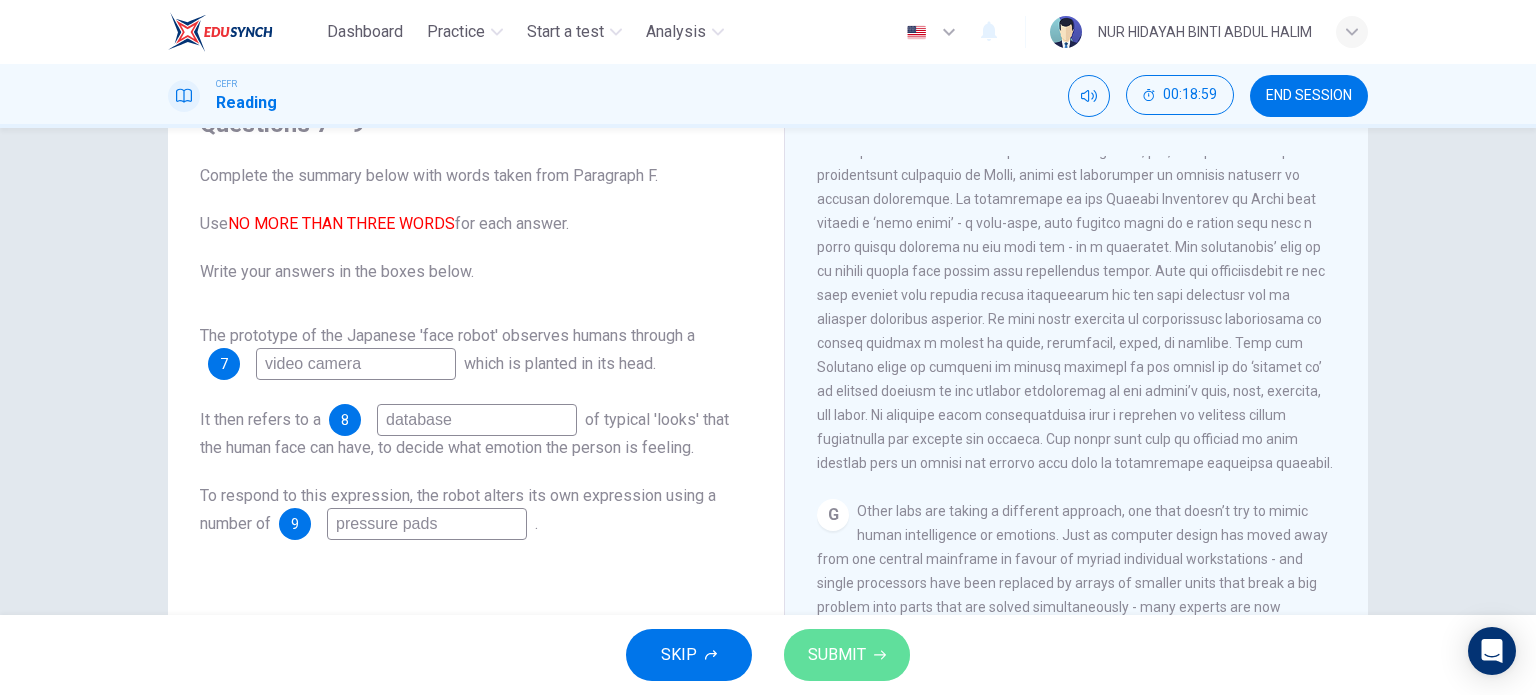 click on "SUBMIT" at bounding box center (837, 655) 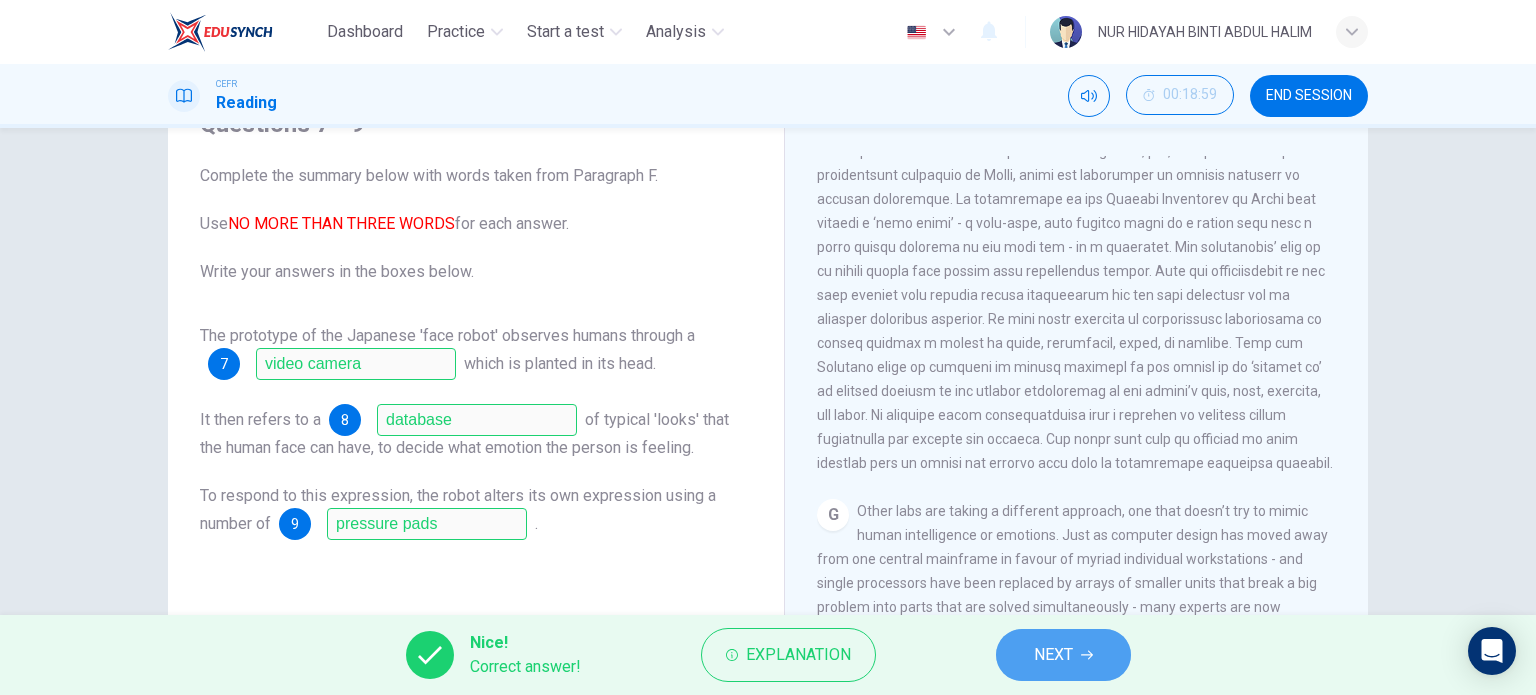 click on "NEXT" at bounding box center [1053, 655] 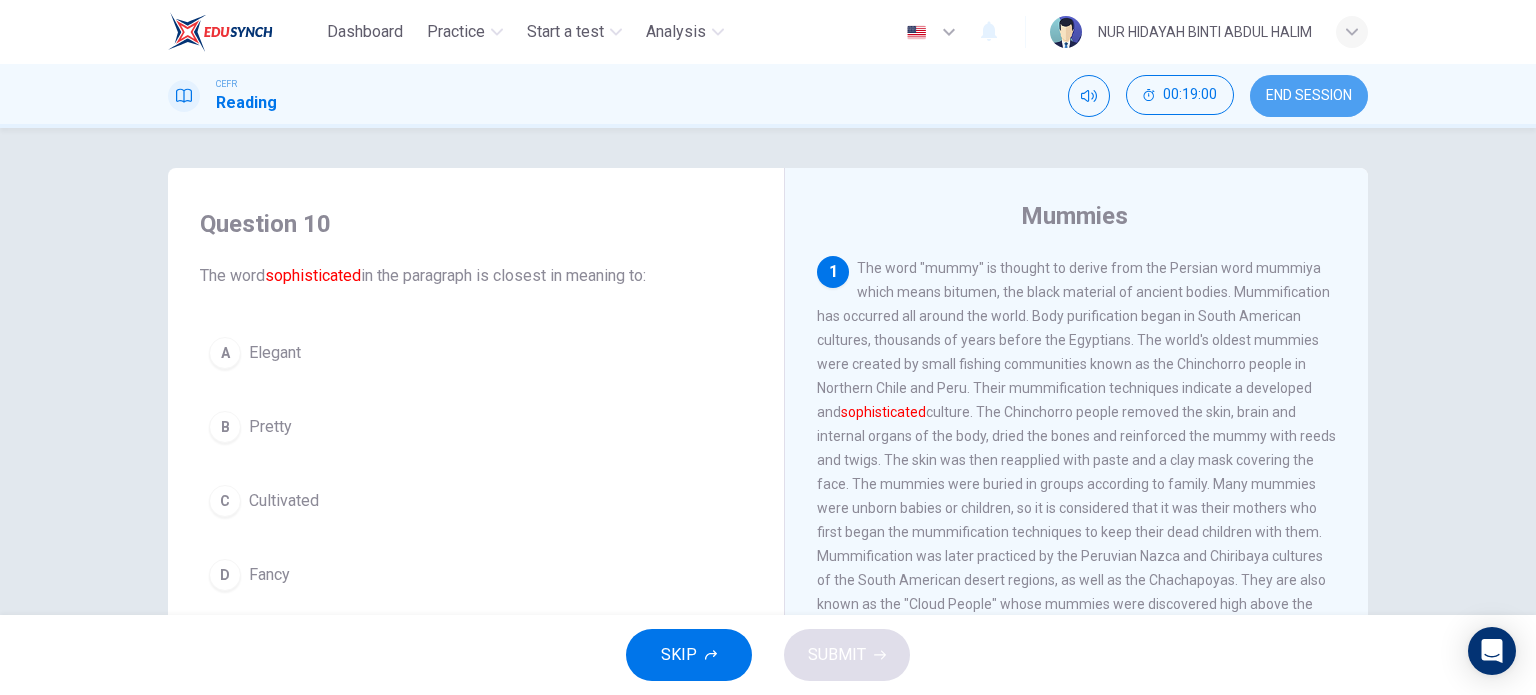 click on "END SESSION" at bounding box center [1309, 96] 